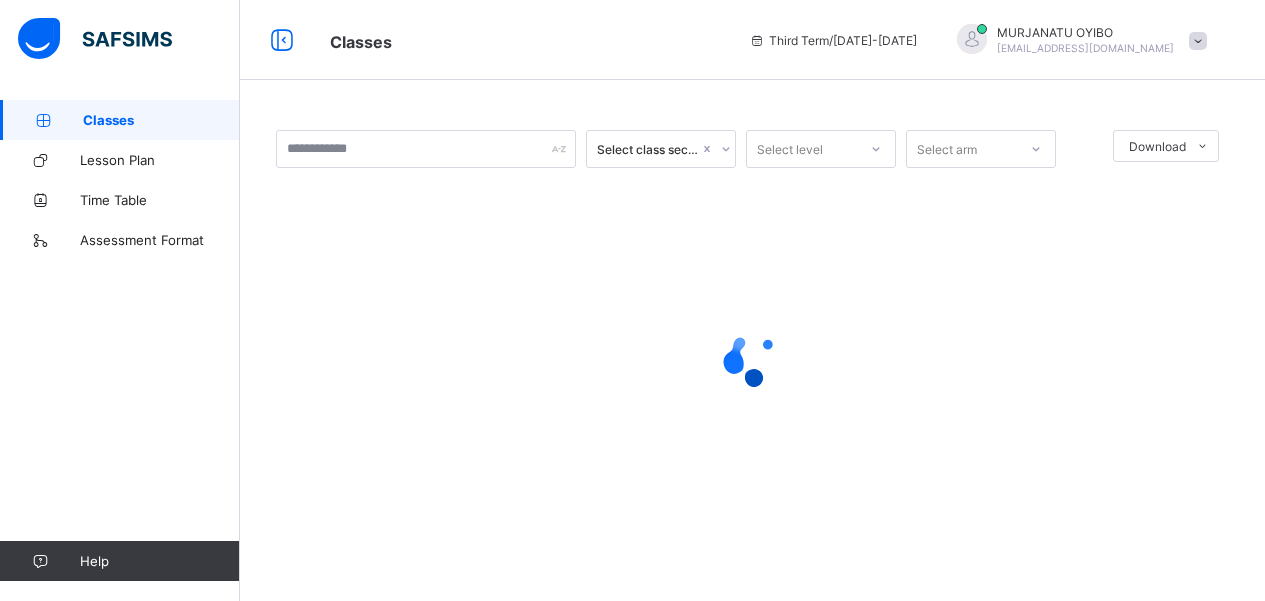 scroll, scrollTop: 0, scrollLeft: 0, axis: both 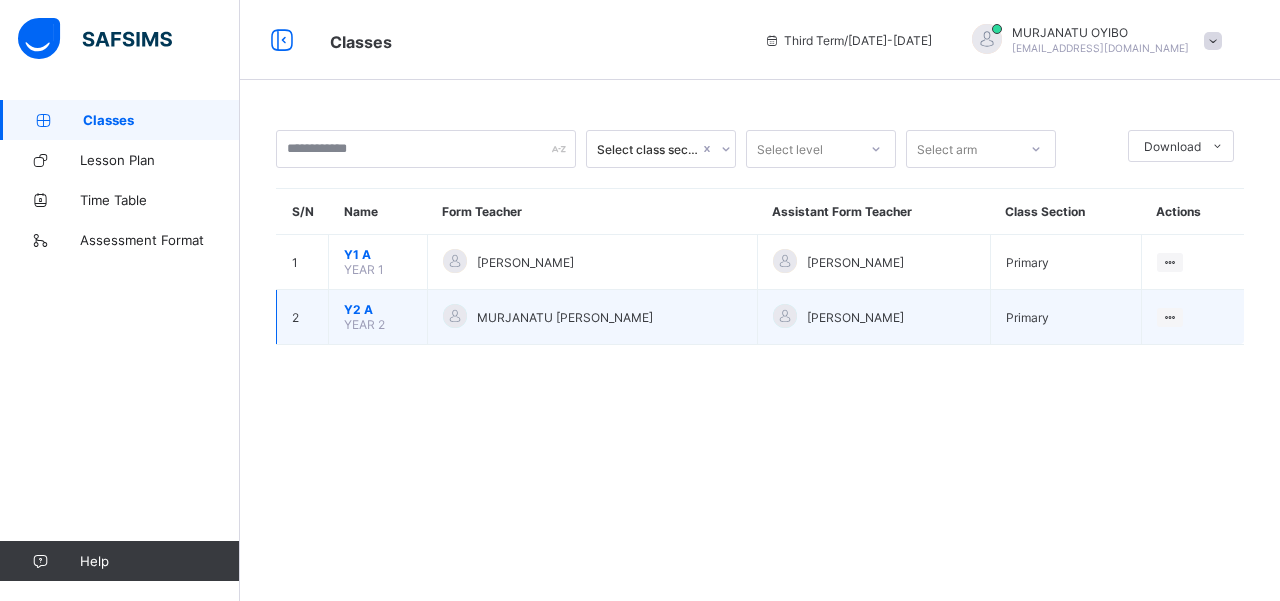 click on "Y2   A" at bounding box center (378, 309) 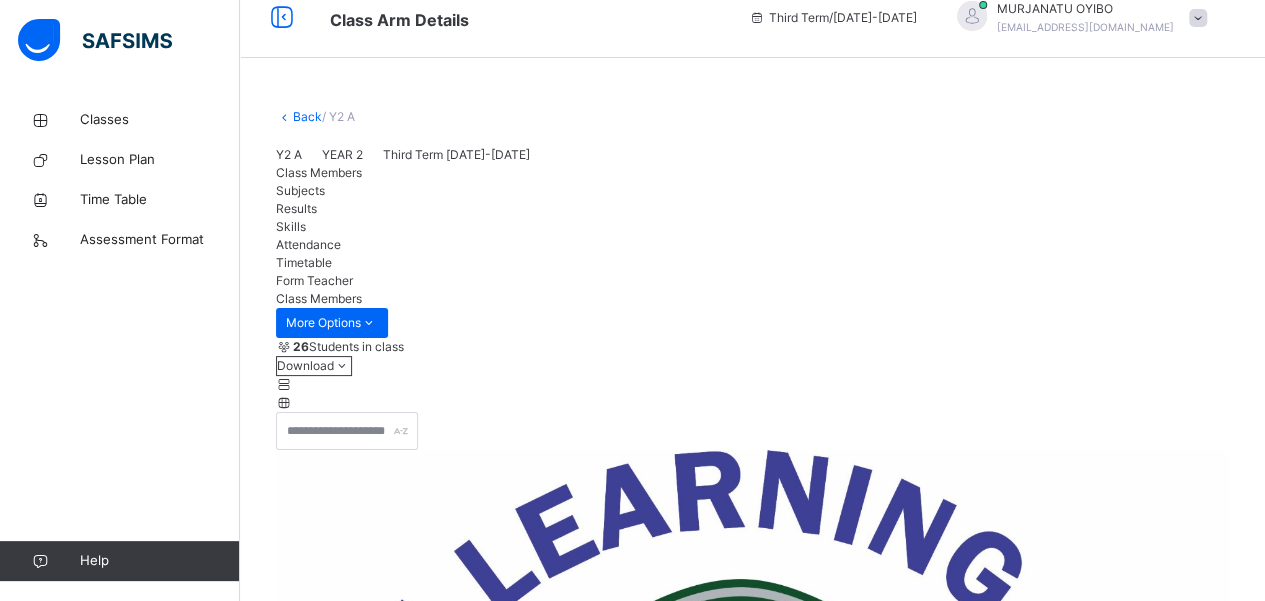 scroll, scrollTop: 2, scrollLeft: 0, axis: vertical 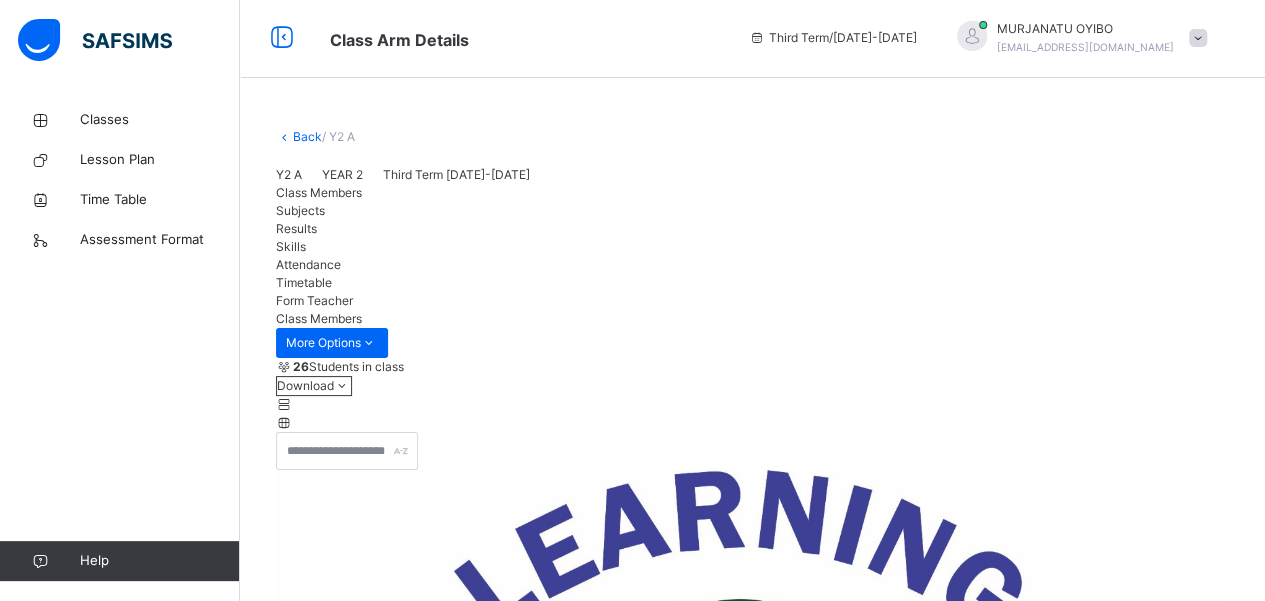 click at bounding box center [1198, 38] 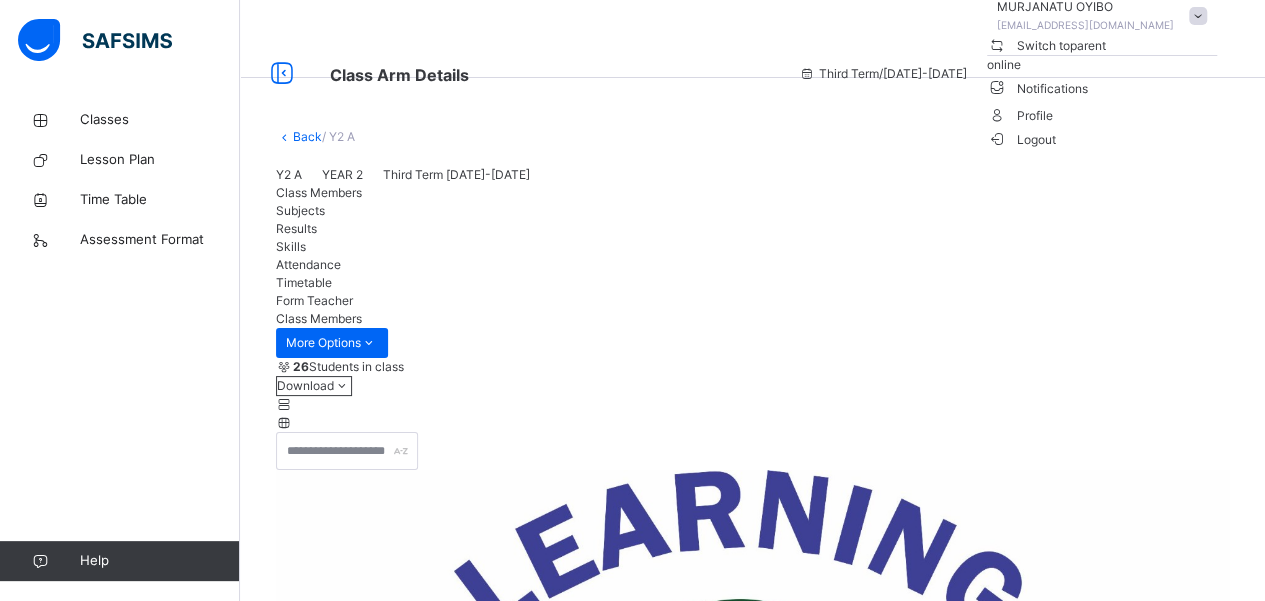 click on "Logout" at bounding box center (1021, 139) 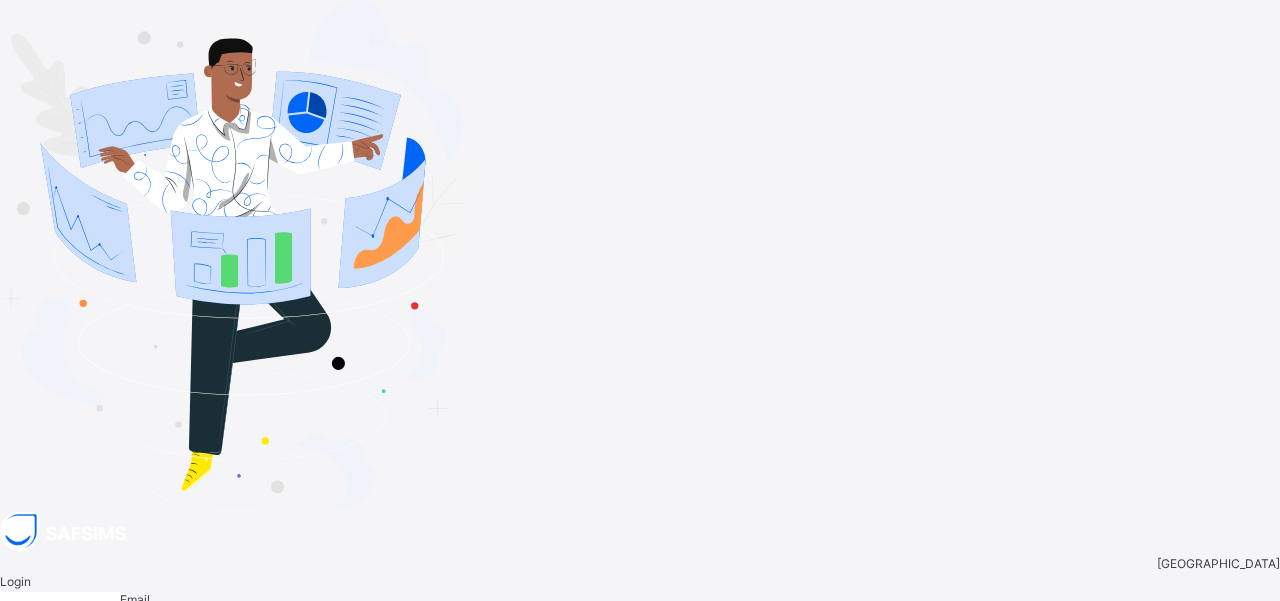 type on "**********" 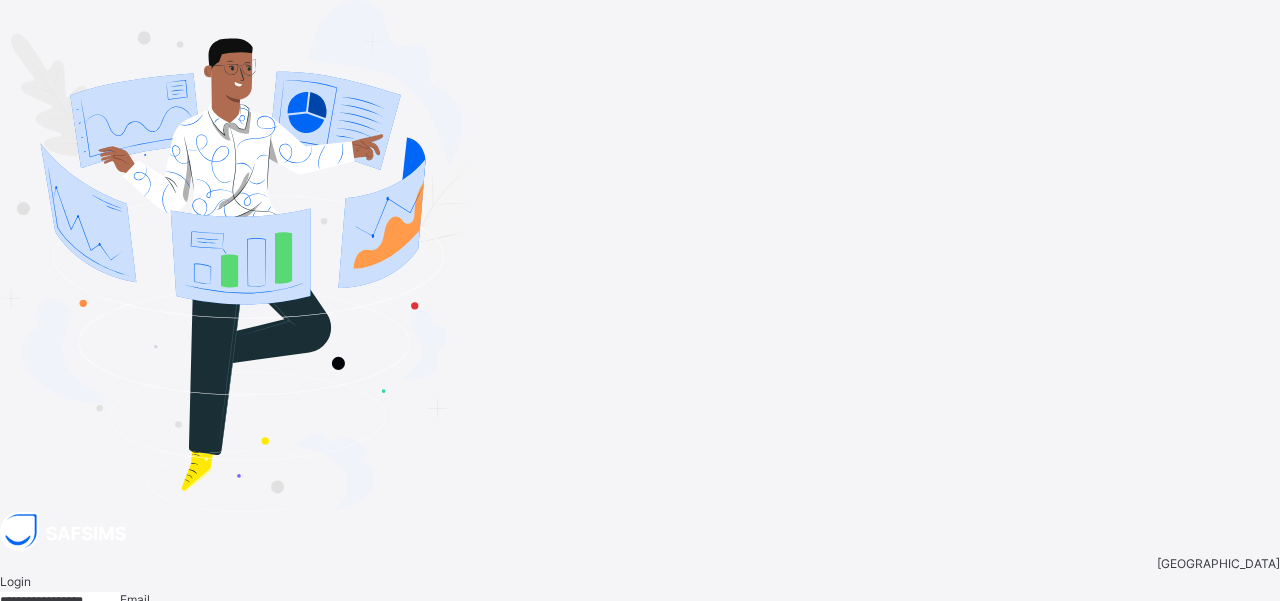 click on "Login" at bounding box center (1247, 717) 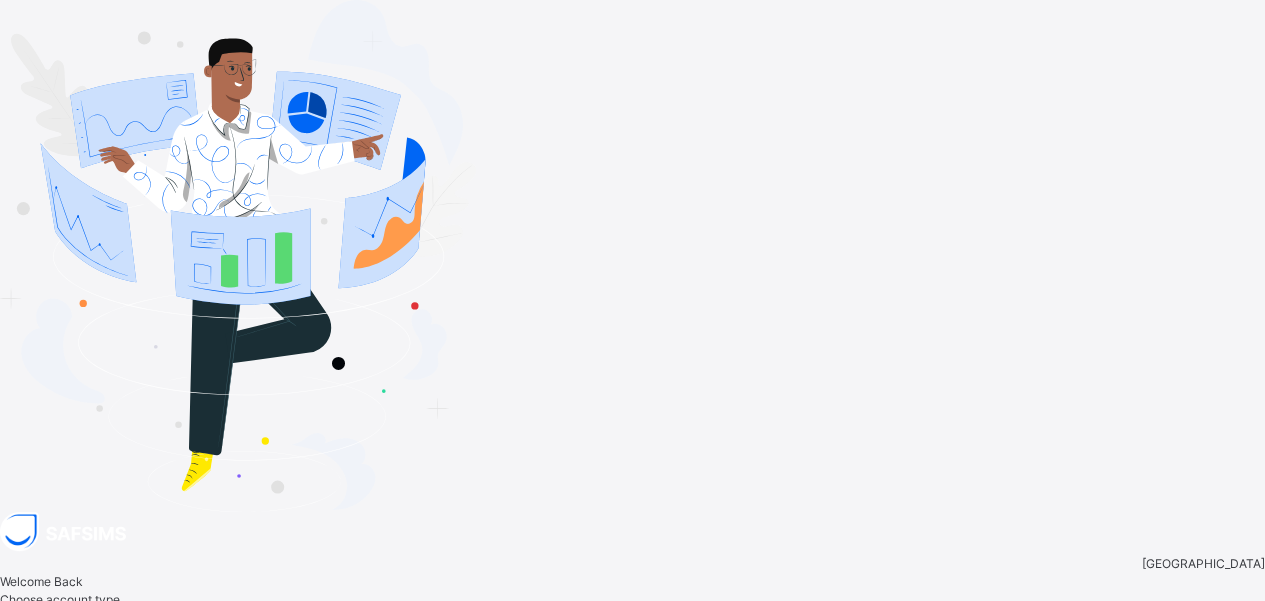 click on "Staff" at bounding box center (614, 720) 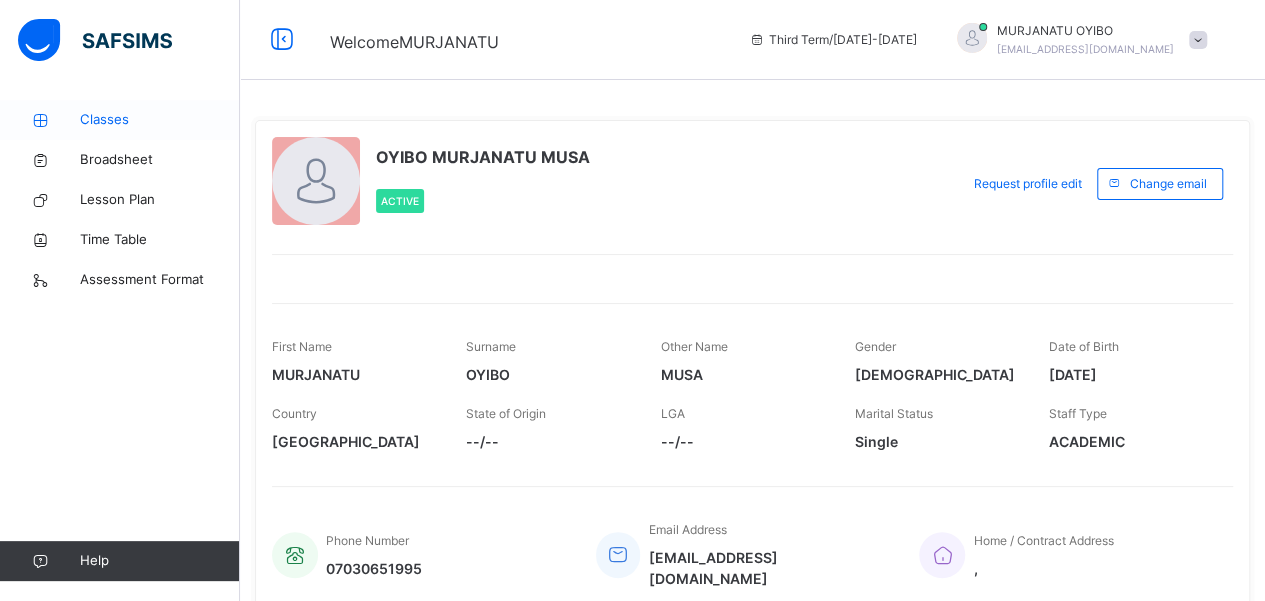 click on "Classes" at bounding box center [120, 120] 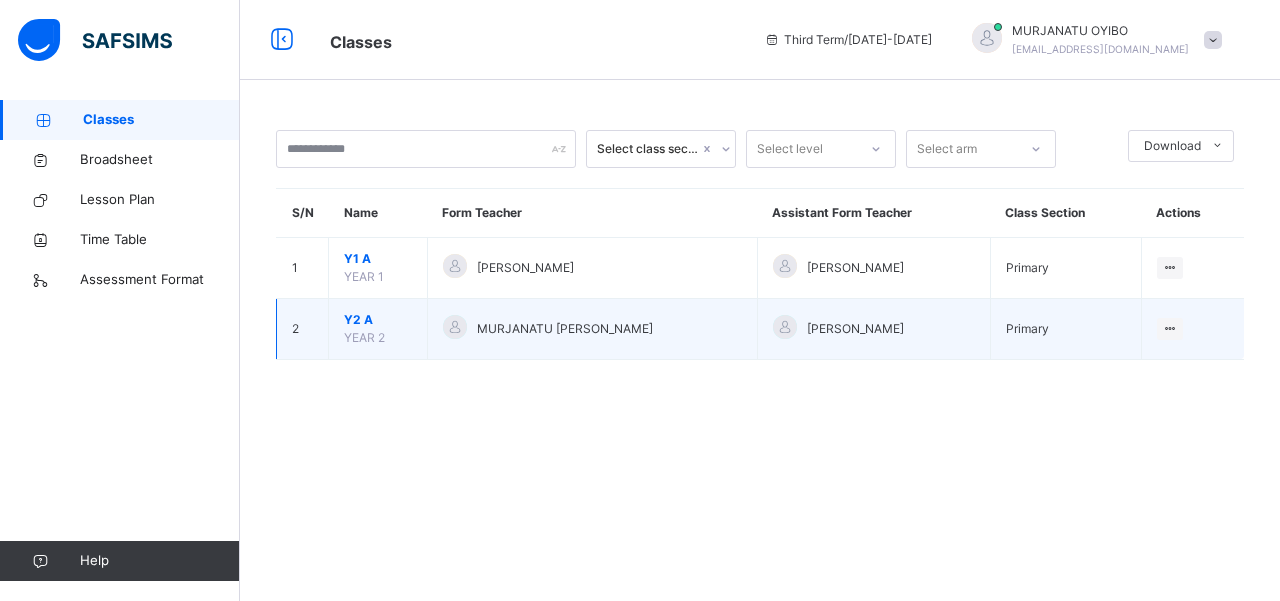 click on "Y2   A   YEAR 2" at bounding box center (378, 329) 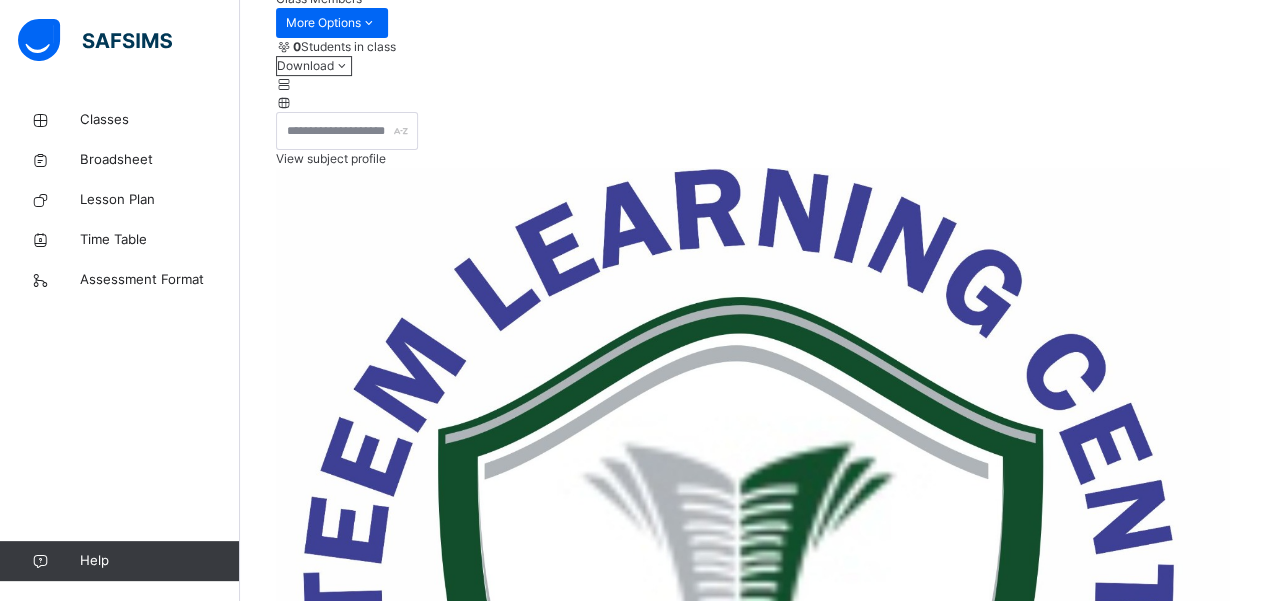 scroll, scrollTop: 331, scrollLeft: 0, axis: vertical 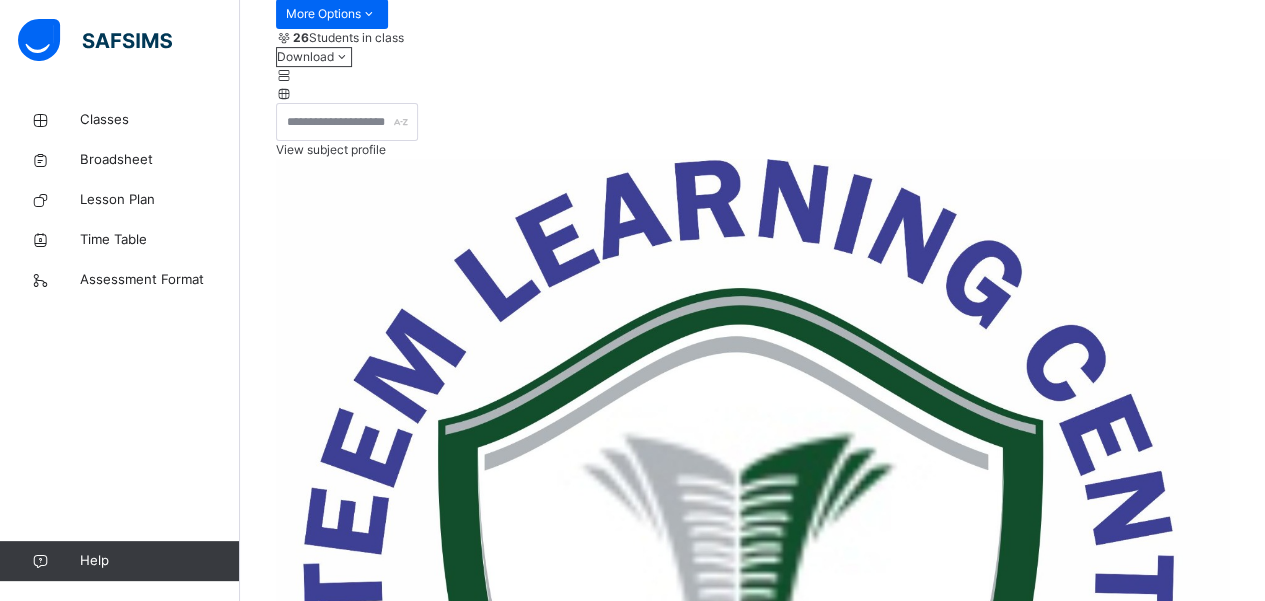 click on "Results" at bounding box center (296, -101) 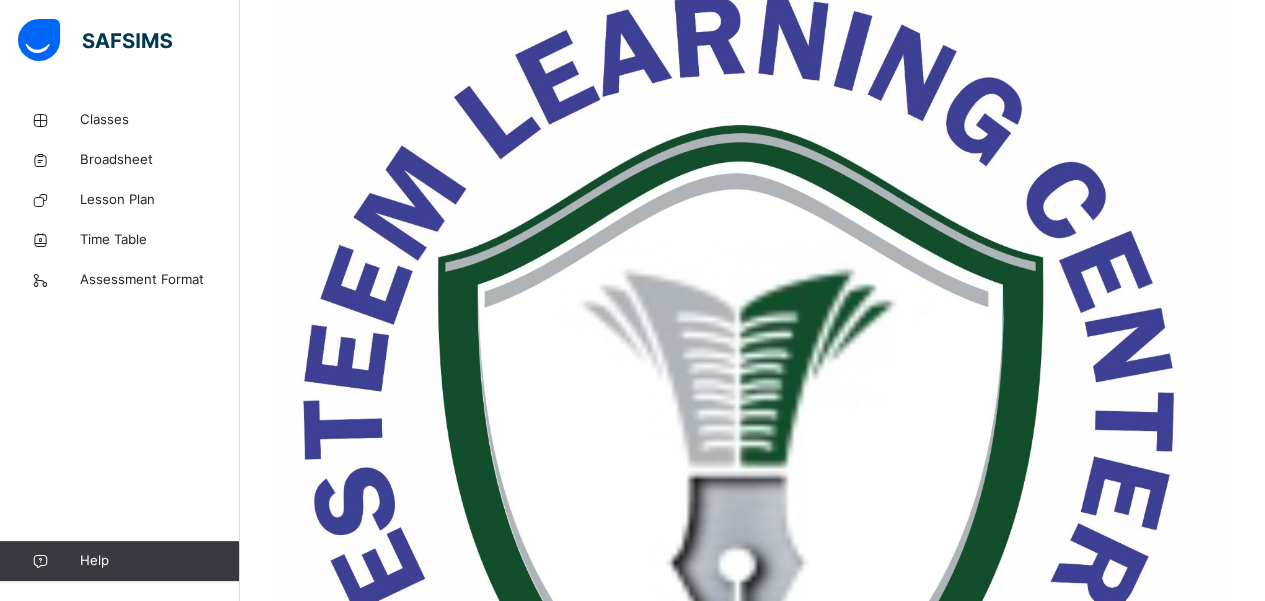 scroll, scrollTop: 494, scrollLeft: 0, axis: vertical 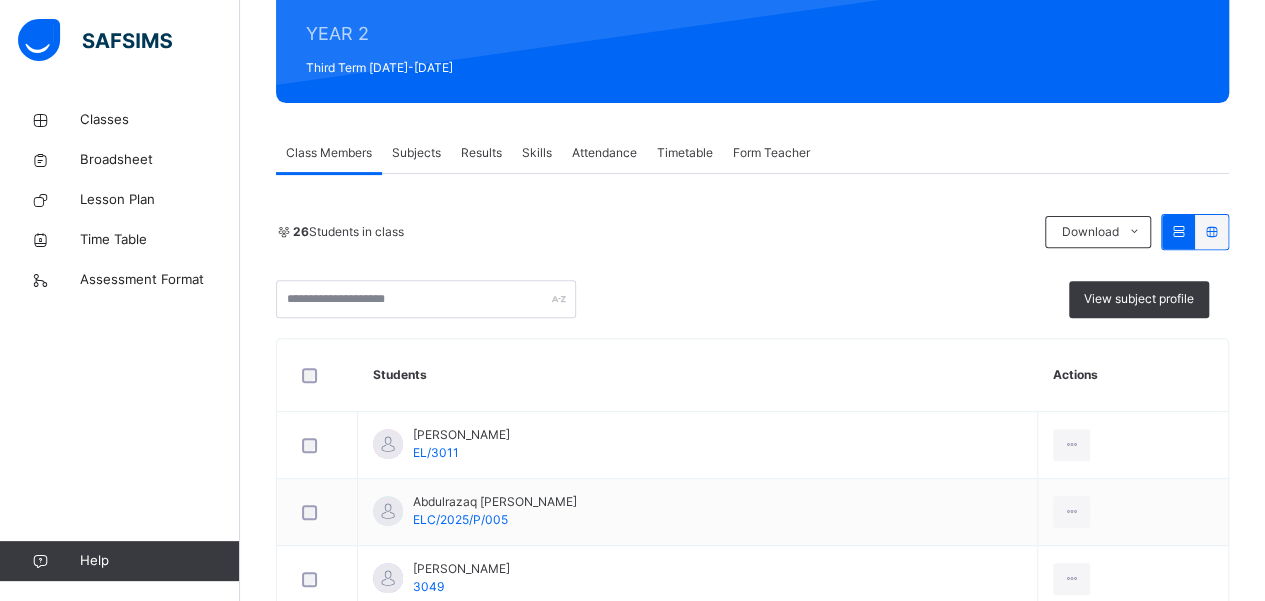 click on "Results" at bounding box center (481, 153) 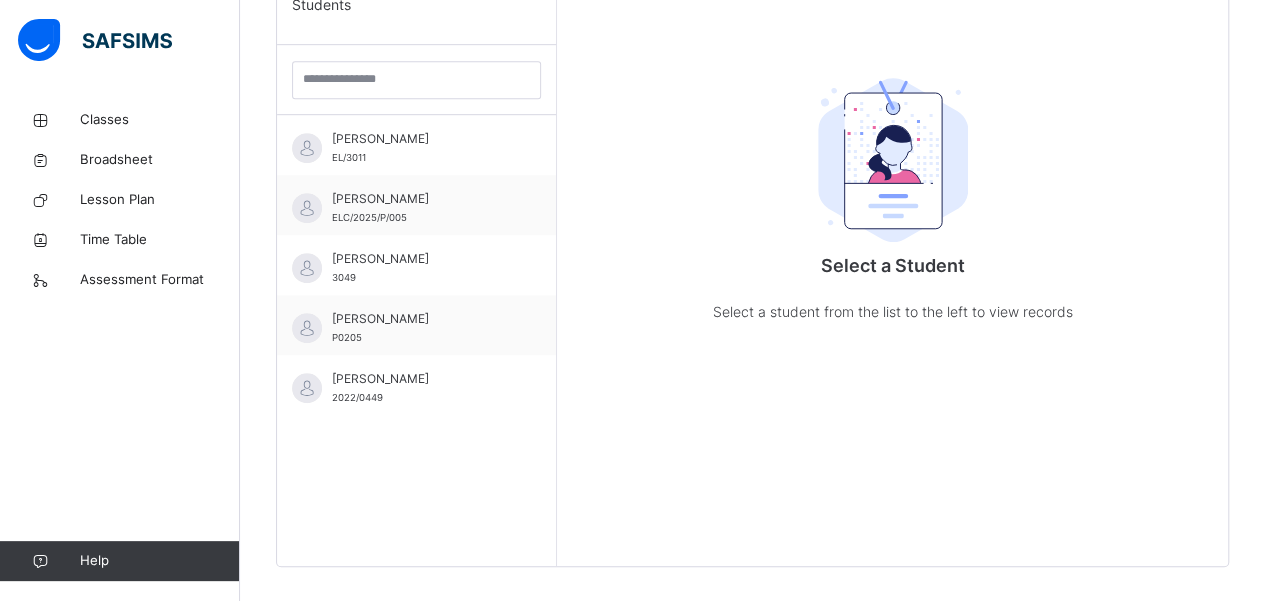 scroll, scrollTop: 579, scrollLeft: 0, axis: vertical 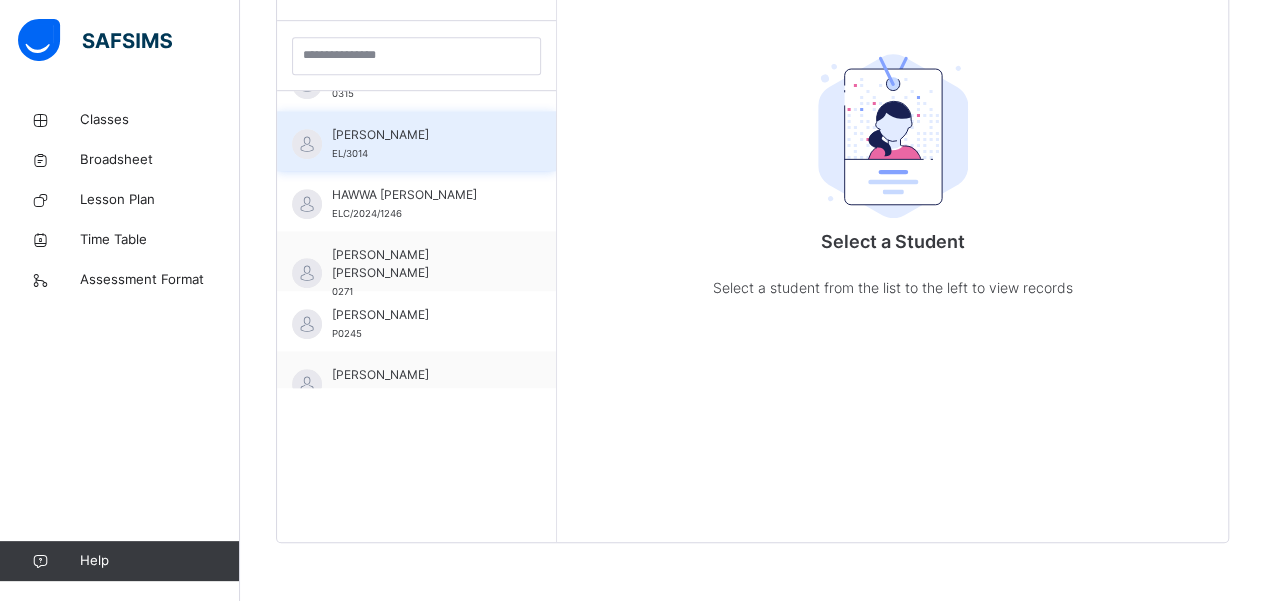 click on "[PERSON_NAME]" at bounding box center (421, 135) 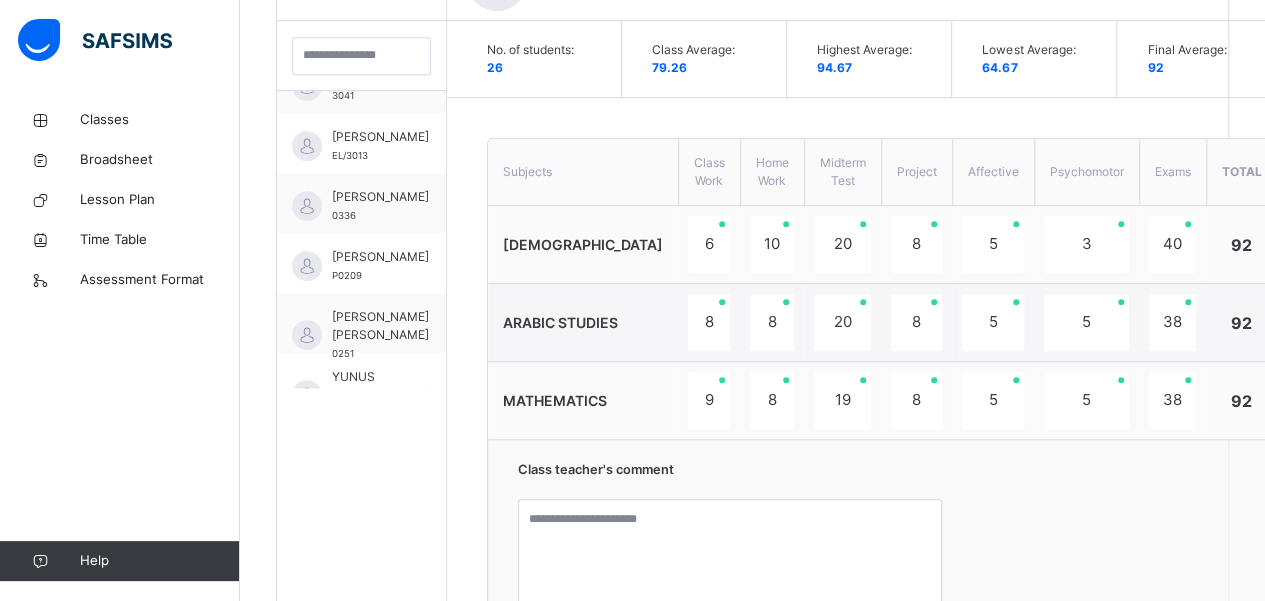 scroll, scrollTop: 1218, scrollLeft: 0, axis: vertical 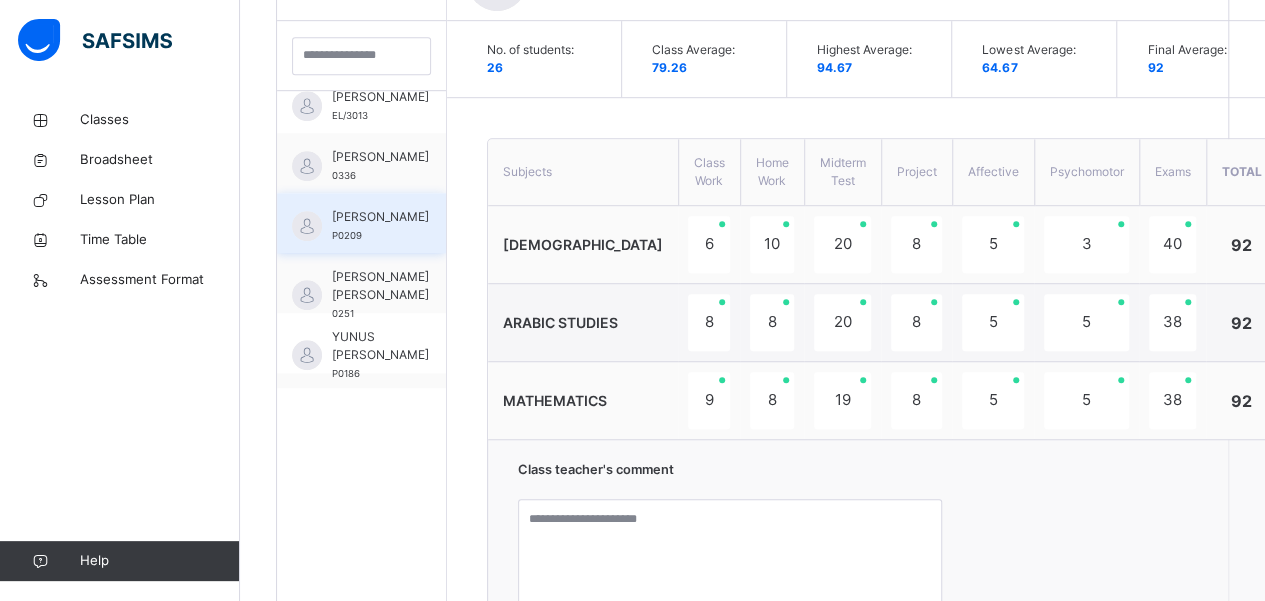 click on "[PERSON_NAME]" at bounding box center [380, 217] 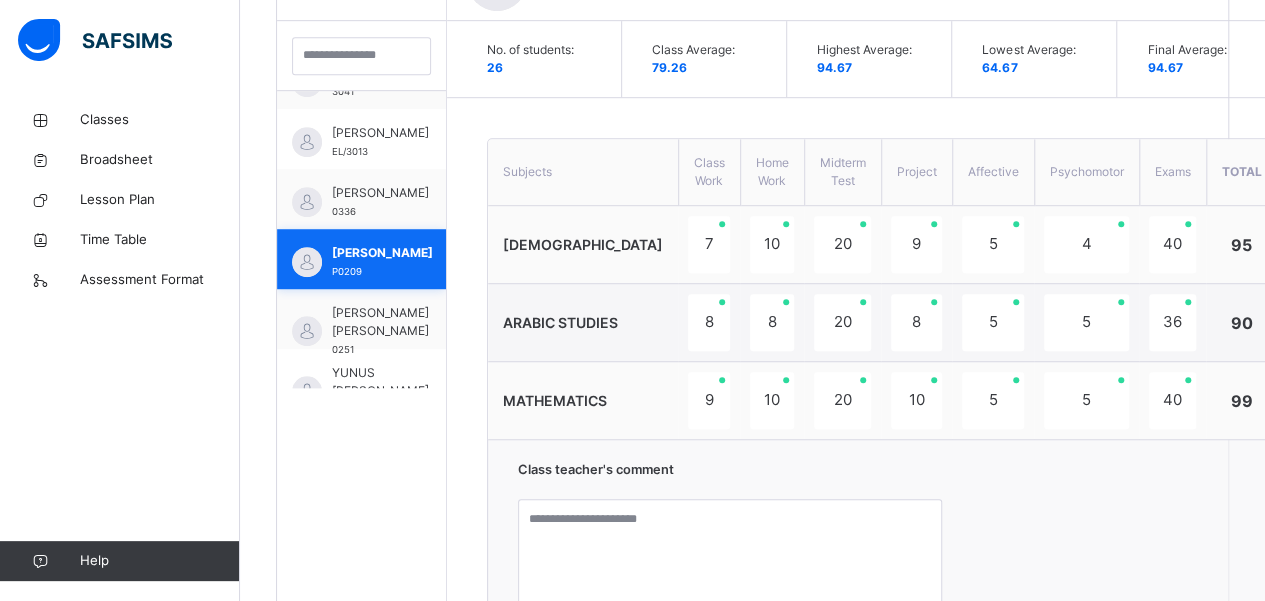 scroll, scrollTop: 1218, scrollLeft: 0, axis: vertical 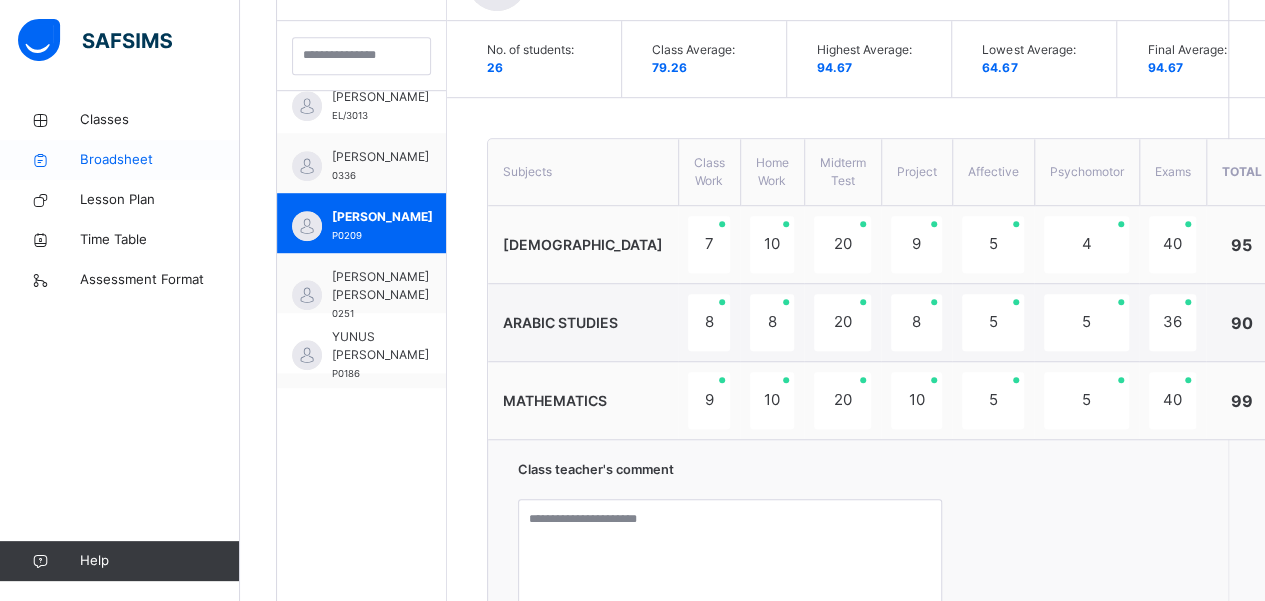 click on "Broadsheet" at bounding box center (160, 160) 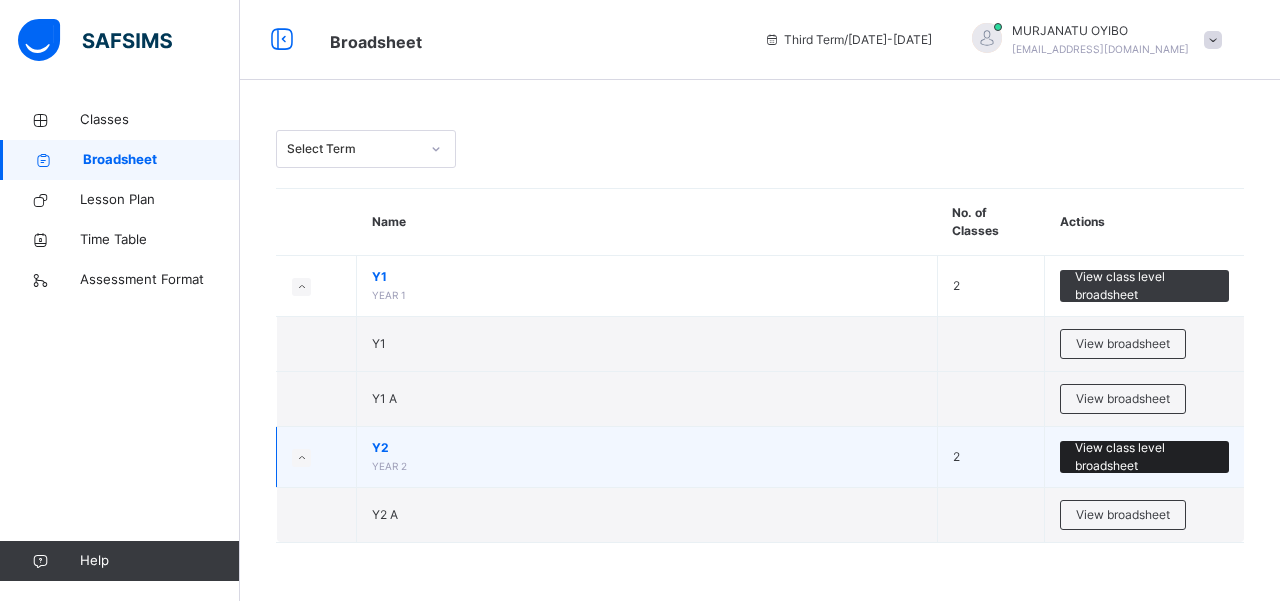 click on "View class level broadsheet" at bounding box center (1144, 457) 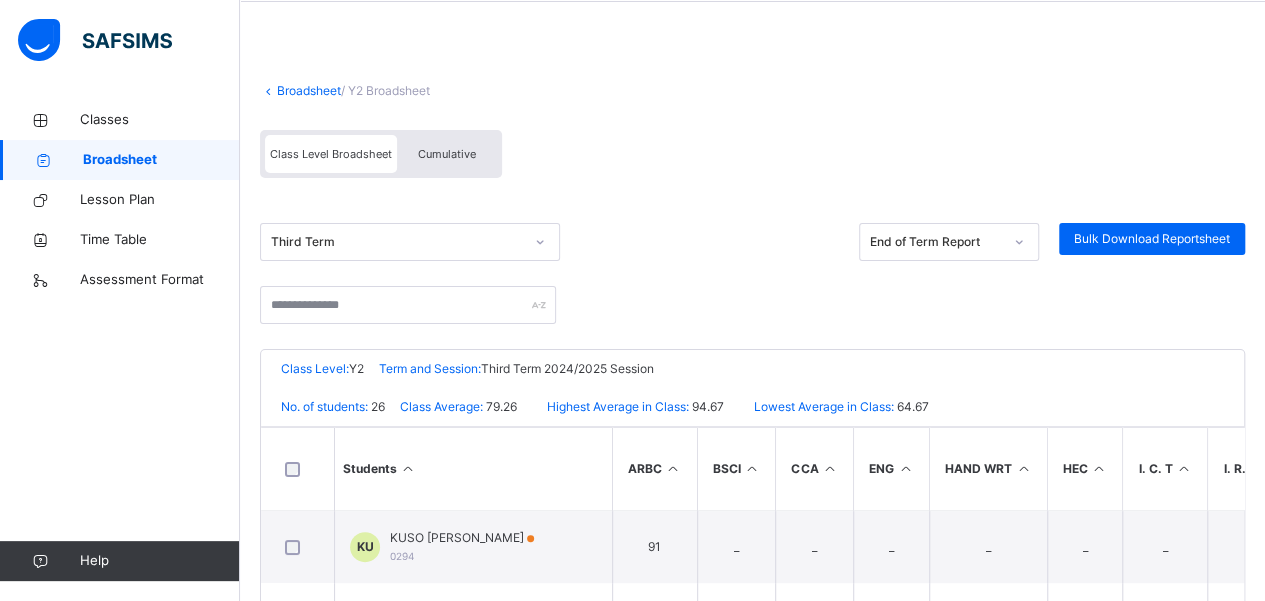 scroll, scrollTop: 0, scrollLeft: 0, axis: both 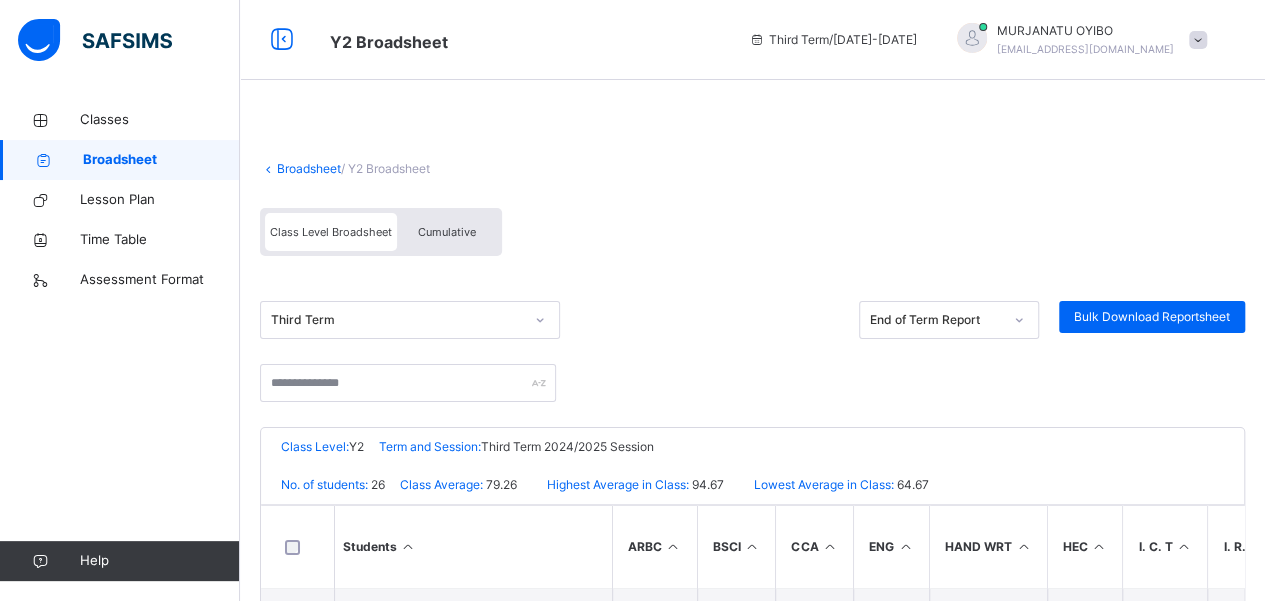 click on "Cumulative" at bounding box center (447, 232) 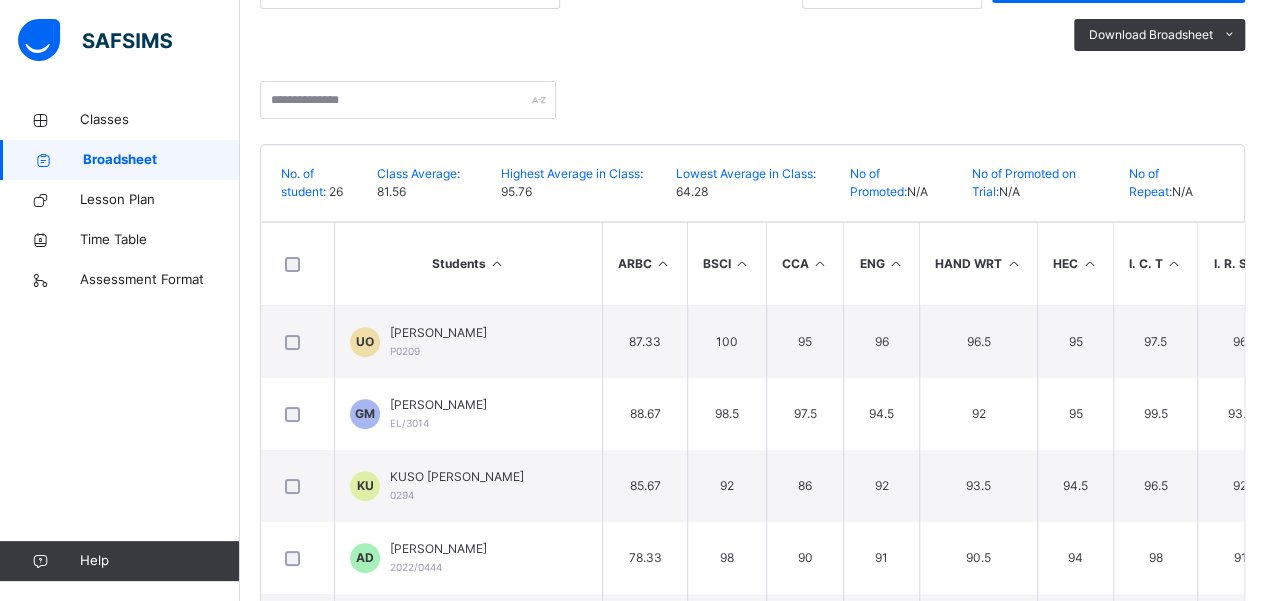 scroll, scrollTop: 332, scrollLeft: 0, axis: vertical 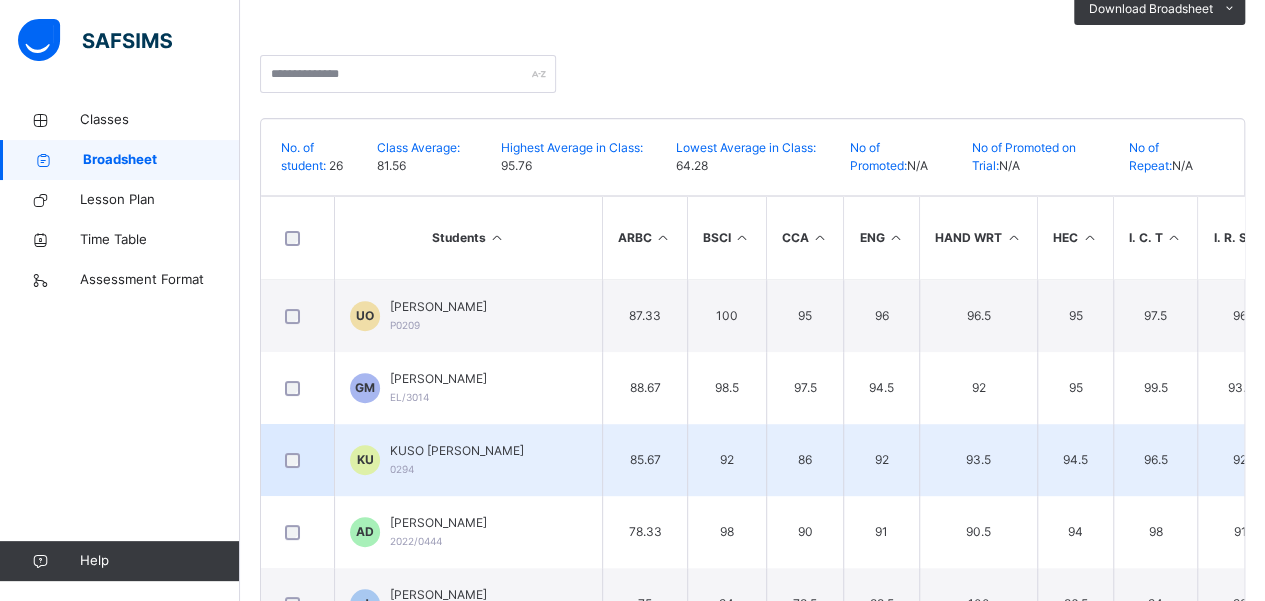 click on "96.5" at bounding box center (1155, 460) 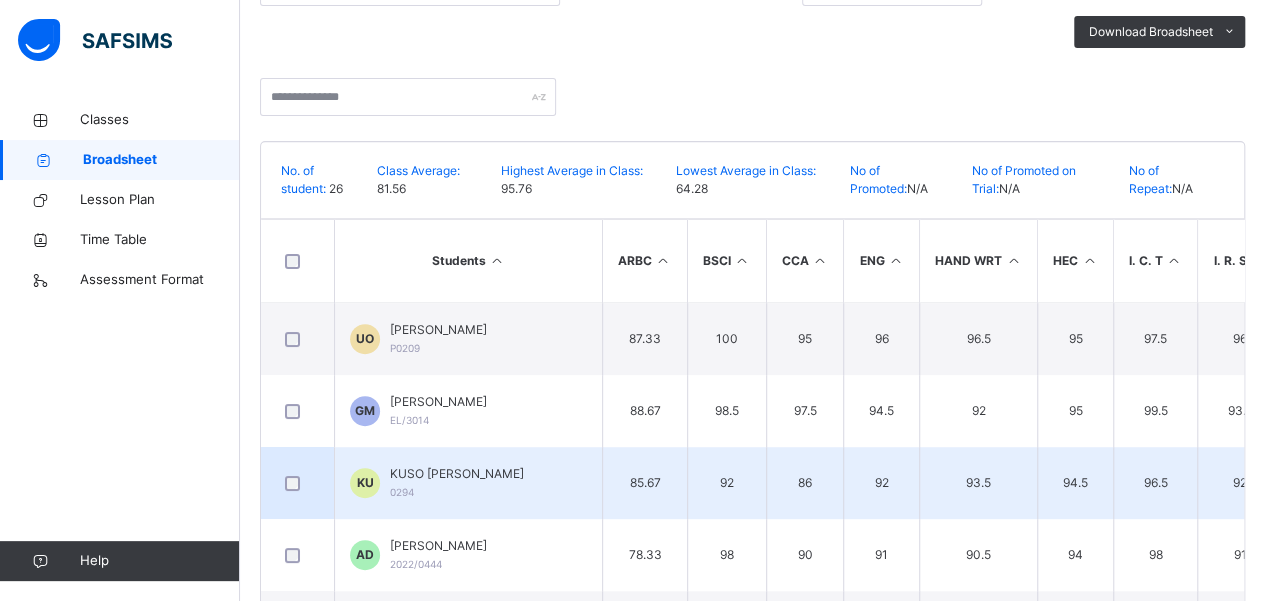 scroll, scrollTop: 328, scrollLeft: 0, axis: vertical 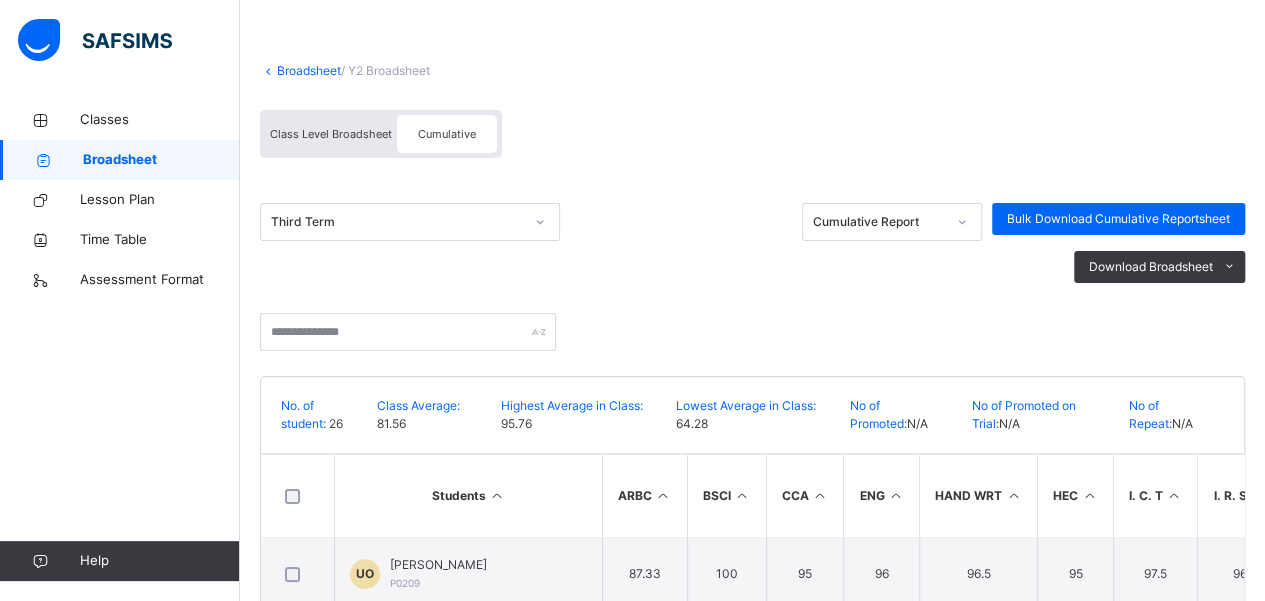 click on "Cumulative Report" at bounding box center [879, 222] 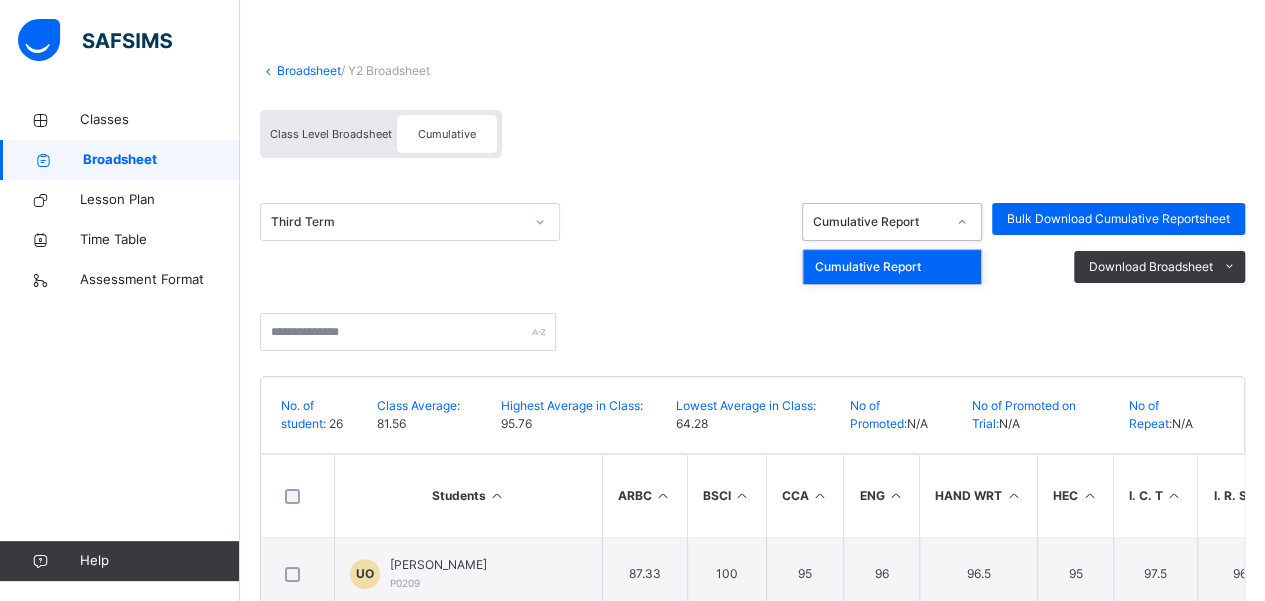 click on "Download Broadsheet PDF Excel sheet" at bounding box center (752, 267) 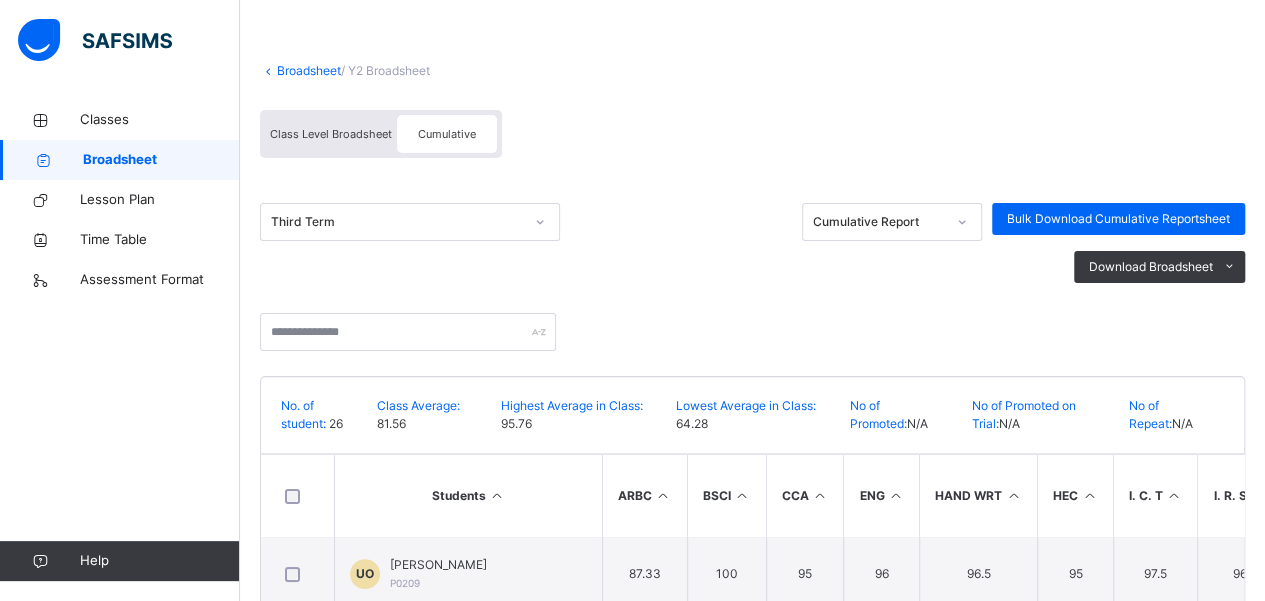 click on "Third Term" at bounding box center (397, 222) 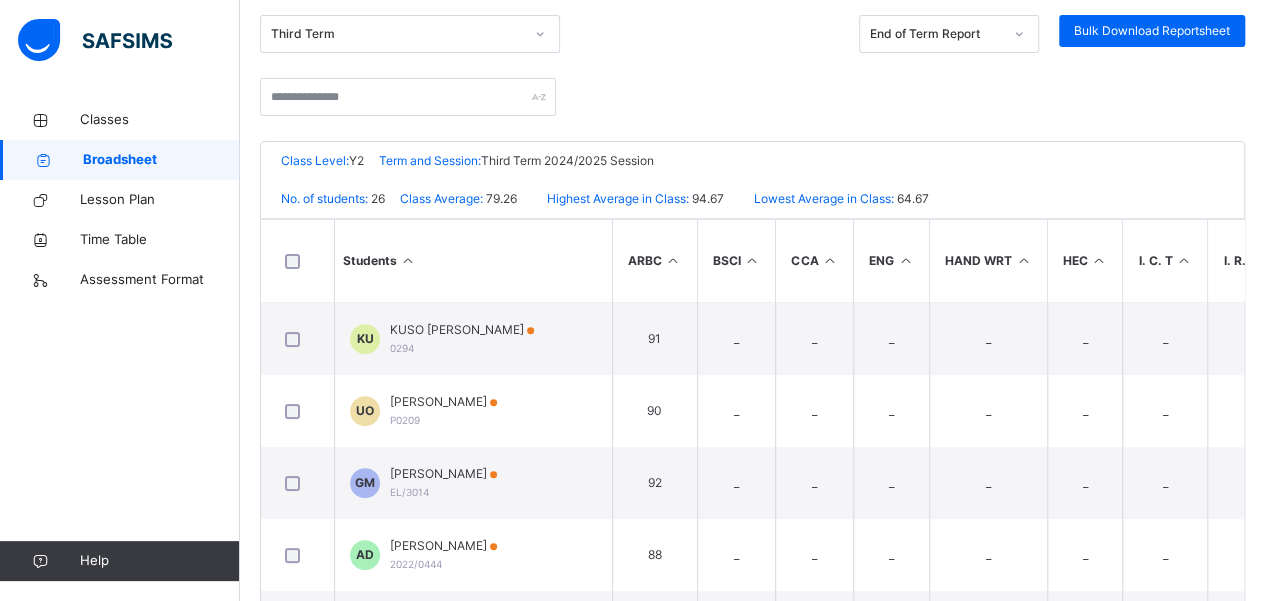 scroll, scrollTop: 316, scrollLeft: 0, axis: vertical 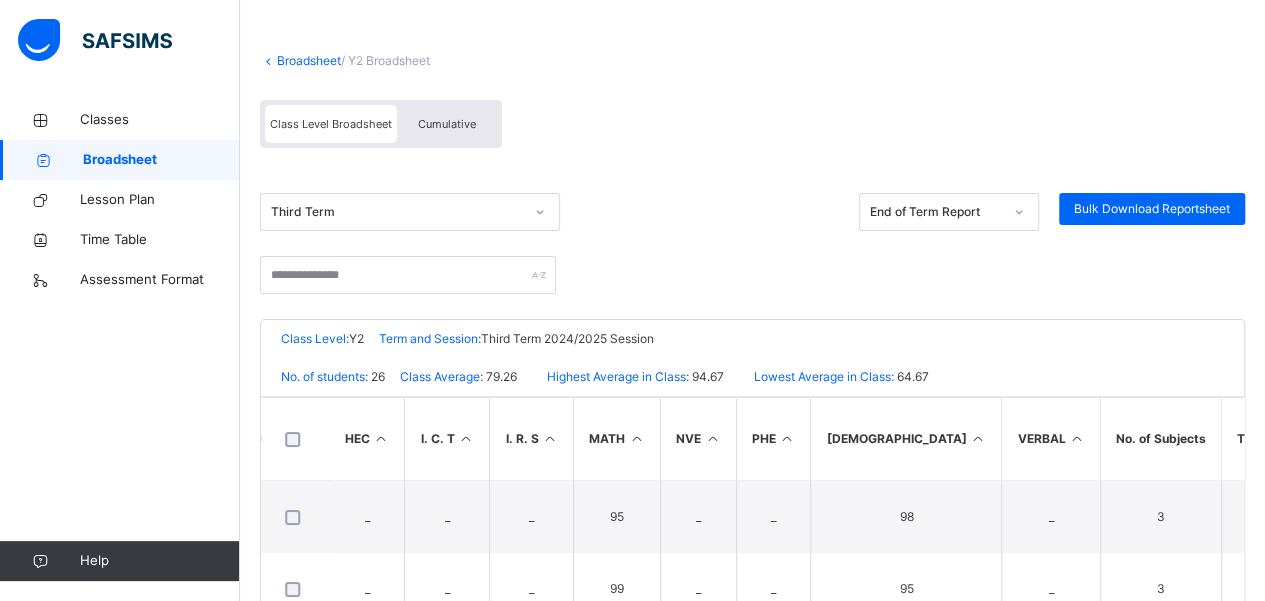 click on "Cumulative" at bounding box center [447, 124] 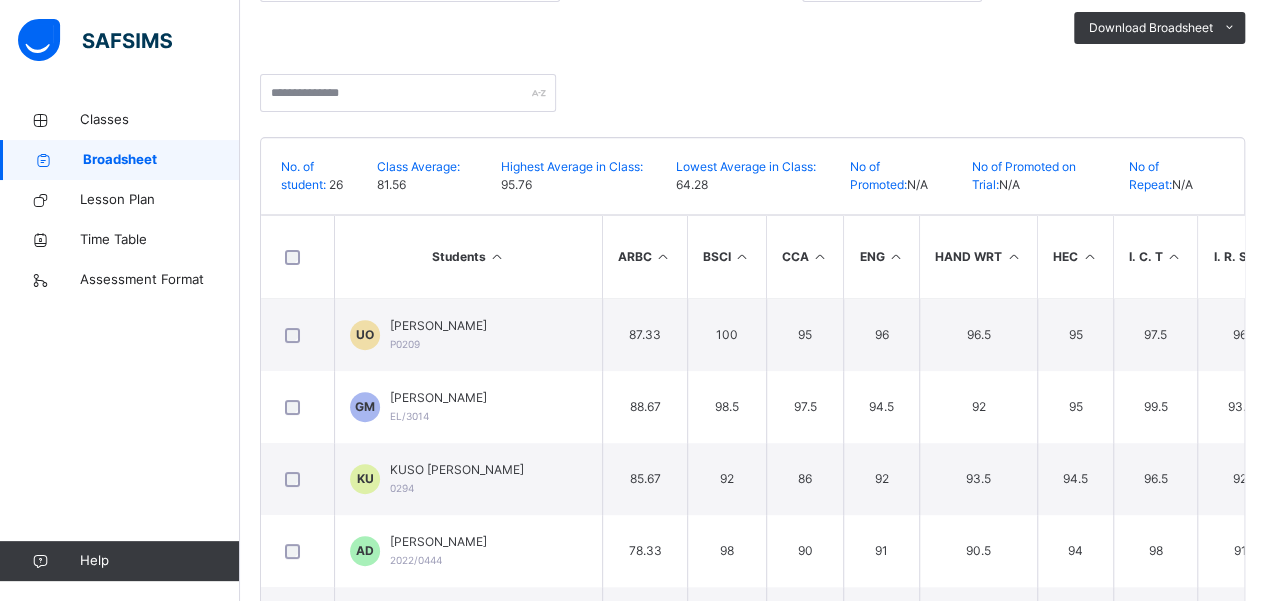 scroll, scrollTop: 338, scrollLeft: 0, axis: vertical 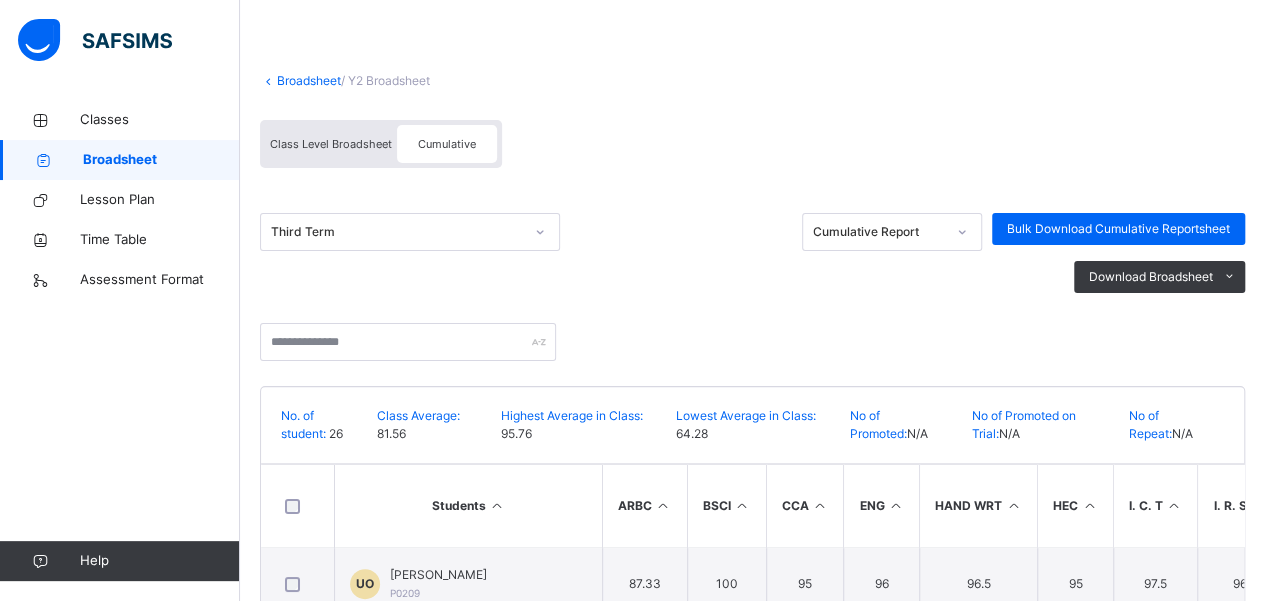 click on "Class Level Broadsheet" at bounding box center (331, 144) 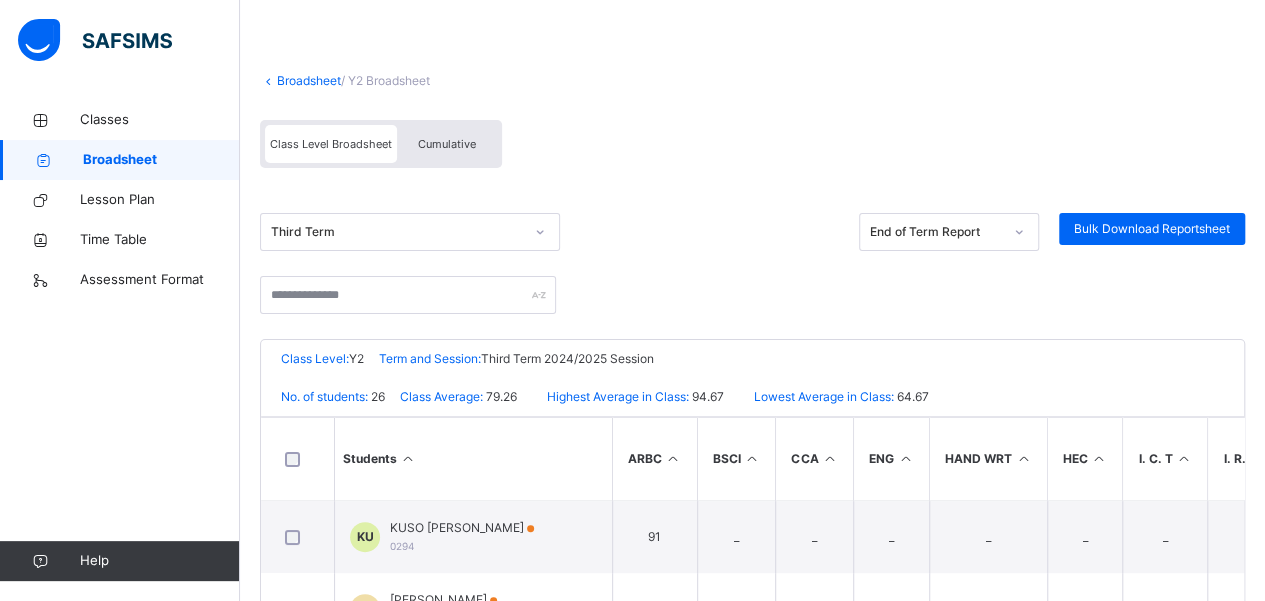 click on "Class Level Broadsheet" at bounding box center (331, 144) 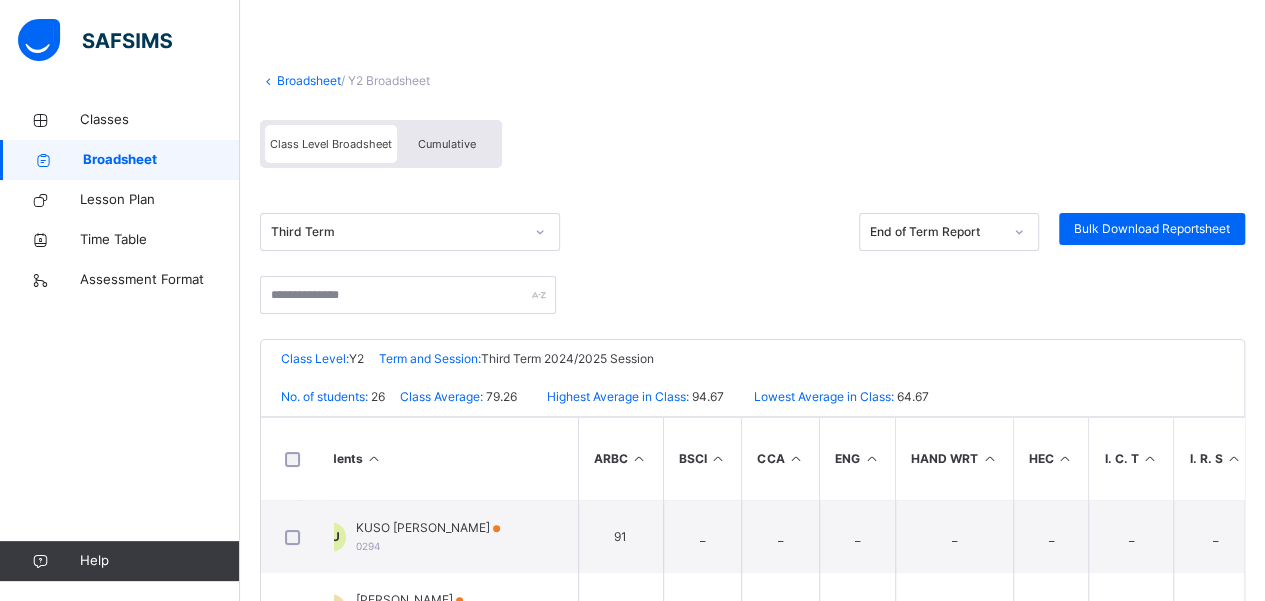 scroll, scrollTop: 0, scrollLeft: 0, axis: both 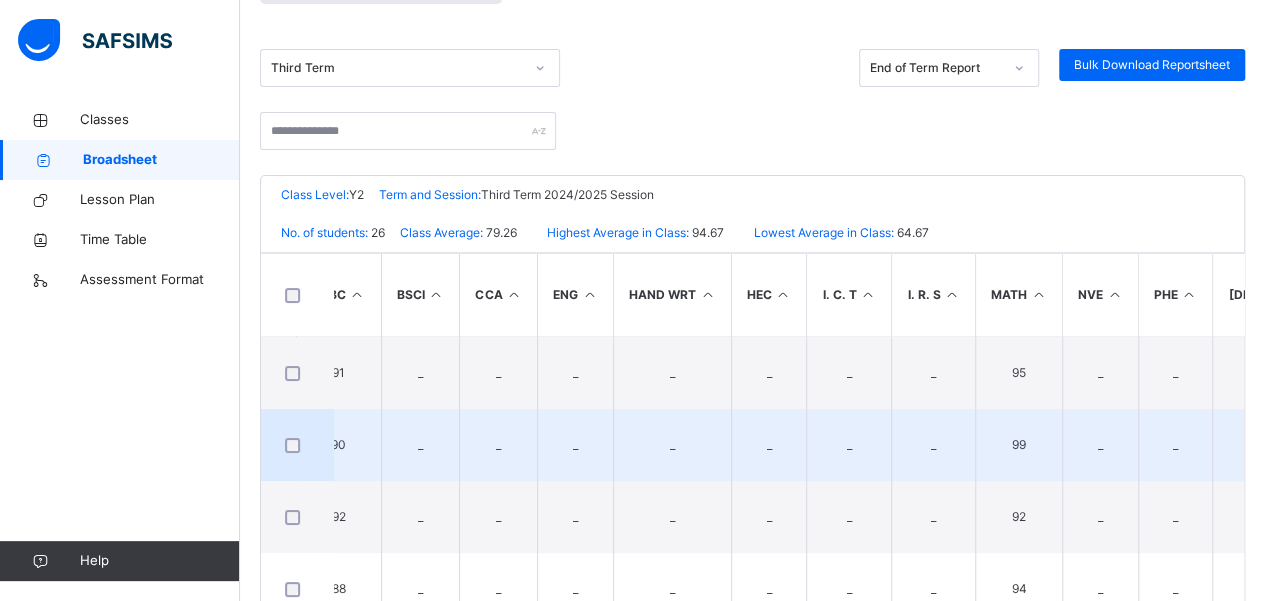 click on "_" at bounding box center (1175, 445) 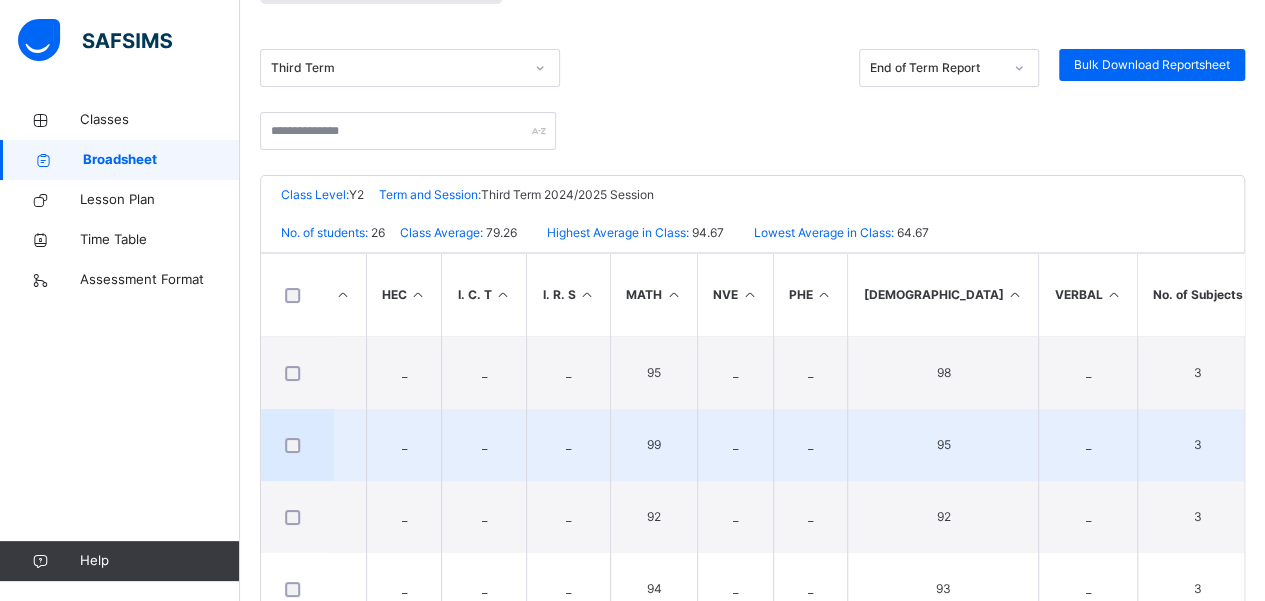 scroll, scrollTop: 0, scrollLeft: 688, axis: horizontal 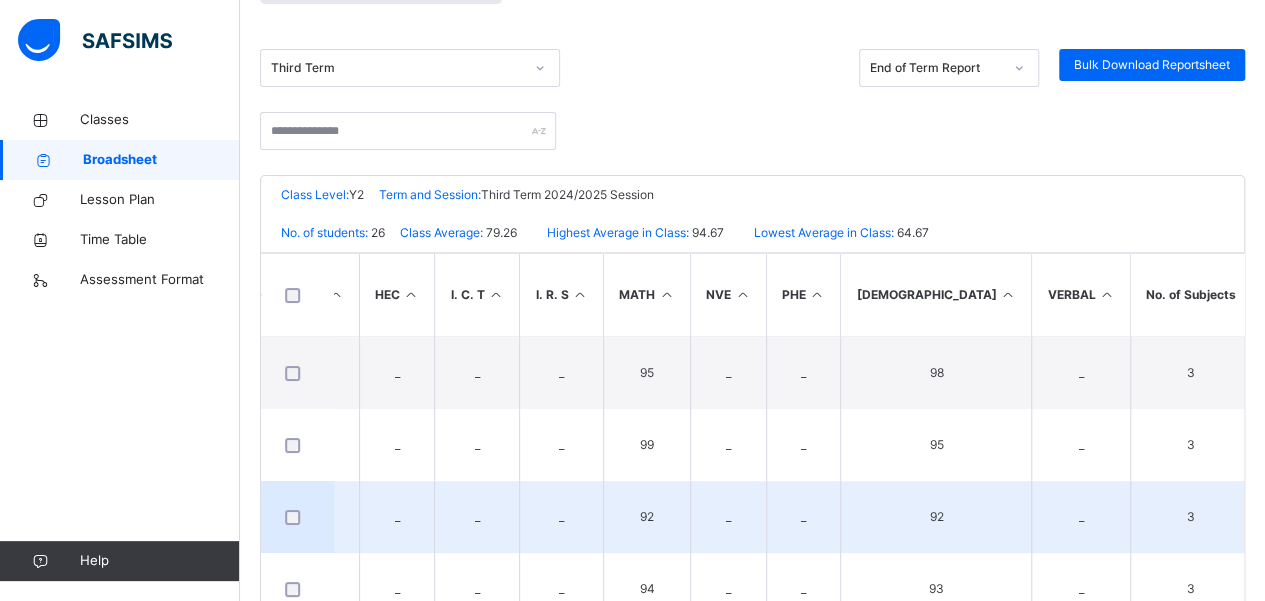 click on "92" at bounding box center (936, 517) 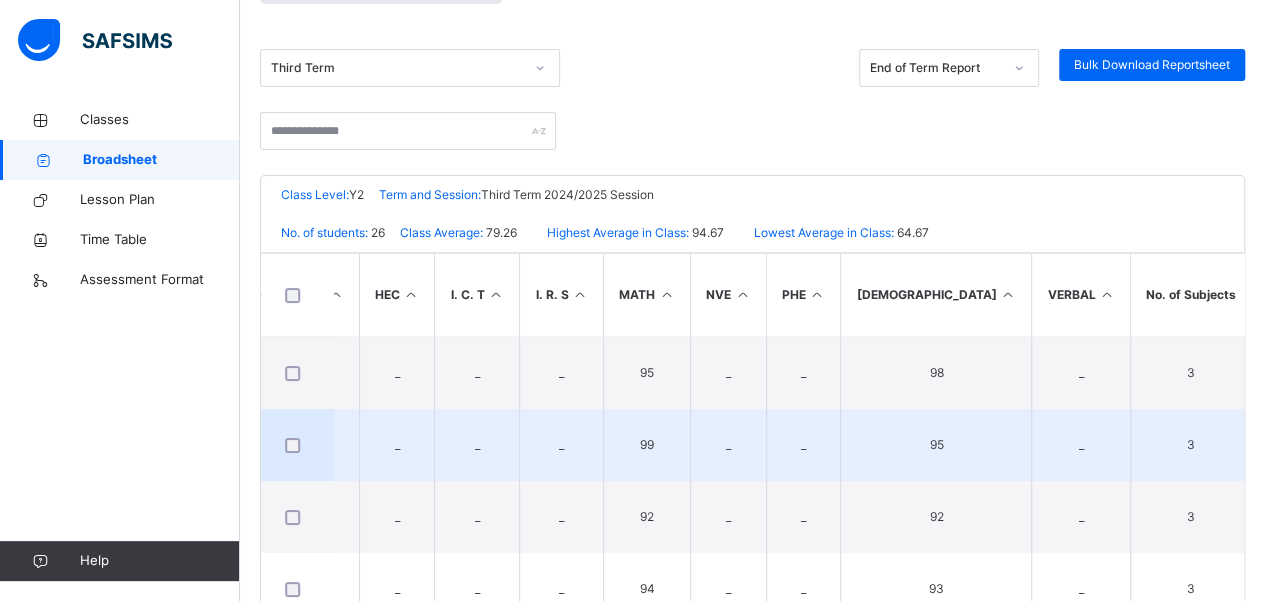 click on "95" at bounding box center (936, 445) 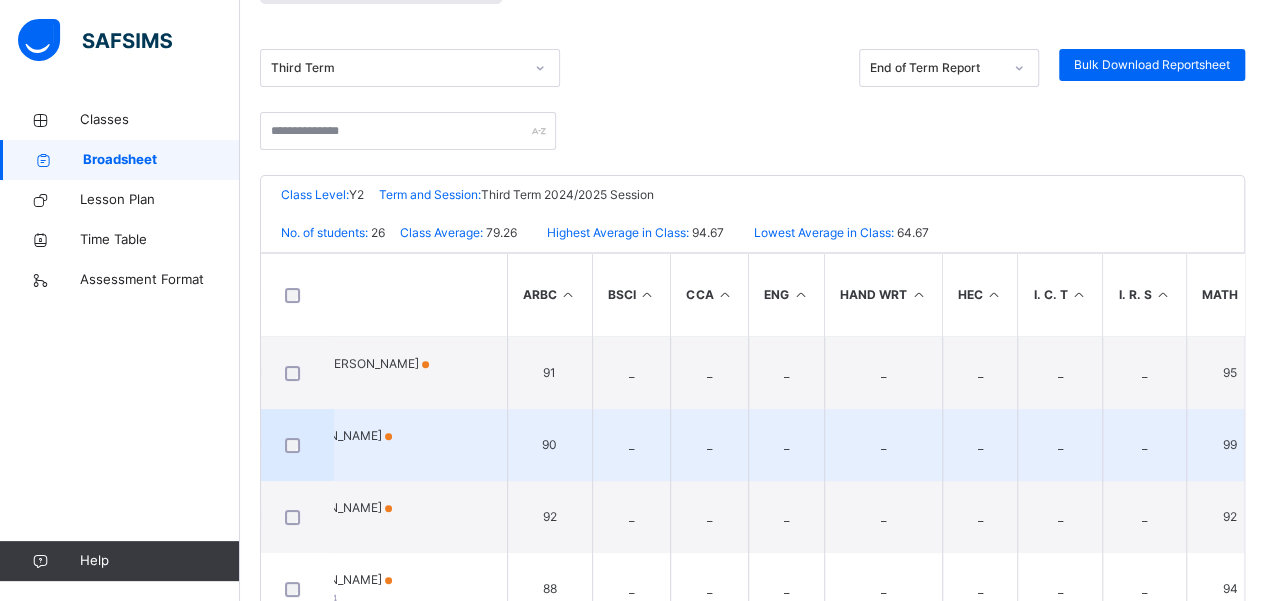 scroll, scrollTop: 0, scrollLeft: 0, axis: both 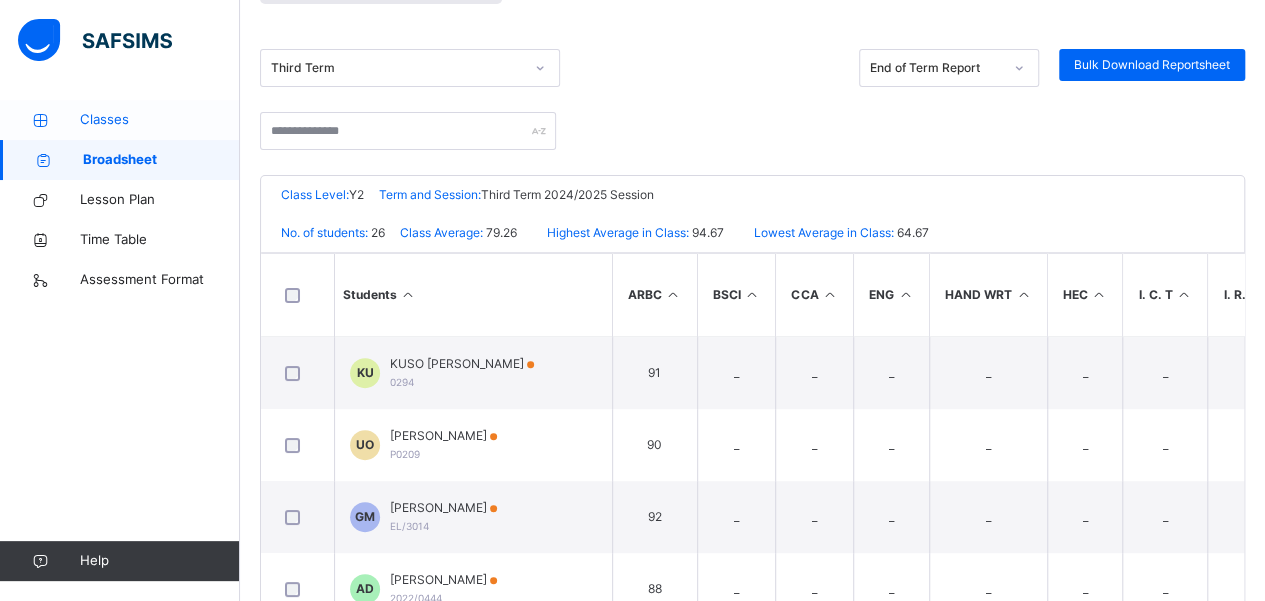 click on "Classes" at bounding box center (120, 120) 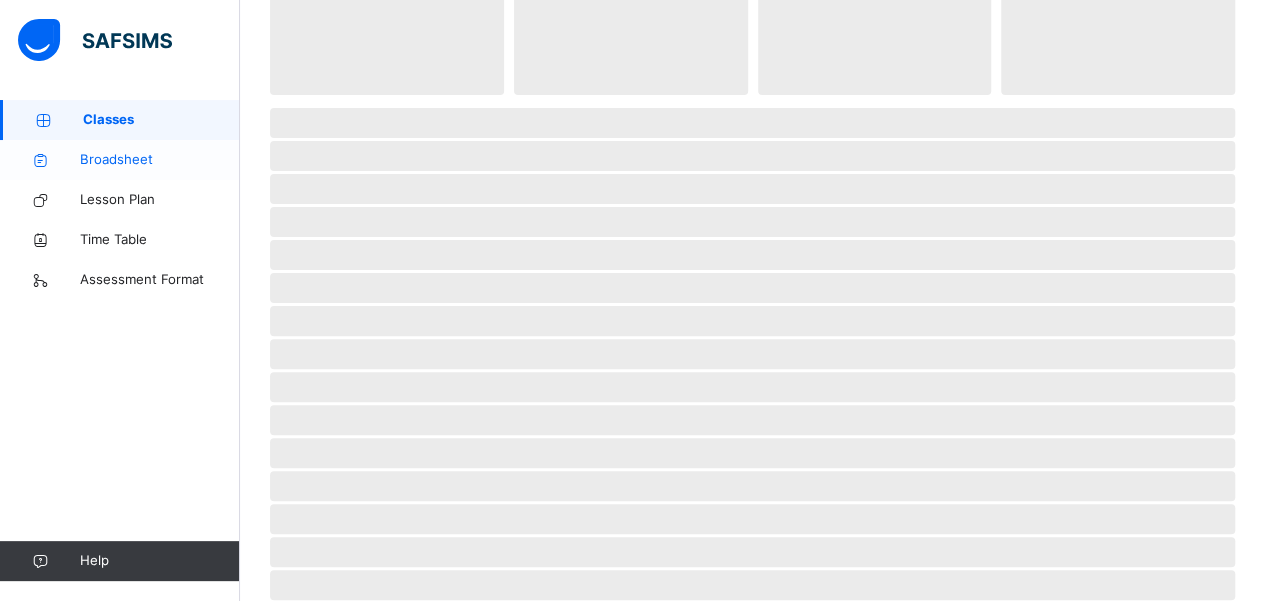 scroll, scrollTop: 0, scrollLeft: 0, axis: both 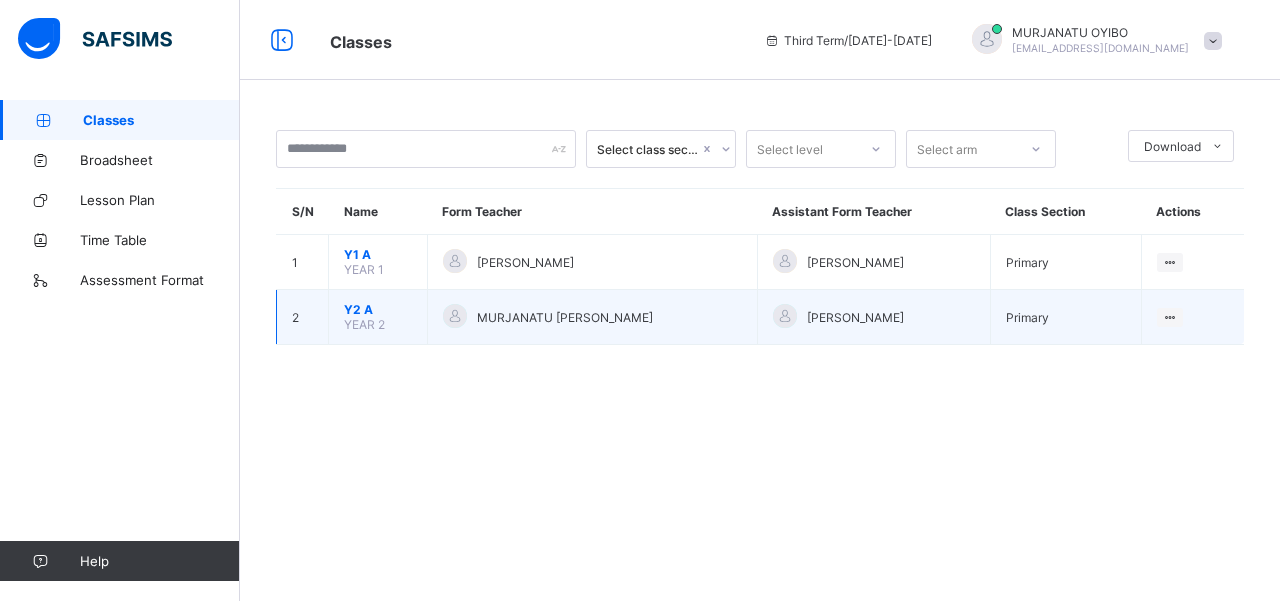 click on "YEAR 2" at bounding box center (364, 324) 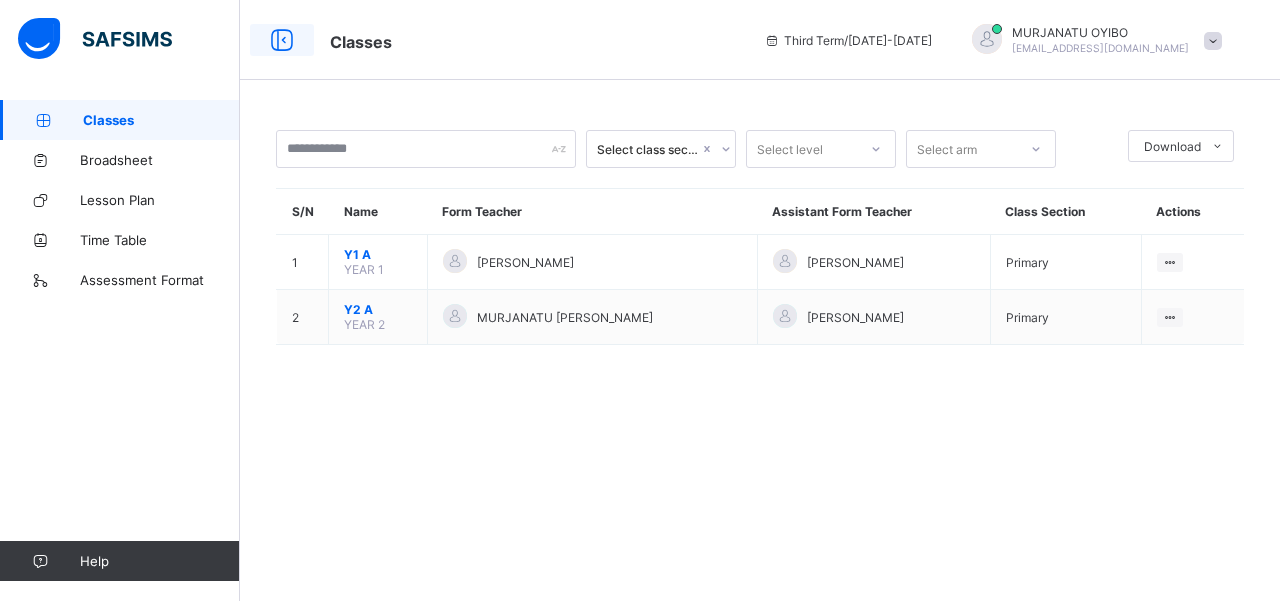 click at bounding box center (282, 40) 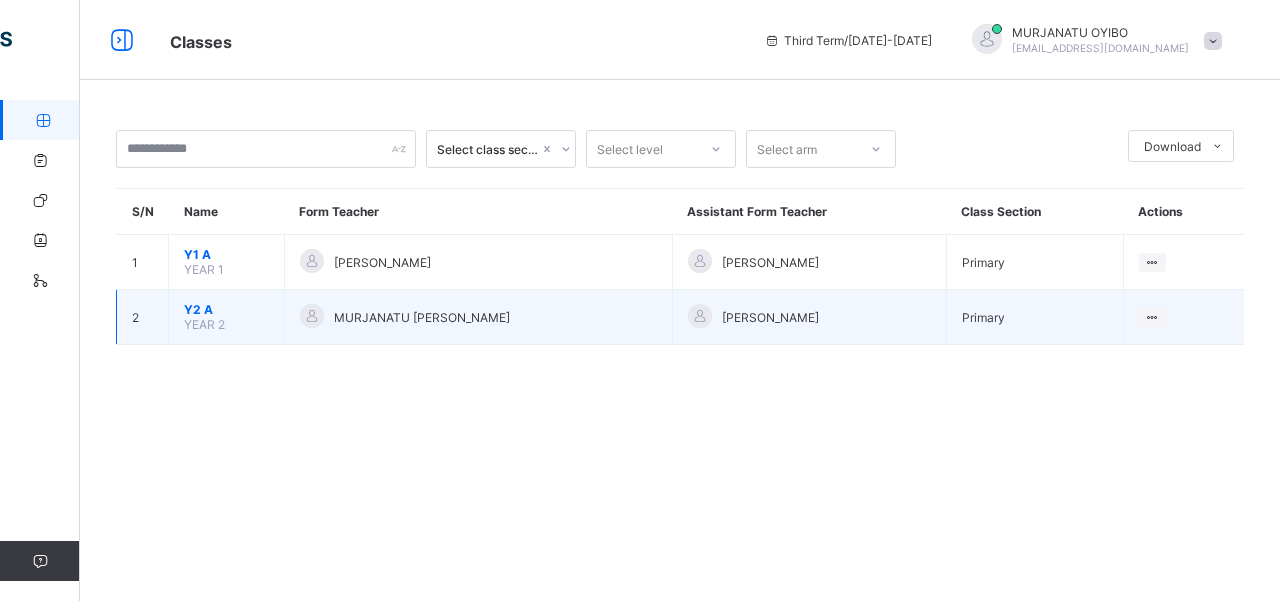 click on "Y2   A" at bounding box center [226, 309] 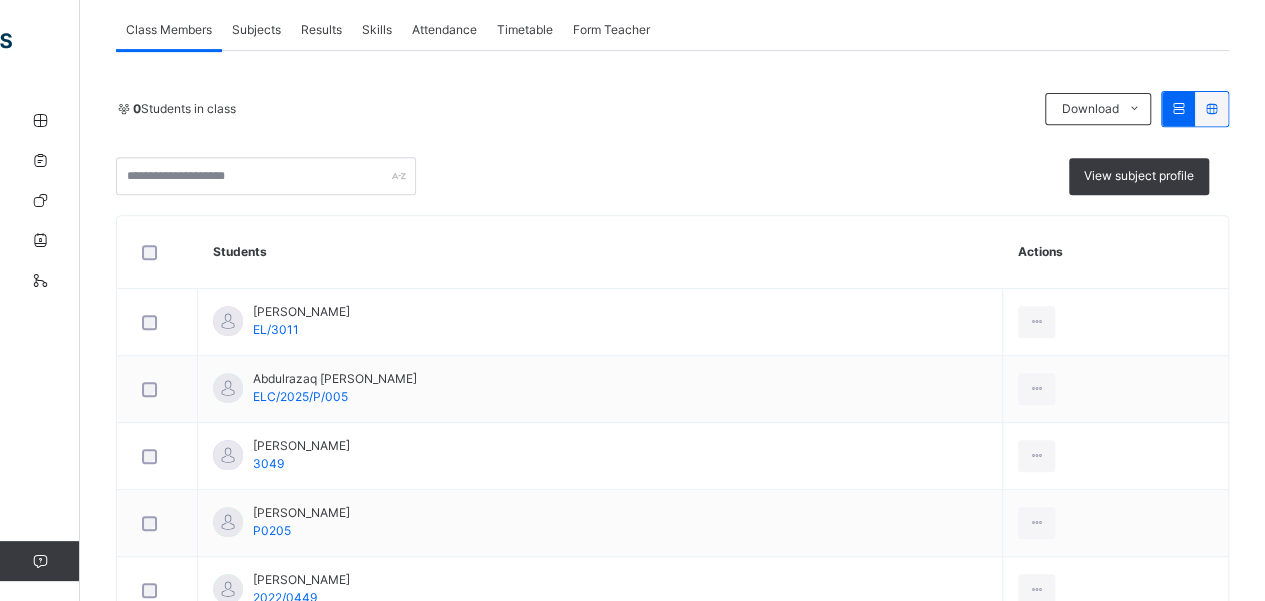 scroll, scrollTop: 370, scrollLeft: 0, axis: vertical 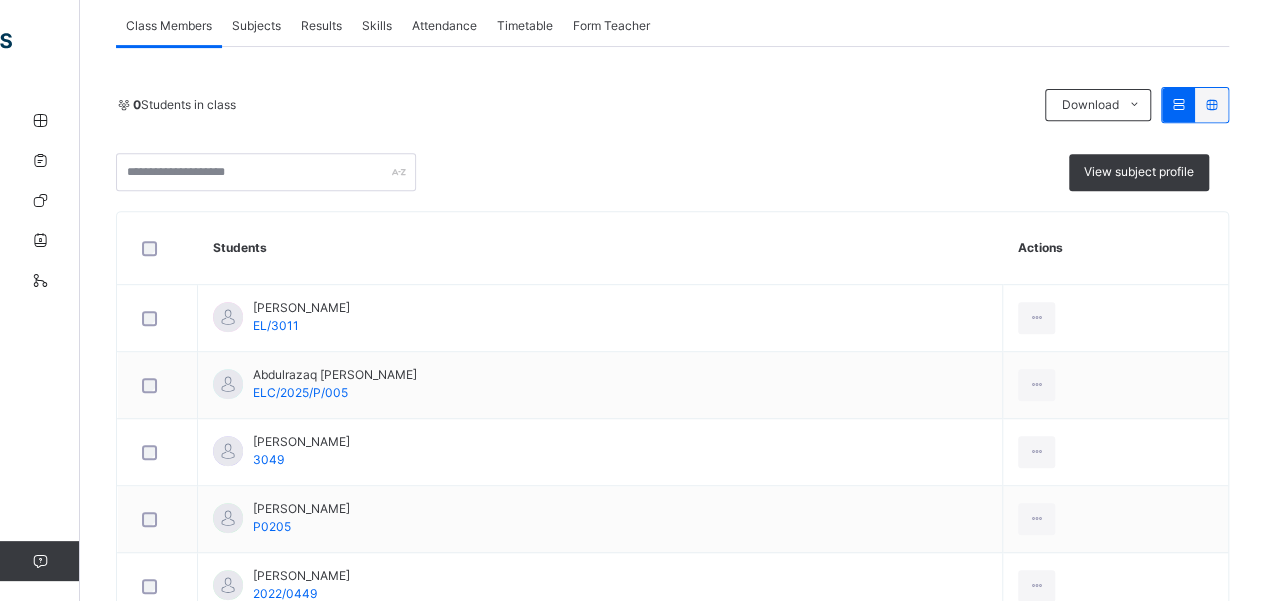 click on "Results" at bounding box center (321, 26) 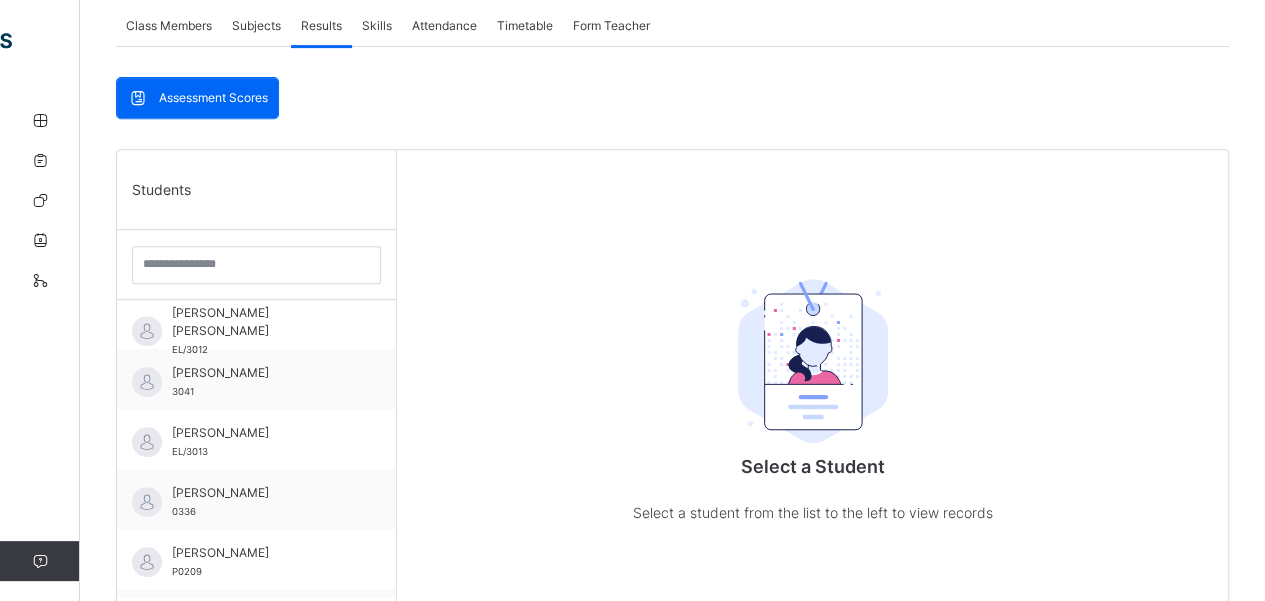 scroll, scrollTop: 1092, scrollLeft: 0, axis: vertical 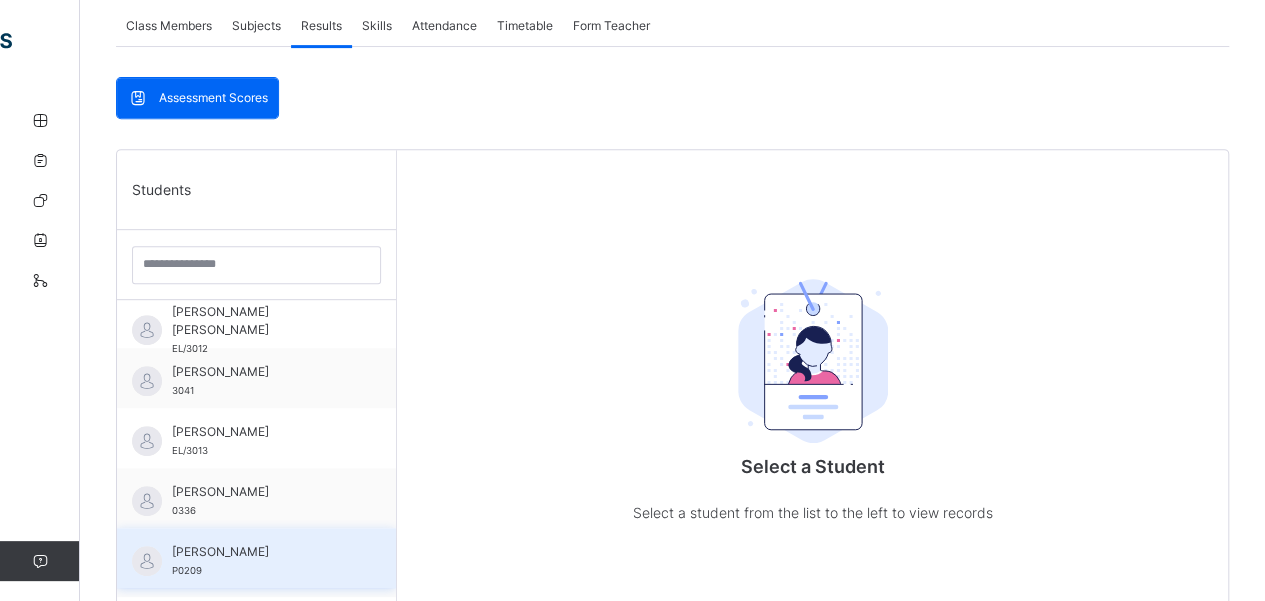 click on "P0209" at bounding box center [187, 570] 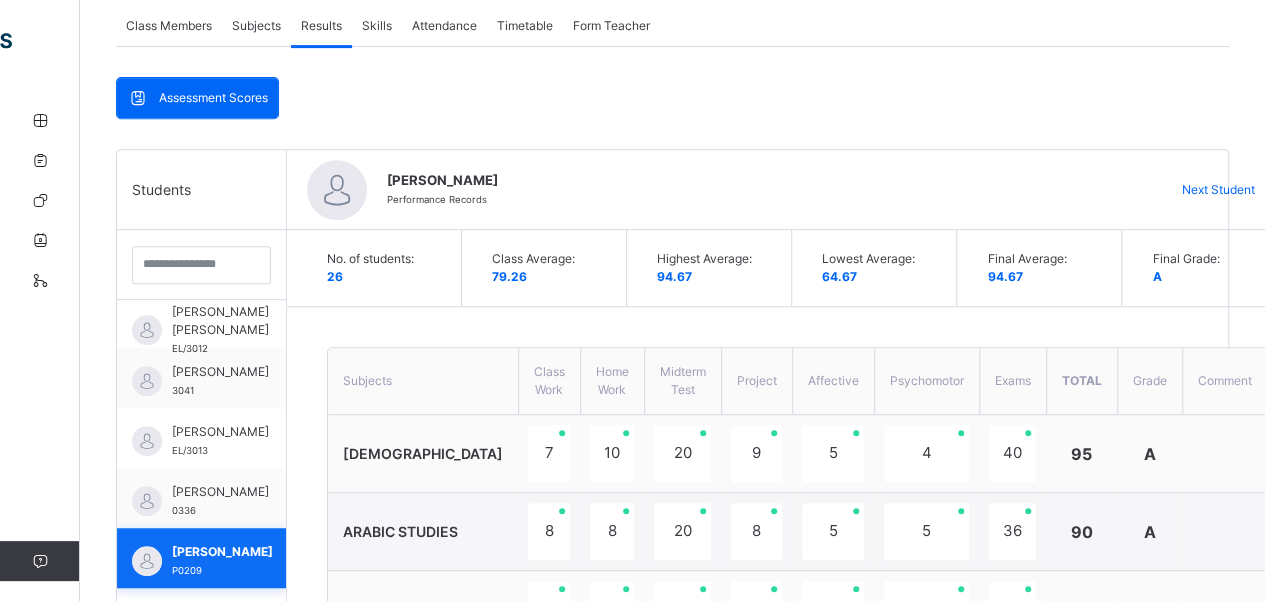 scroll, scrollTop: 1110, scrollLeft: 0, axis: vertical 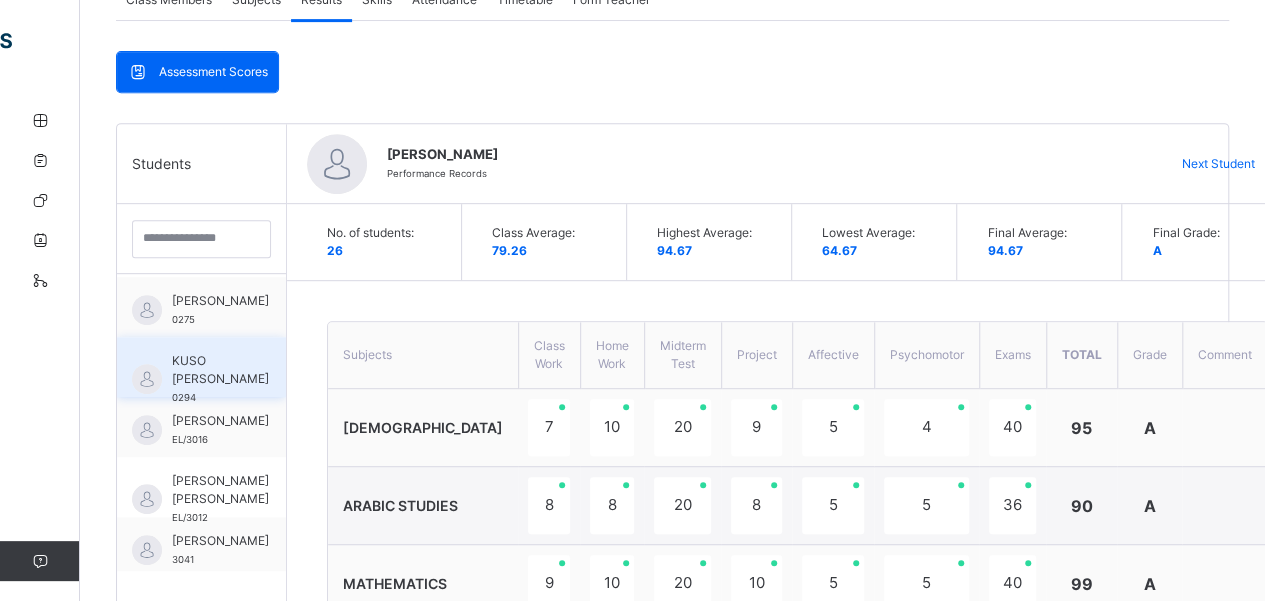 click on "KUSO [PERSON_NAME]" at bounding box center (220, 370) 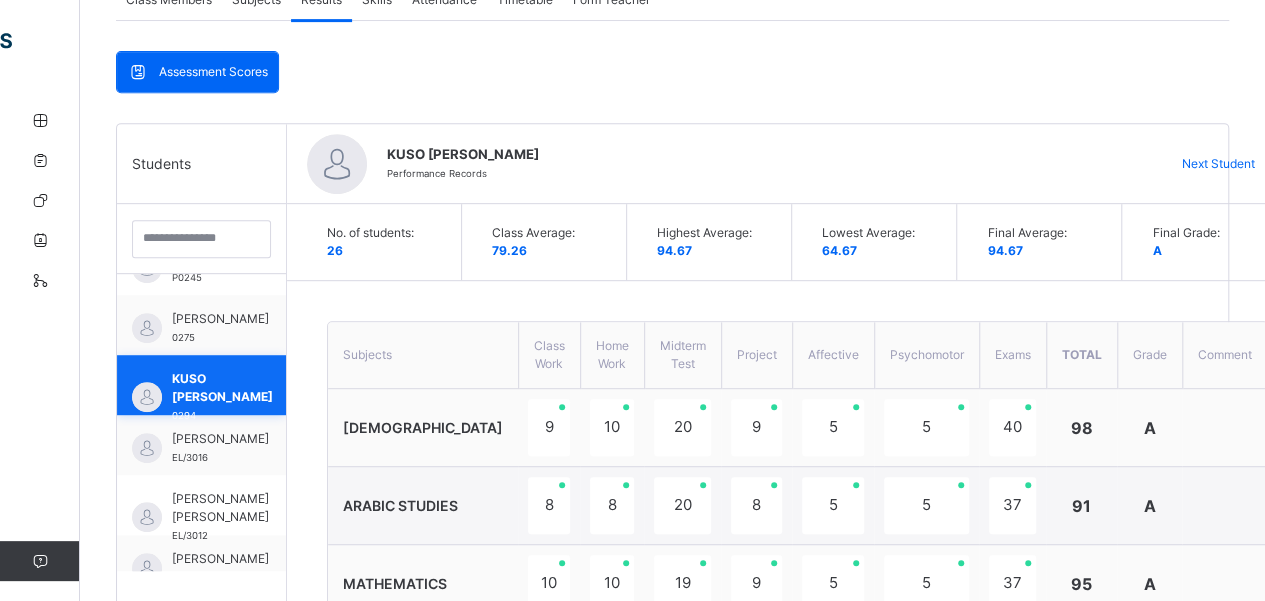 scroll, scrollTop: 897, scrollLeft: 0, axis: vertical 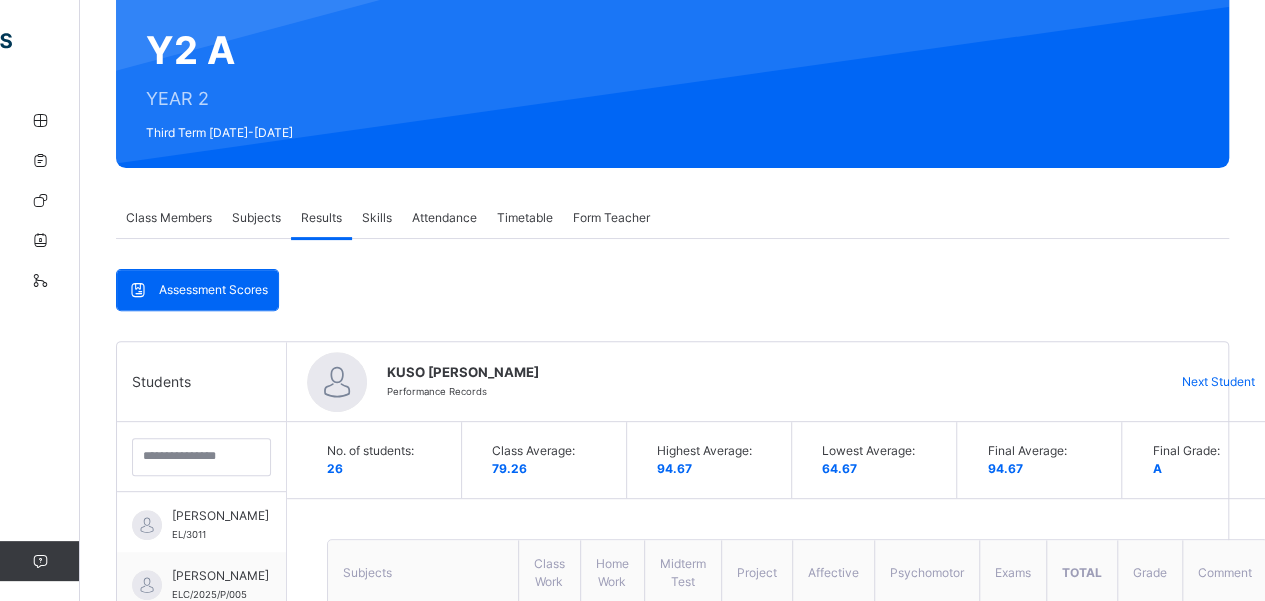 click on "Subjects" at bounding box center [256, 218] 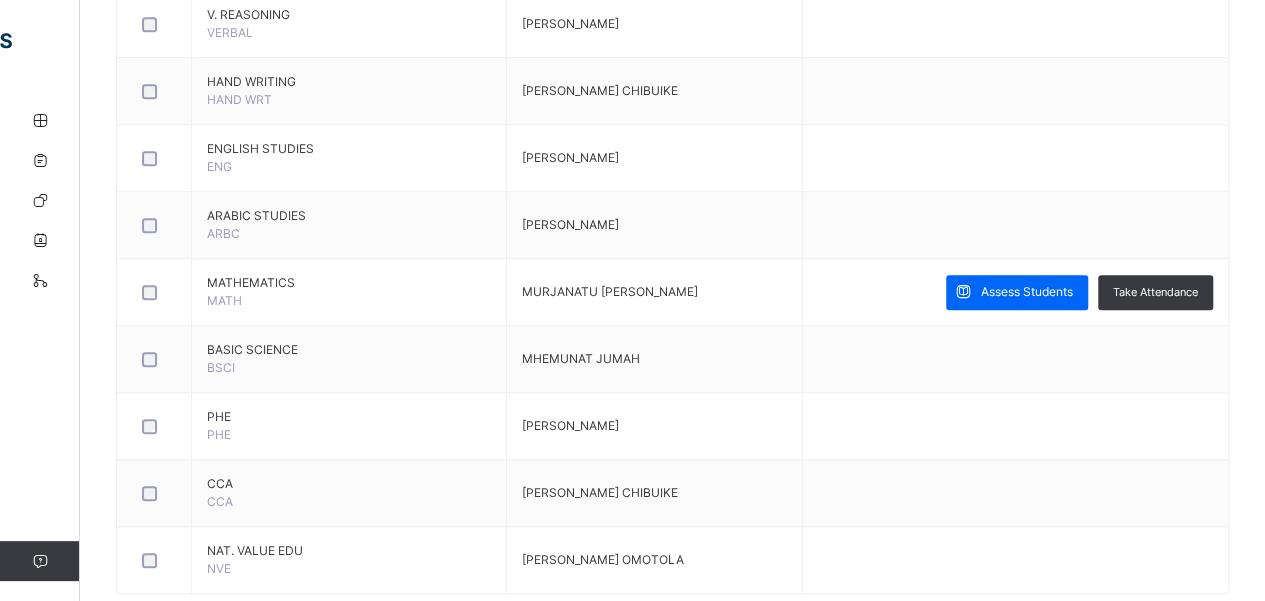 scroll, scrollTop: 875, scrollLeft: 0, axis: vertical 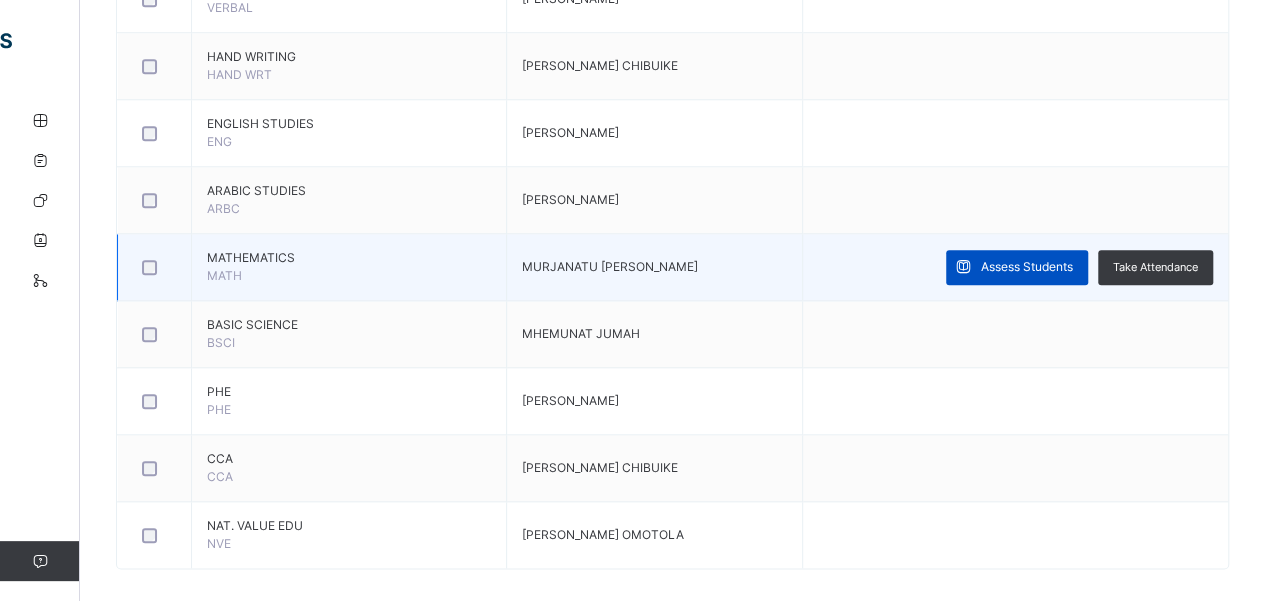 click on "Assess Students" at bounding box center [1017, 267] 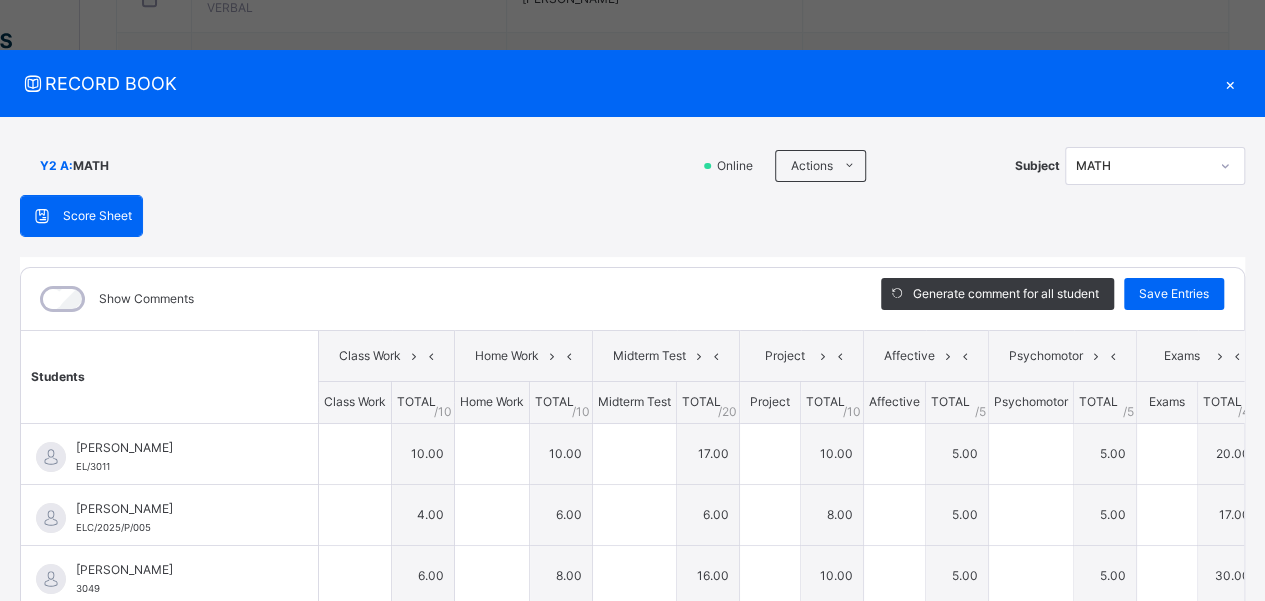 type on "**" 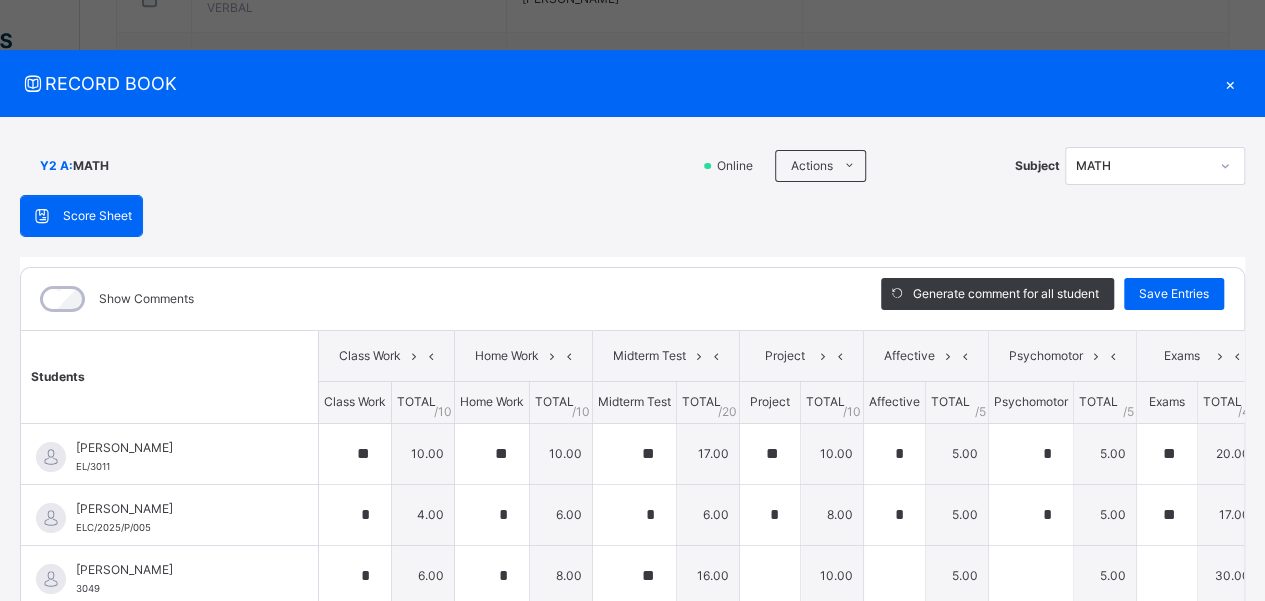 type on "**" 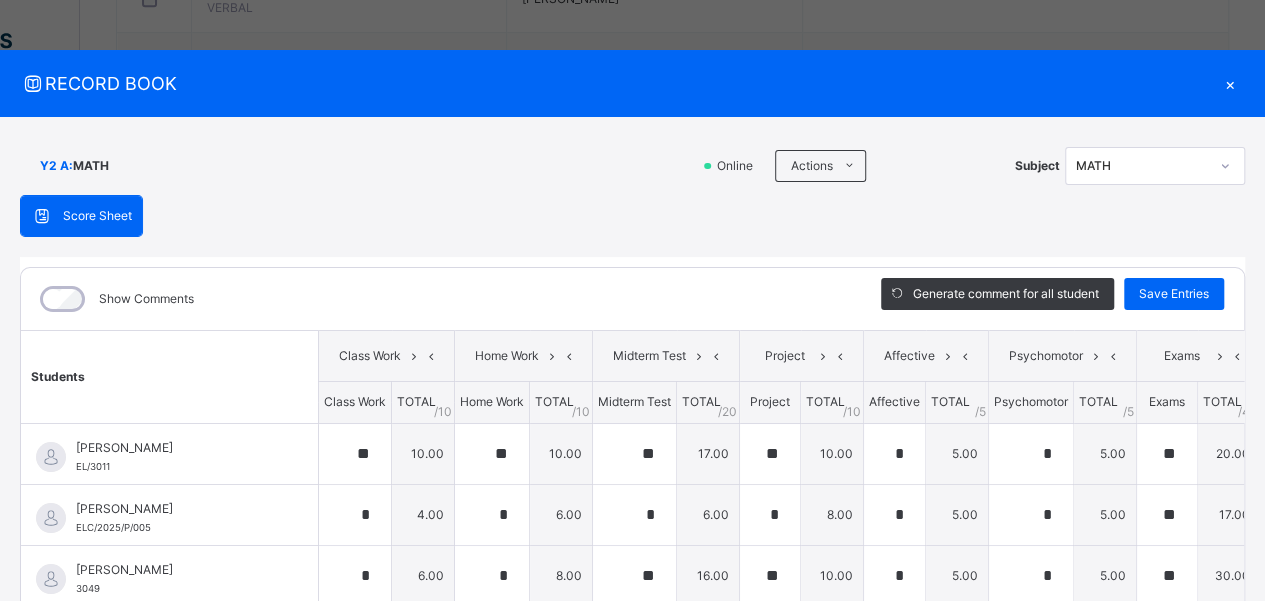 type on "**" 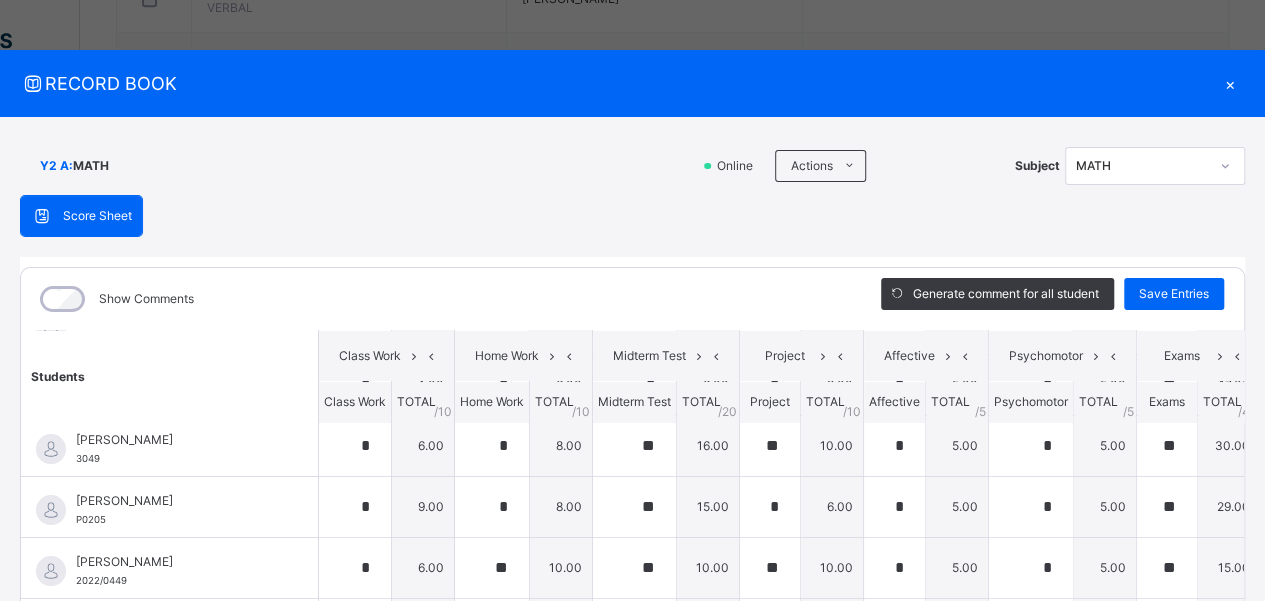 scroll, scrollTop: 66, scrollLeft: 0, axis: vertical 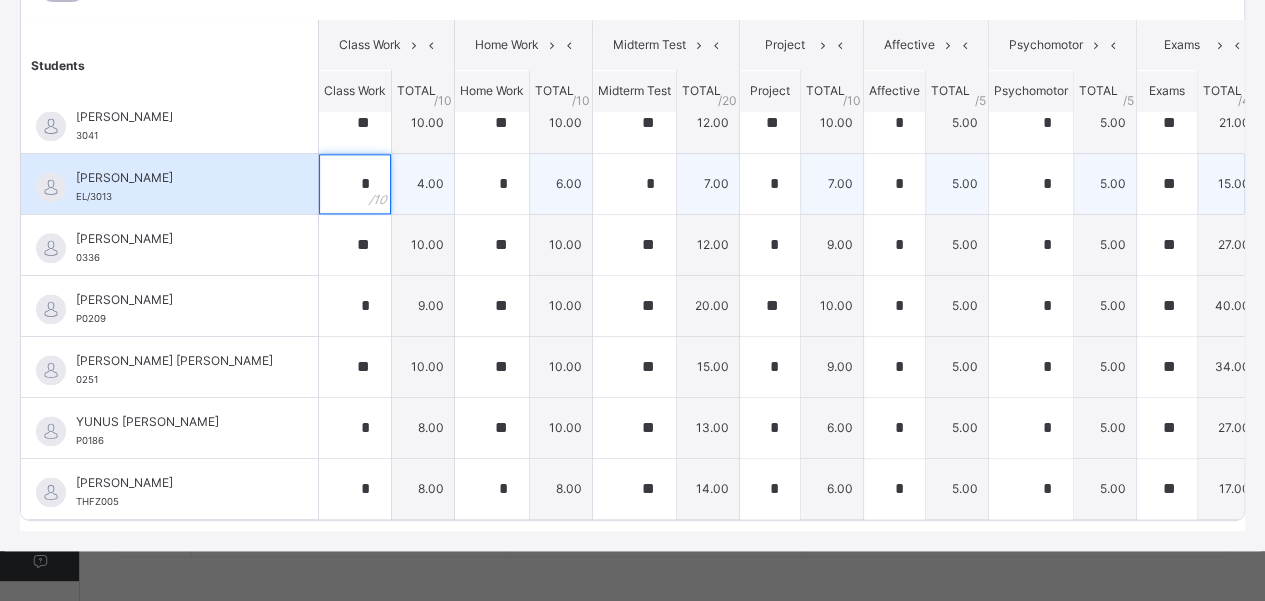 click on "*" at bounding box center (355, 184) 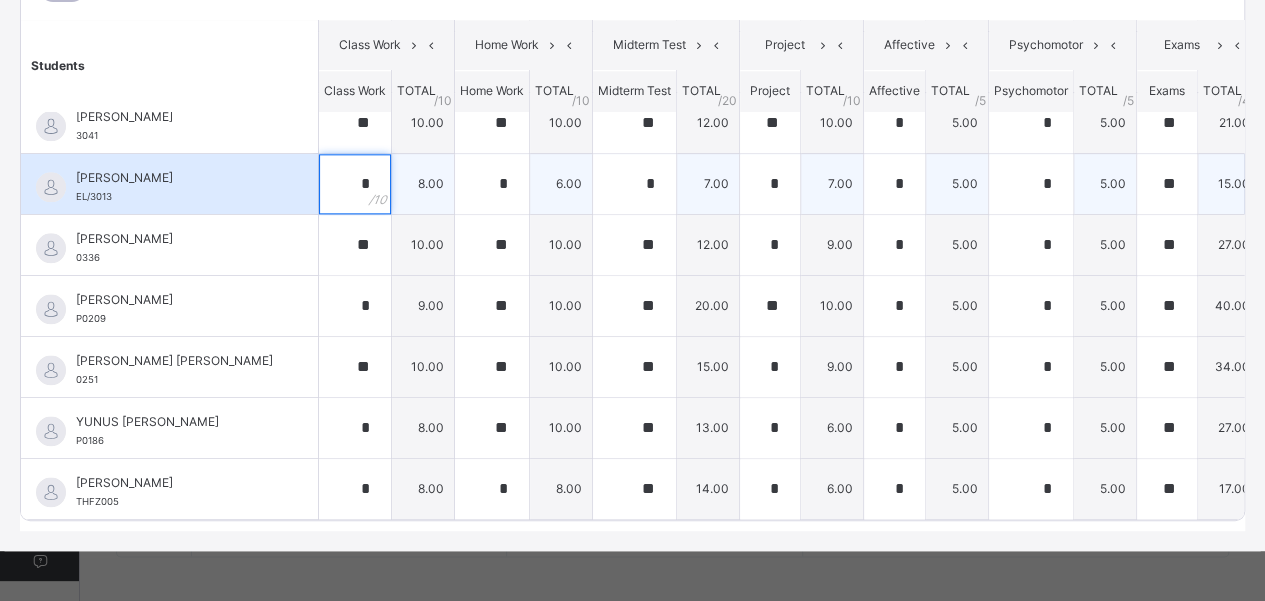 type on "*" 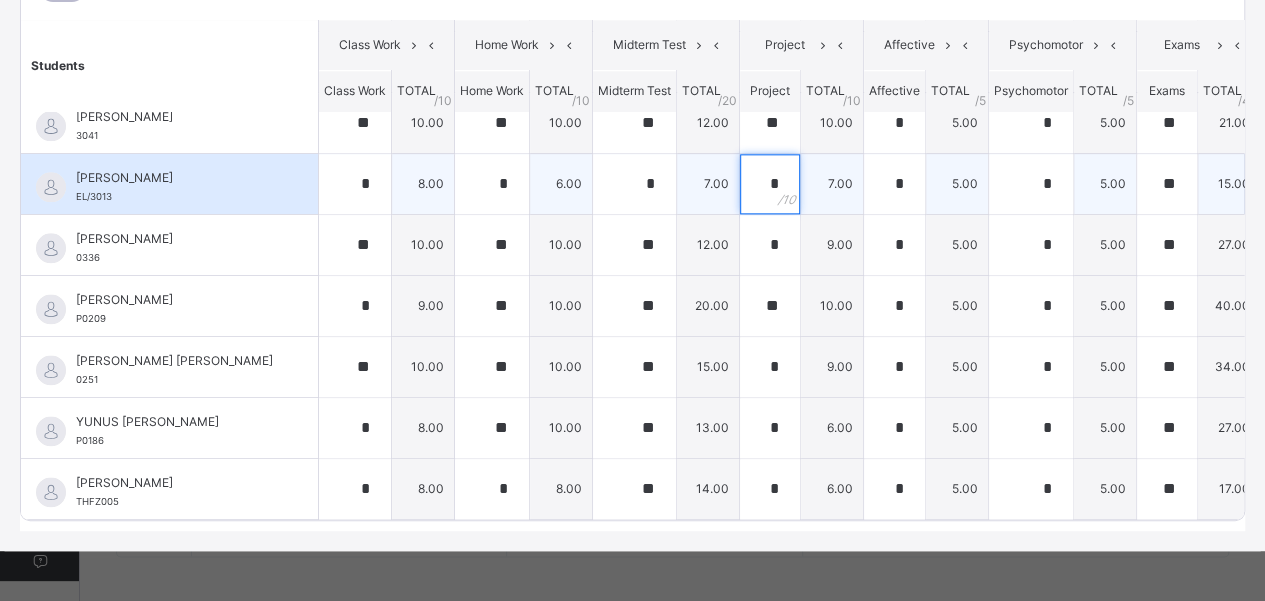 click on "*" at bounding box center [770, 184] 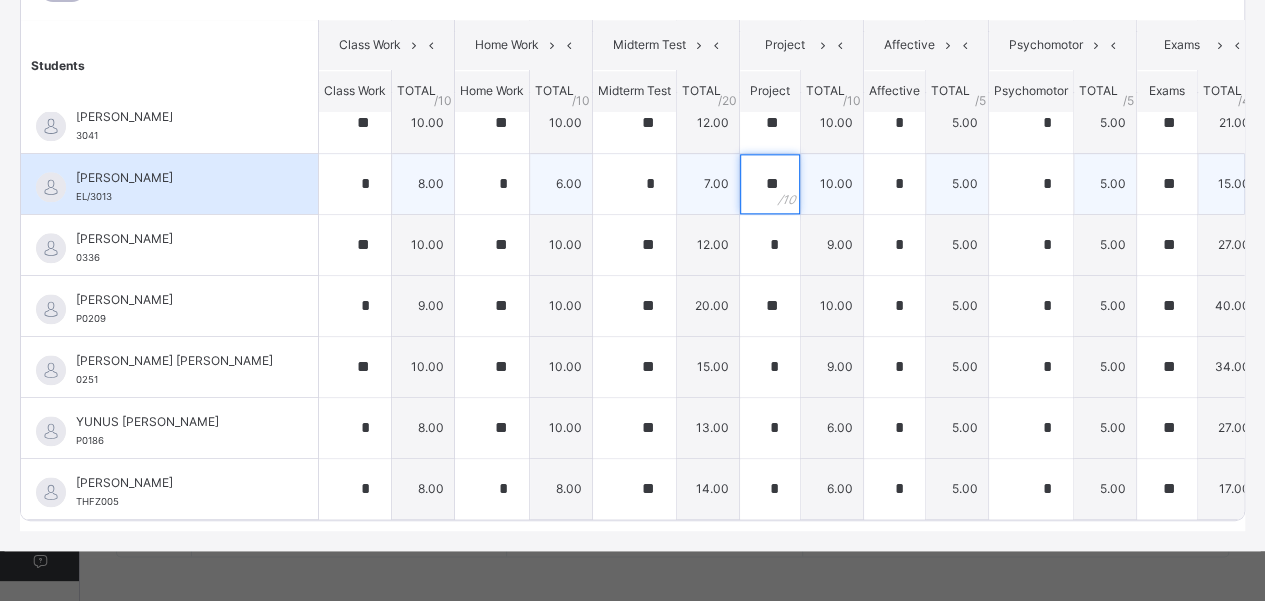 scroll, scrollTop: 1184, scrollLeft: 105, axis: both 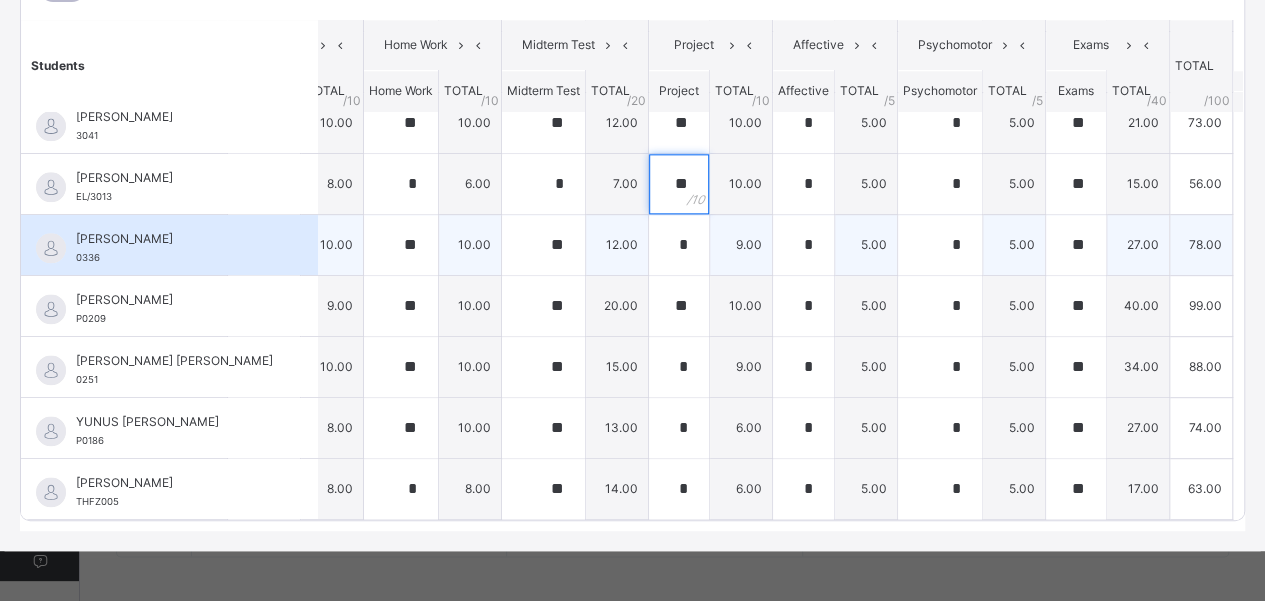 type on "**" 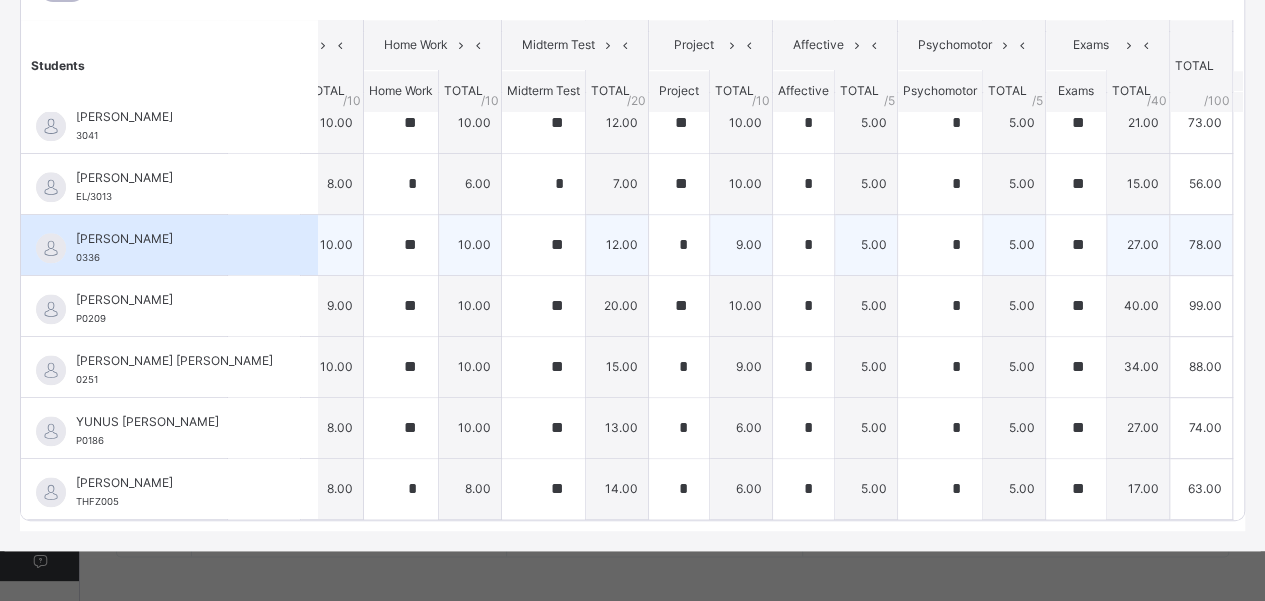 click on "78.00" at bounding box center [1201, 244] 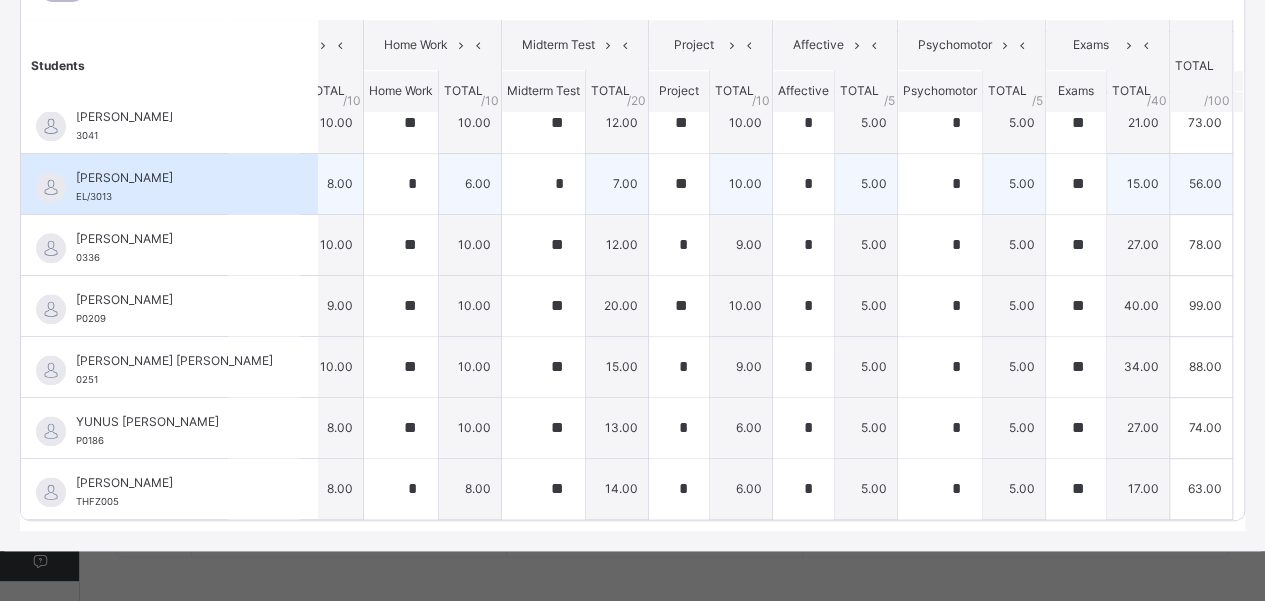 click on "56.00" at bounding box center [1201, 183] 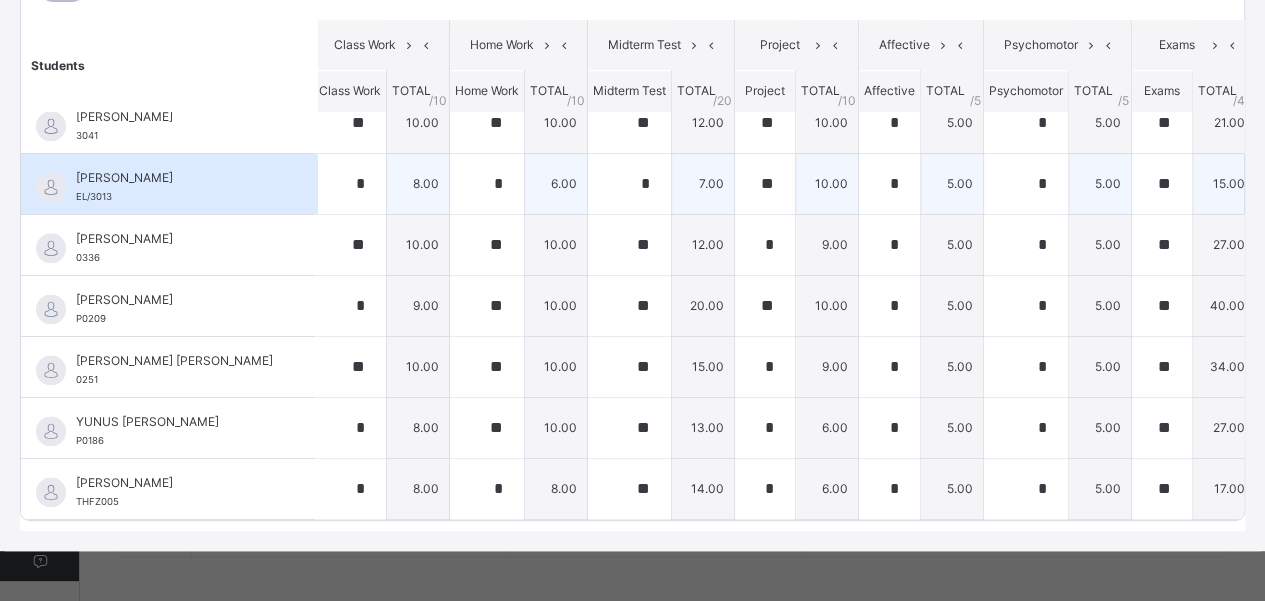 scroll, scrollTop: 1184, scrollLeft: 0, axis: vertical 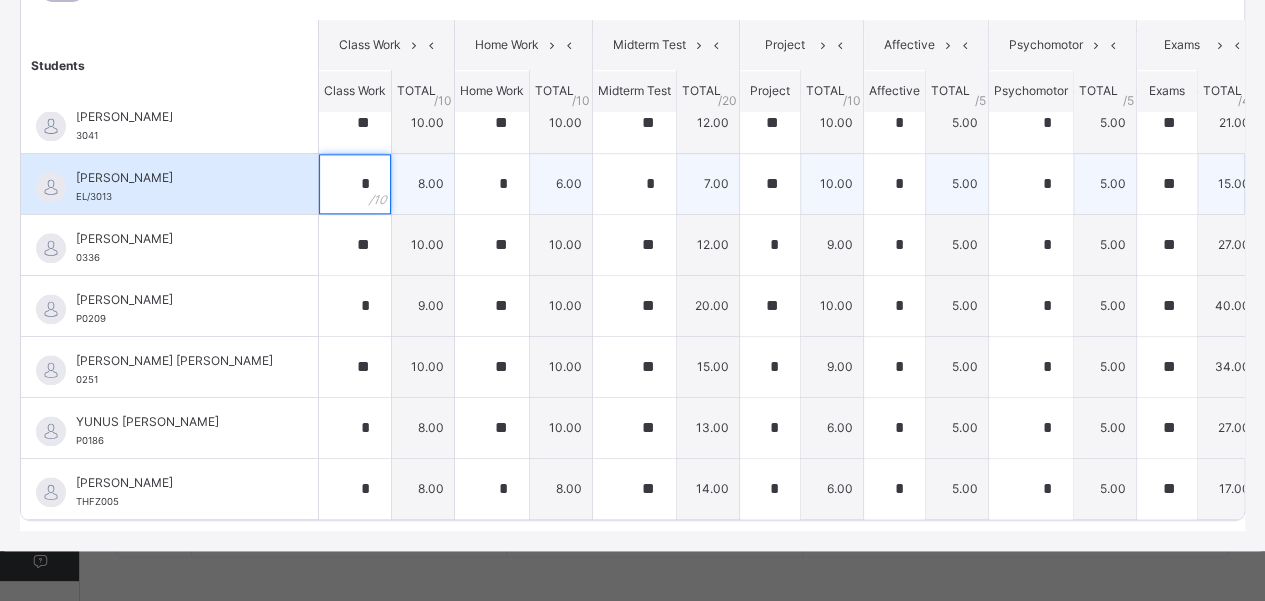 click on "*" at bounding box center (355, 184) 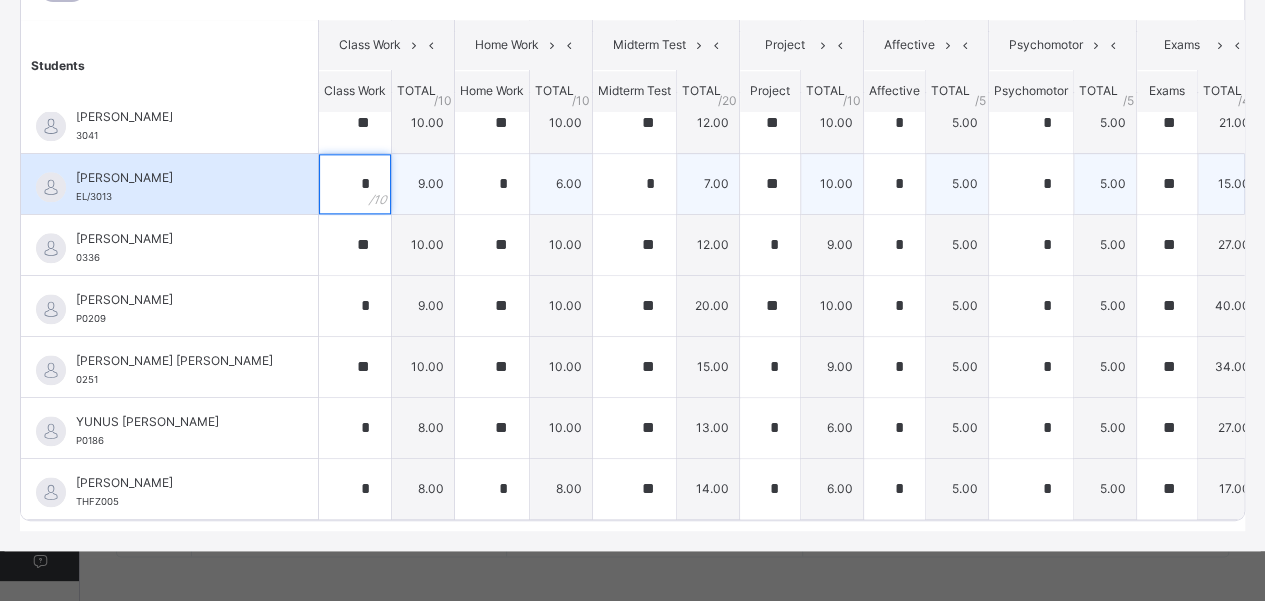 type on "*" 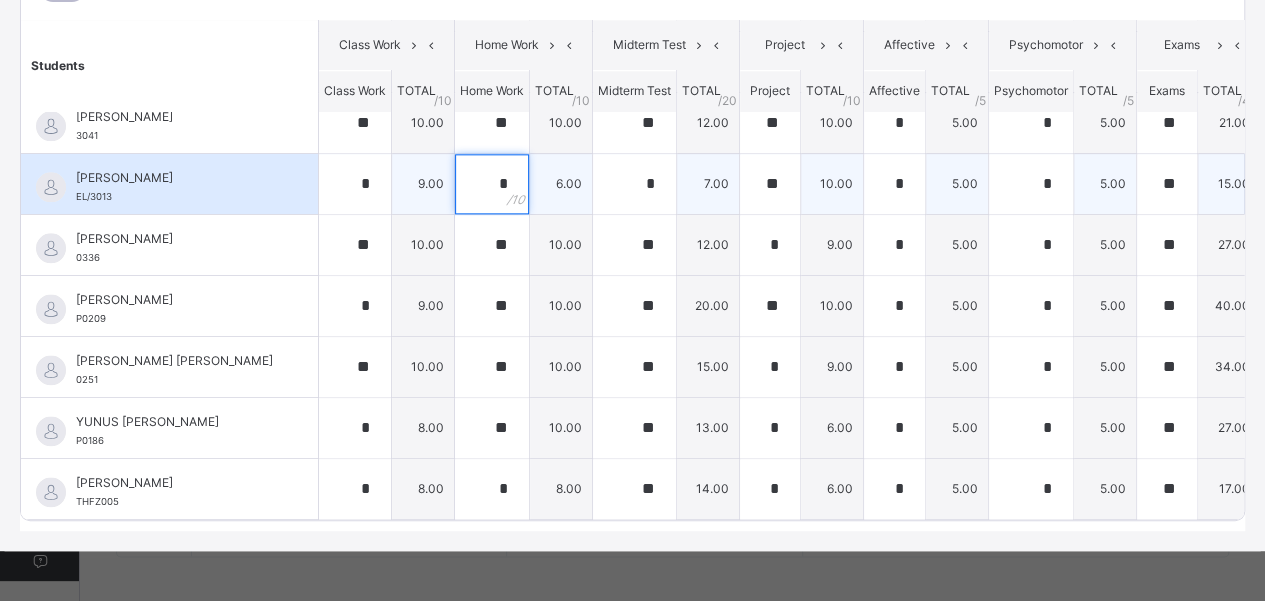 click on "*" at bounding box center (492, 184) 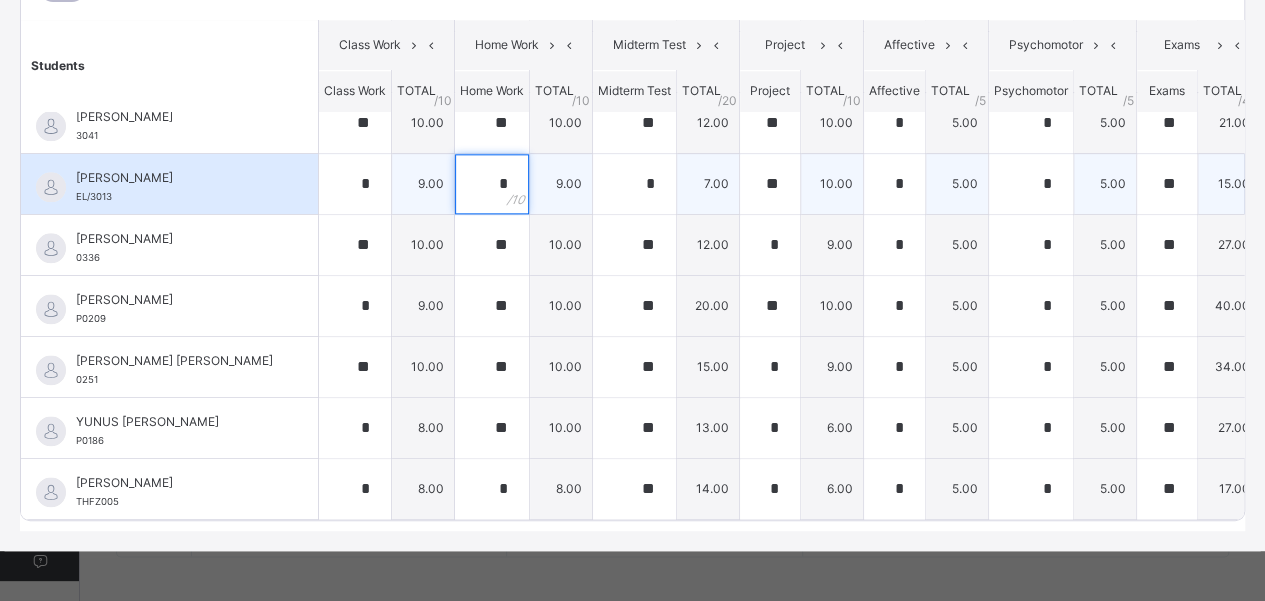type on "*" 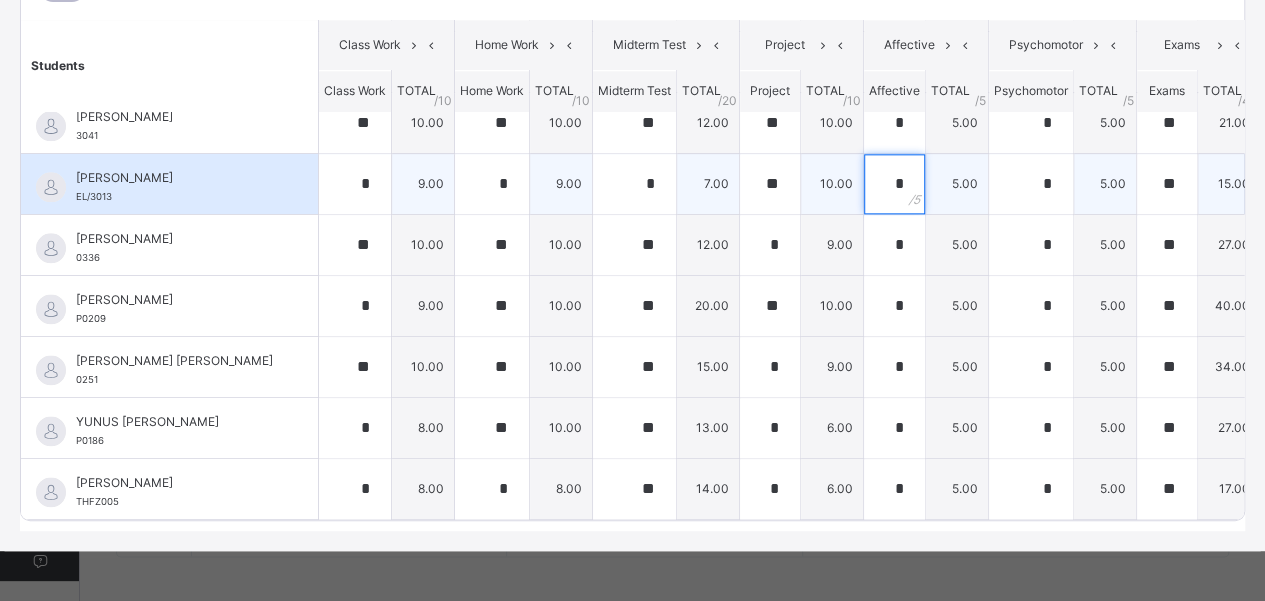 click on "*" at bounding box center (894, 184) 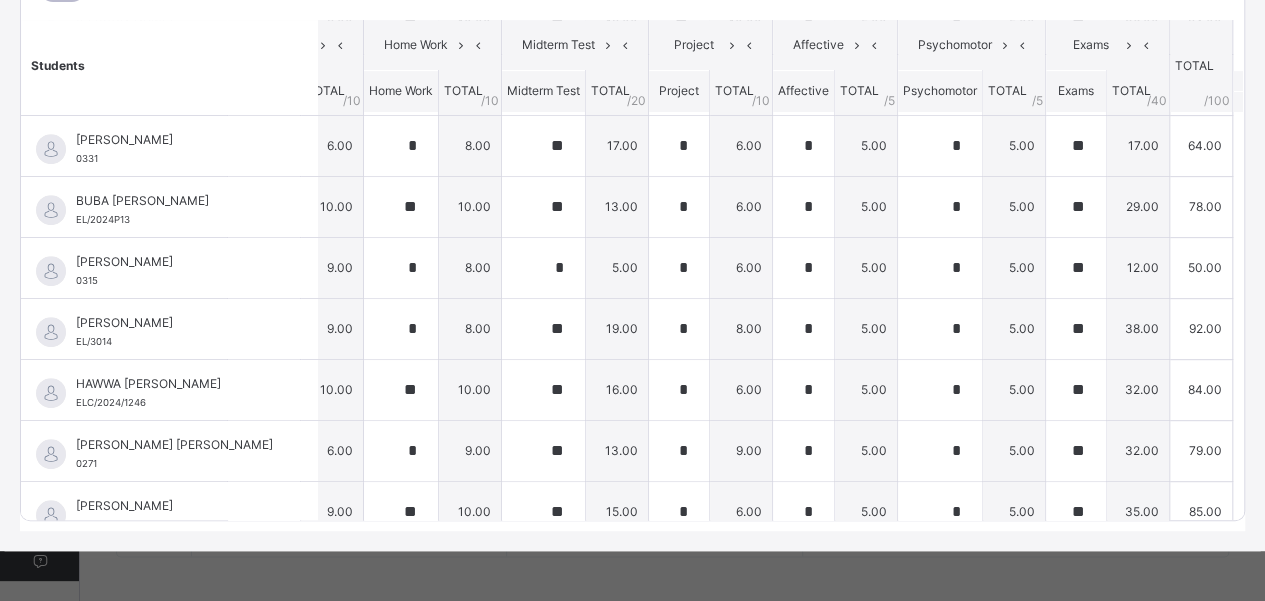 scroll, scrollTop: 478, scrollLeft: 98, axis: both 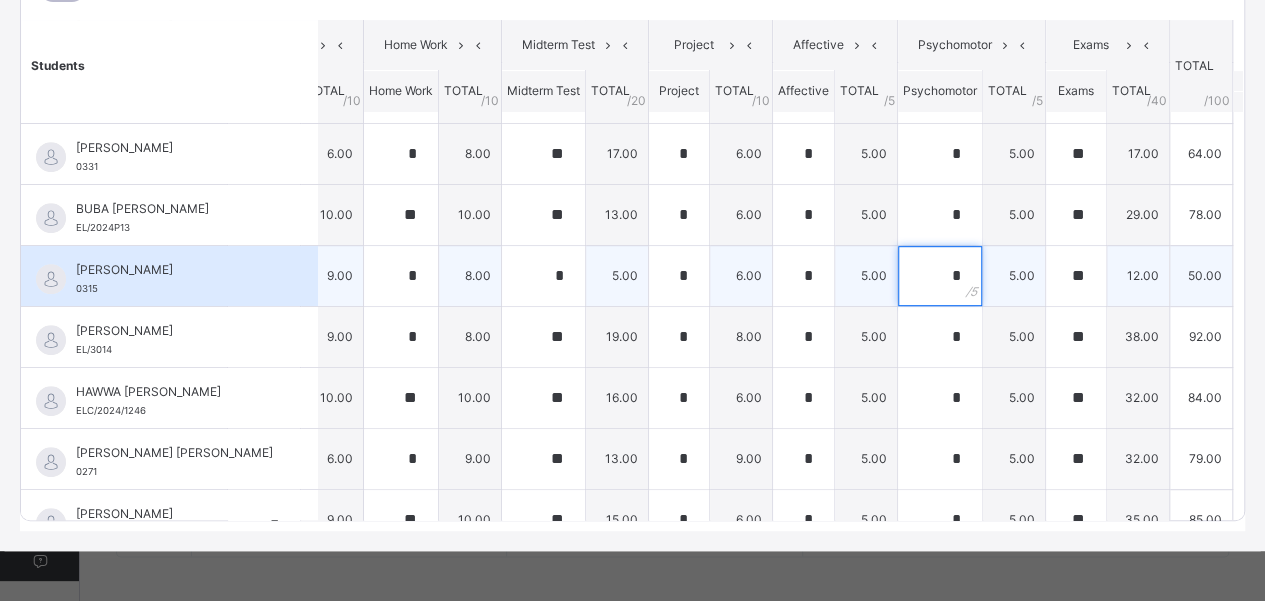 click on "*" at bounding box center (940, 276) 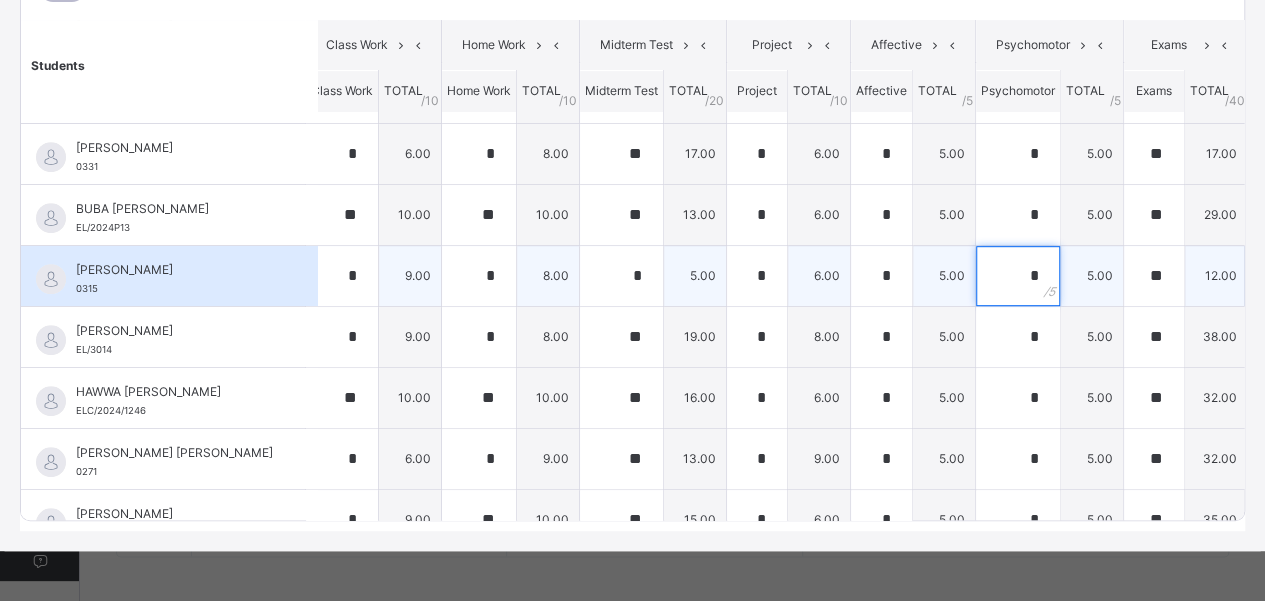 scroll, scrollTop: 478, scrollLeft: 0, axis: vertical 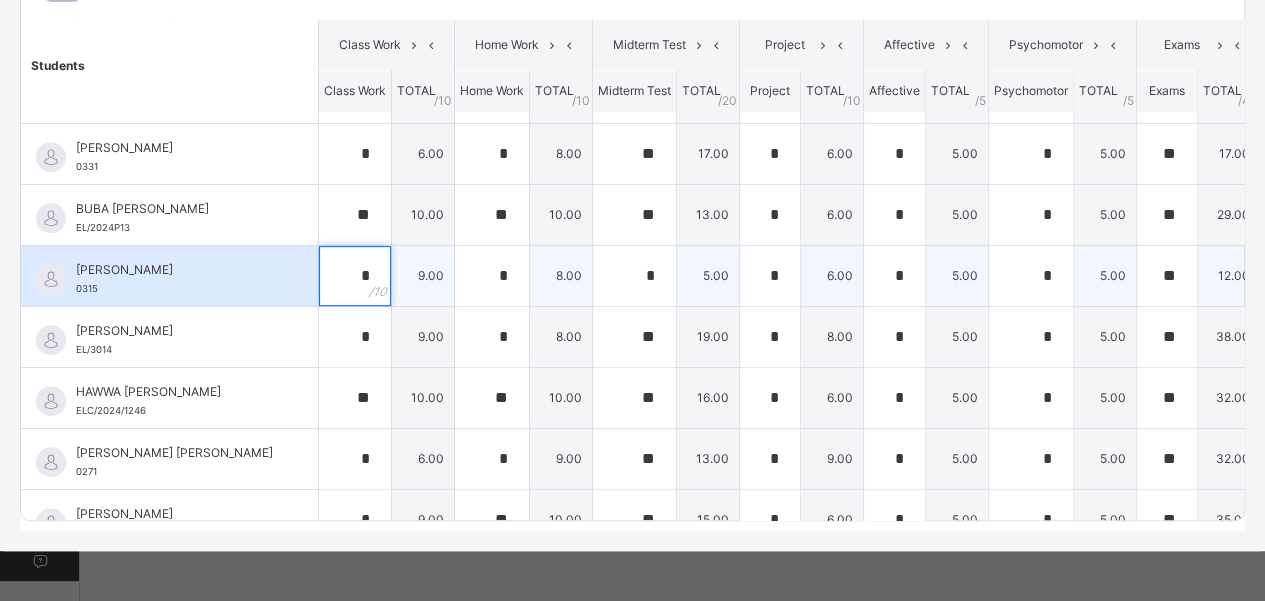 click on "*" at bounding box center (355, 276) 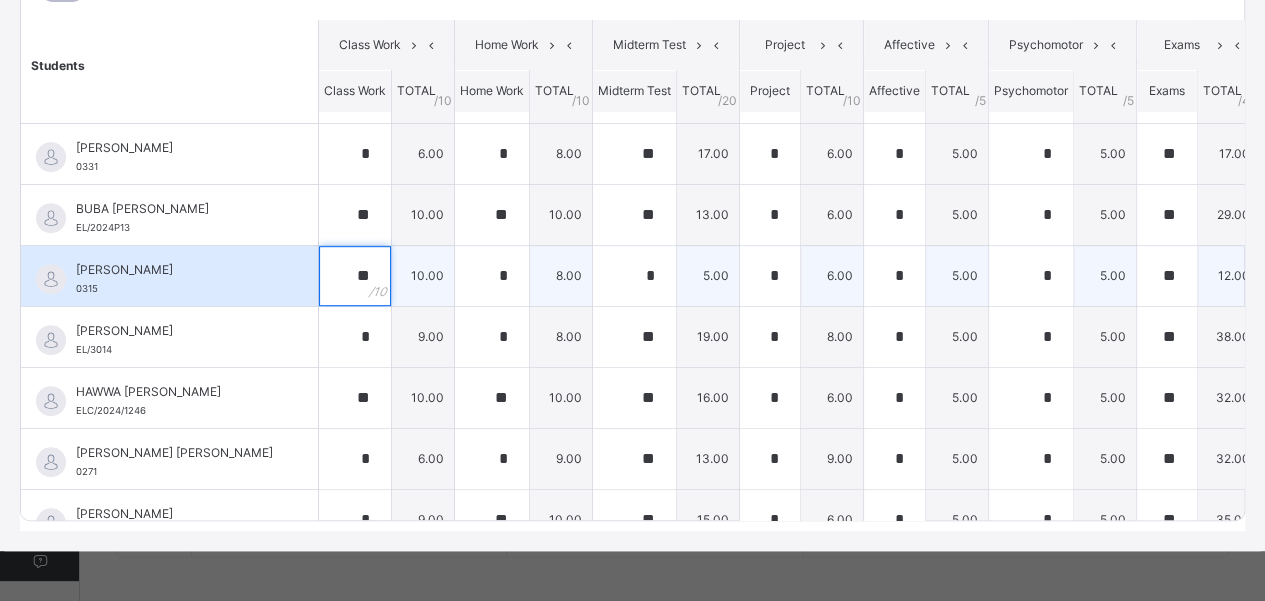 type on "**" 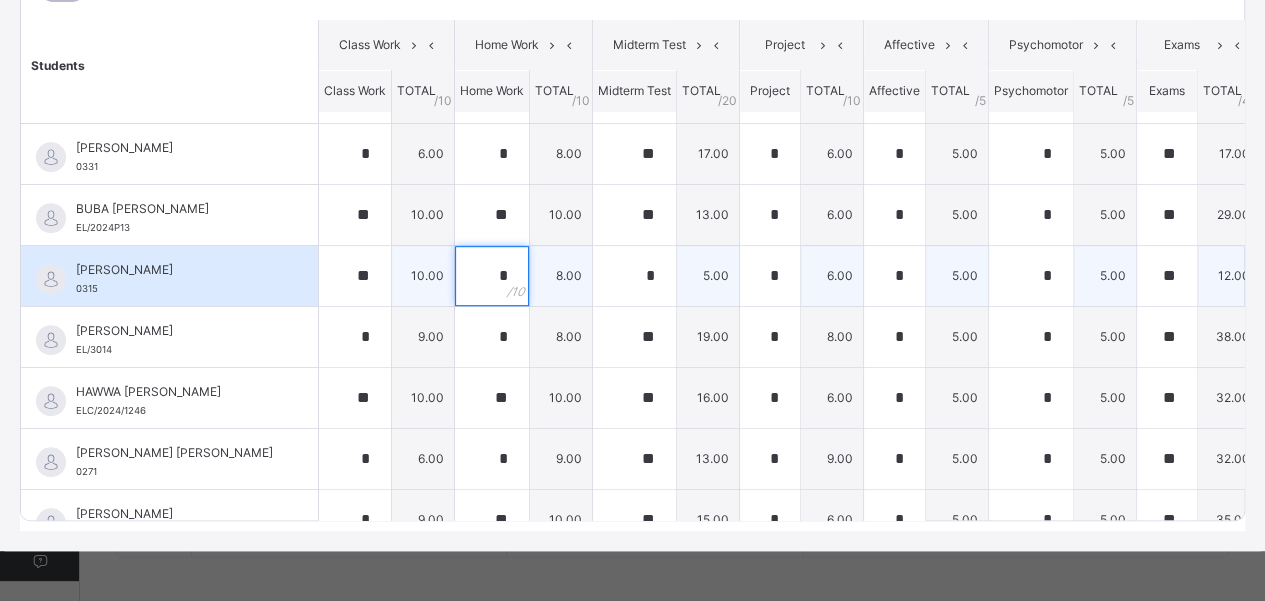 click on "*" at bounding box center [492, 276] 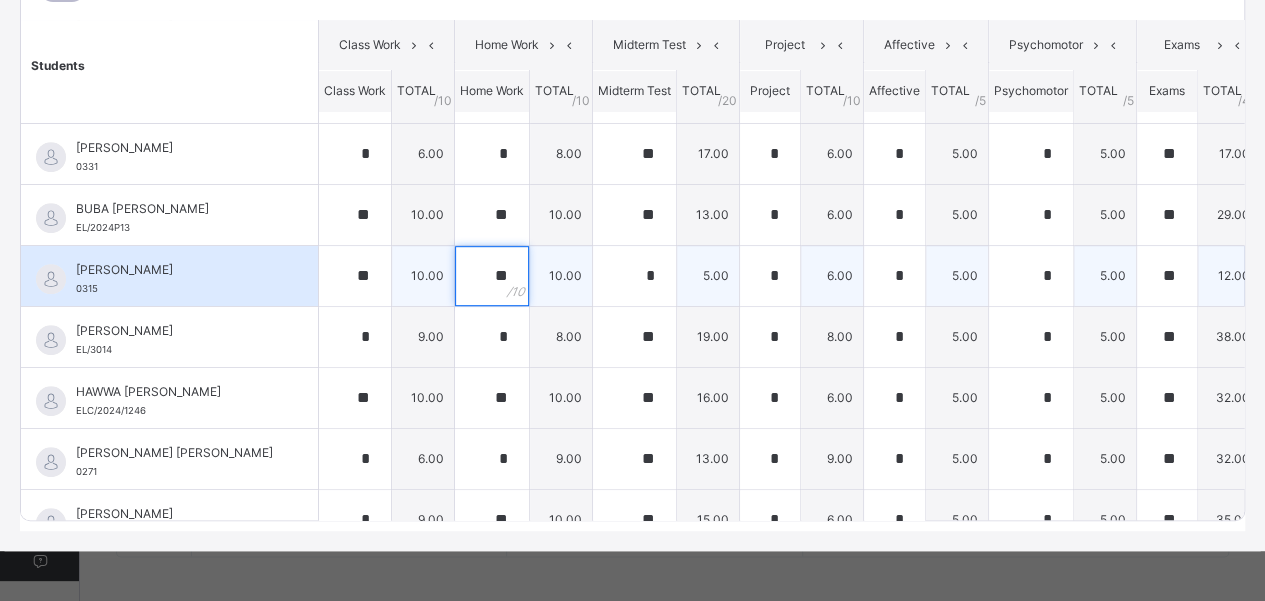 type on "**" 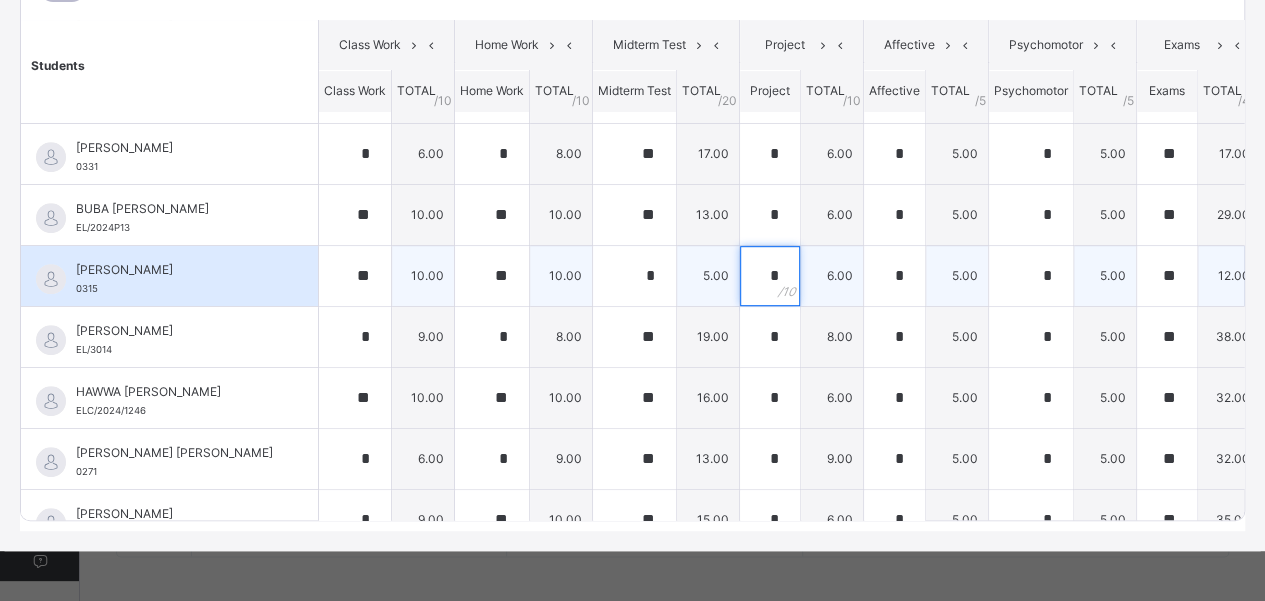 click on "*" at bounding box center (770, 276) 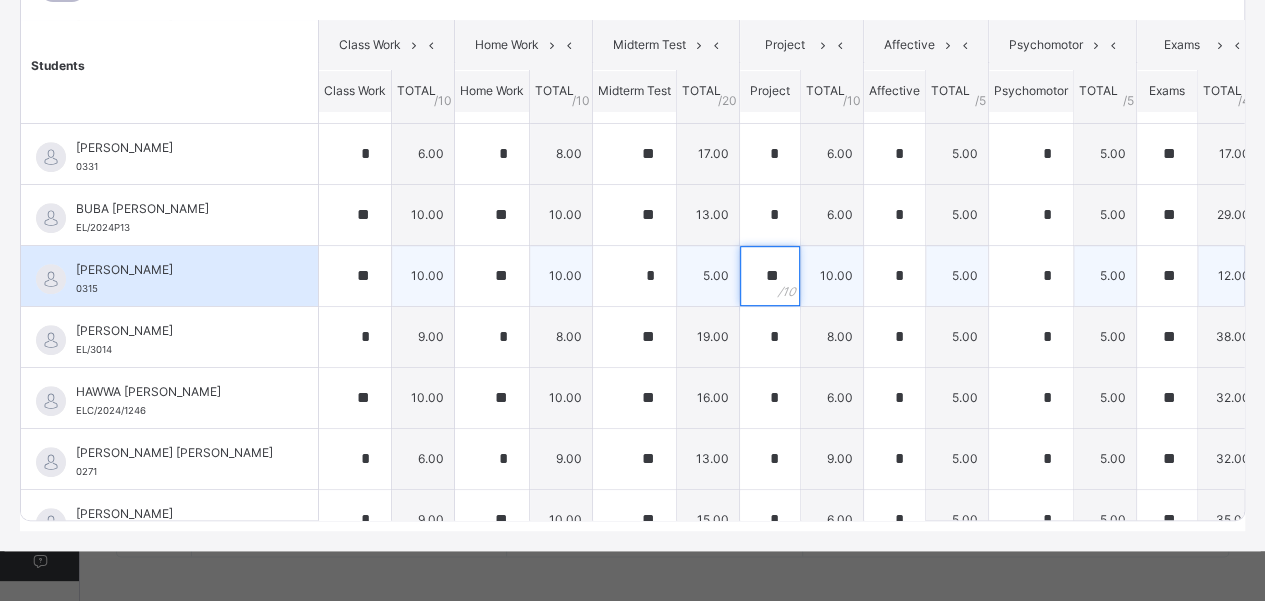 type on "**" 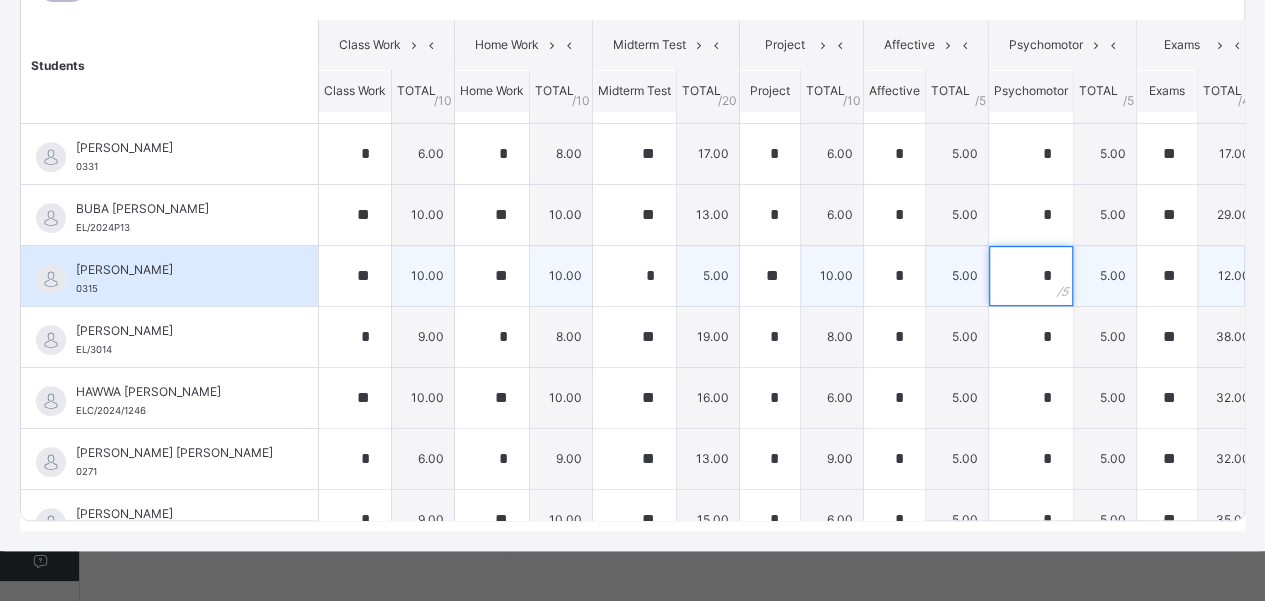 click on "*" at bounding box center [1031, 276] 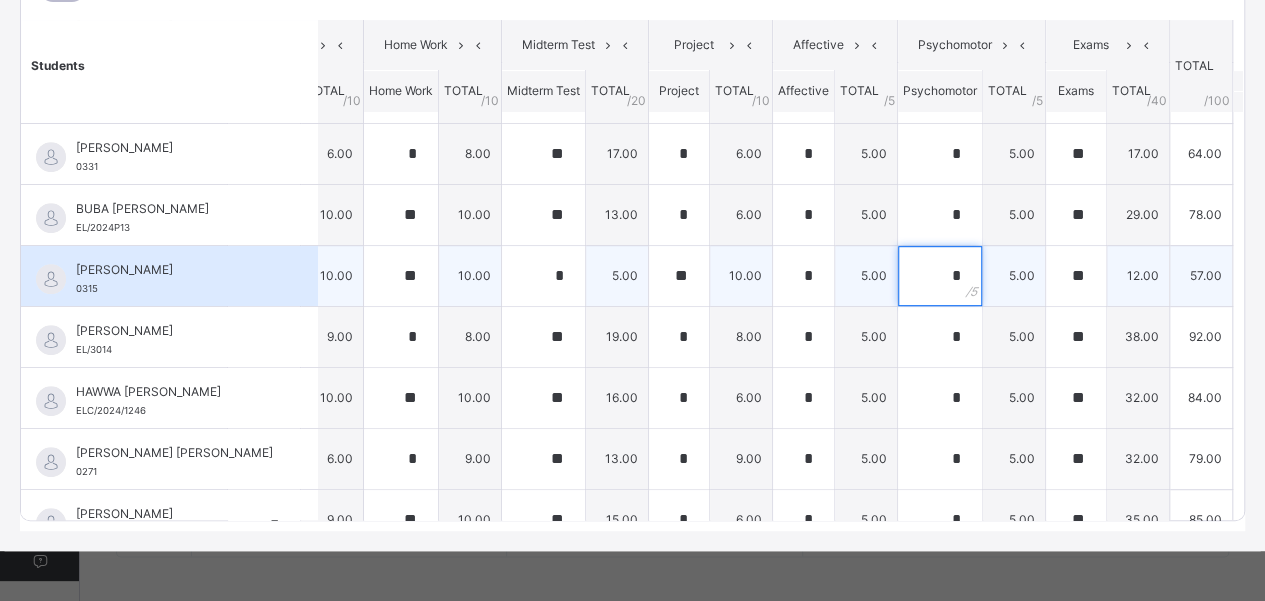 scroll, scrollTop: 324, scrollLeft: 25, axis: both 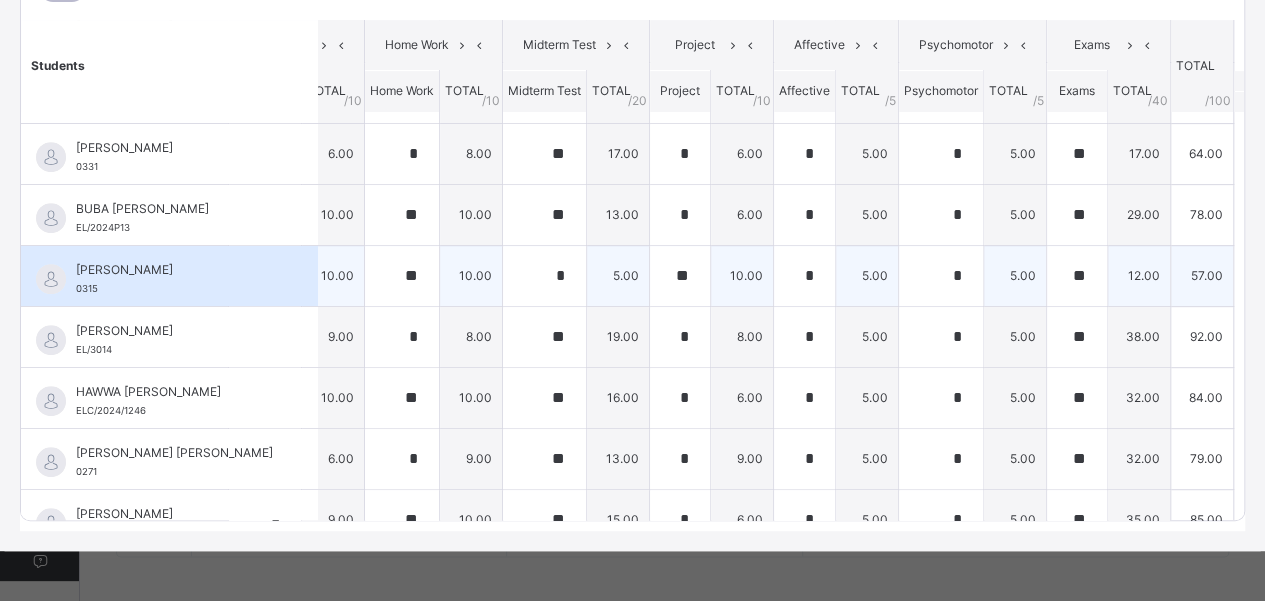 click on "12.00" at bounding box center (1139, 275) 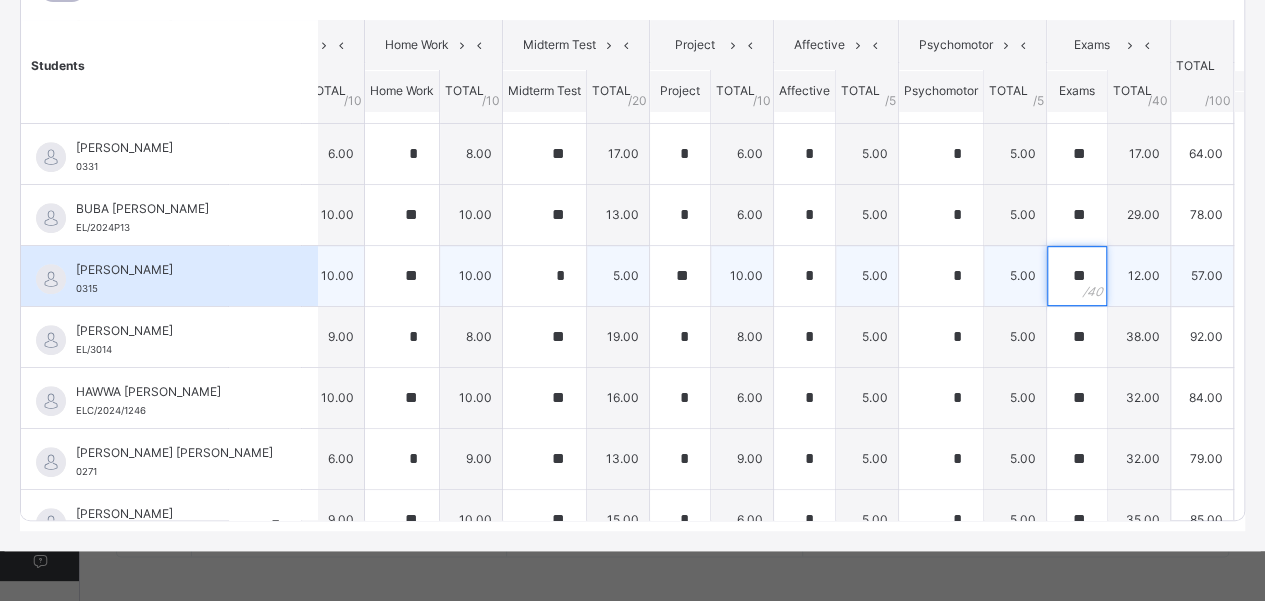 click on "**" at bounding box center [1077, 276] 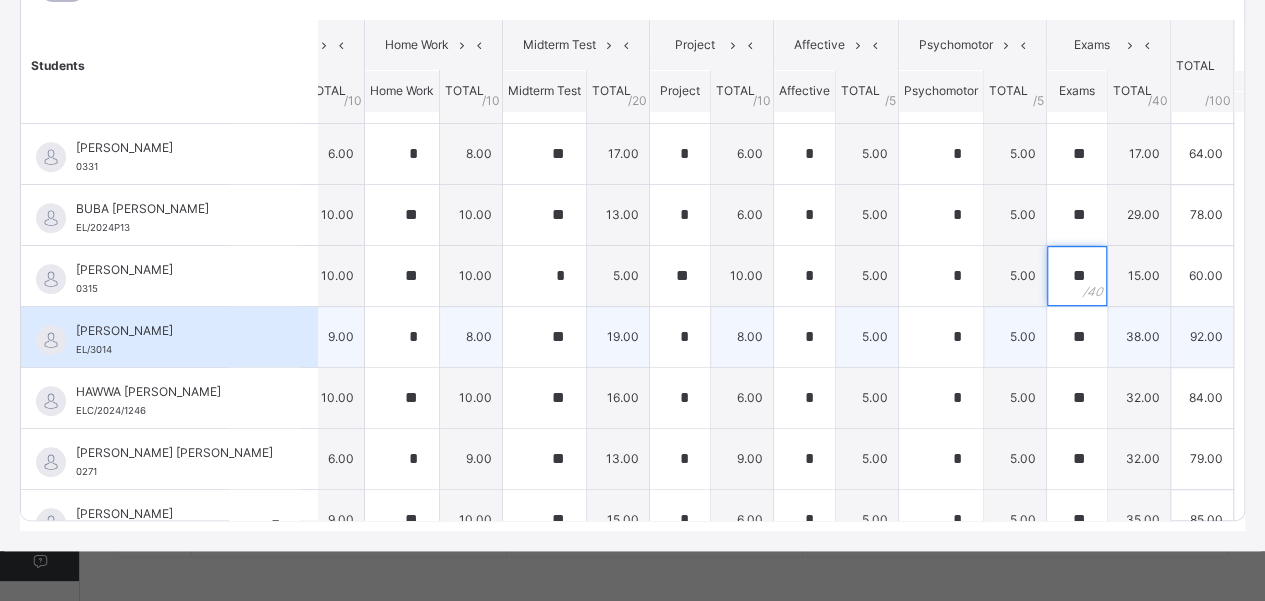 type on "**" 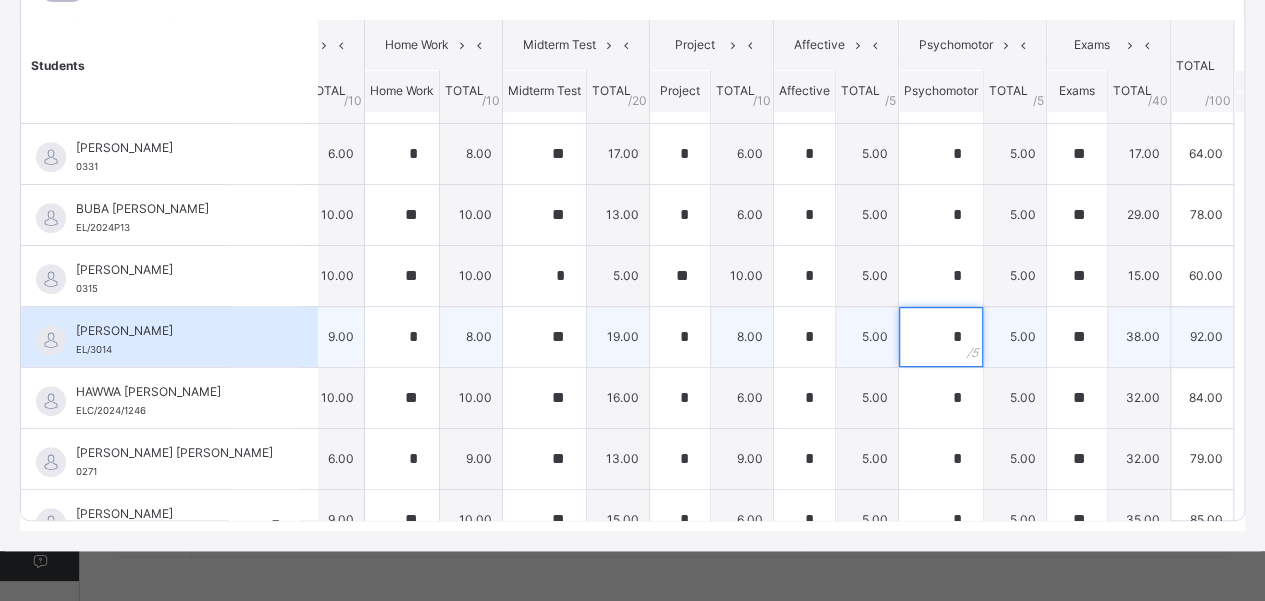click on "*" at bounding box center (941, 337) 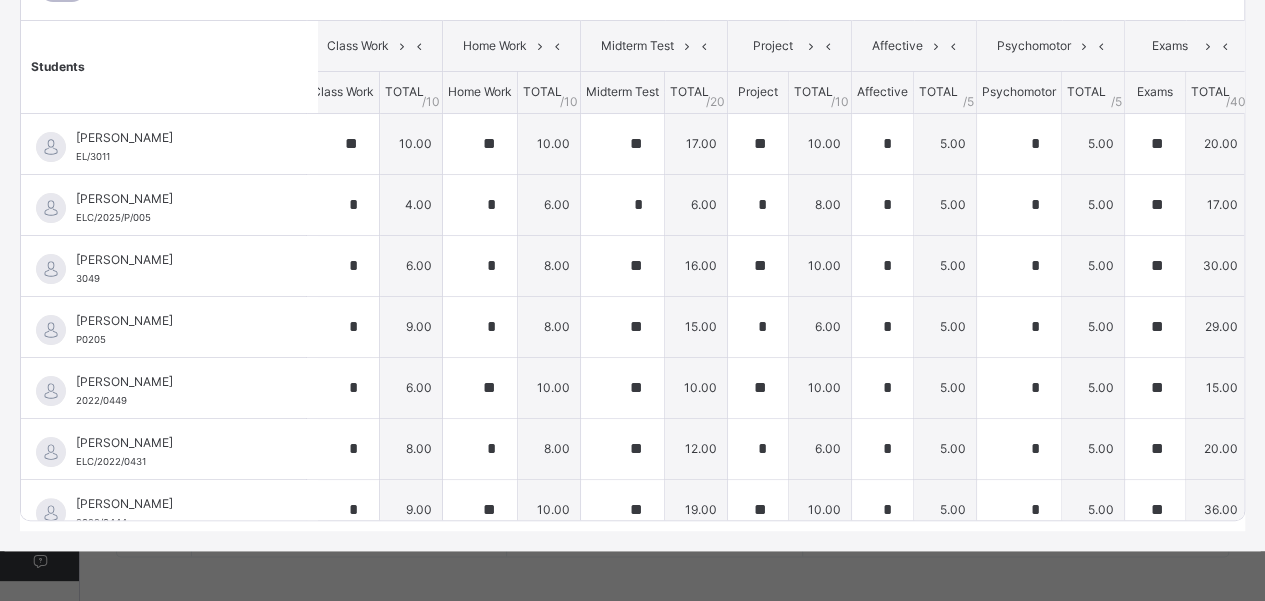 scroll, scrollTop: 0, scrollLeft: 0, axis: both 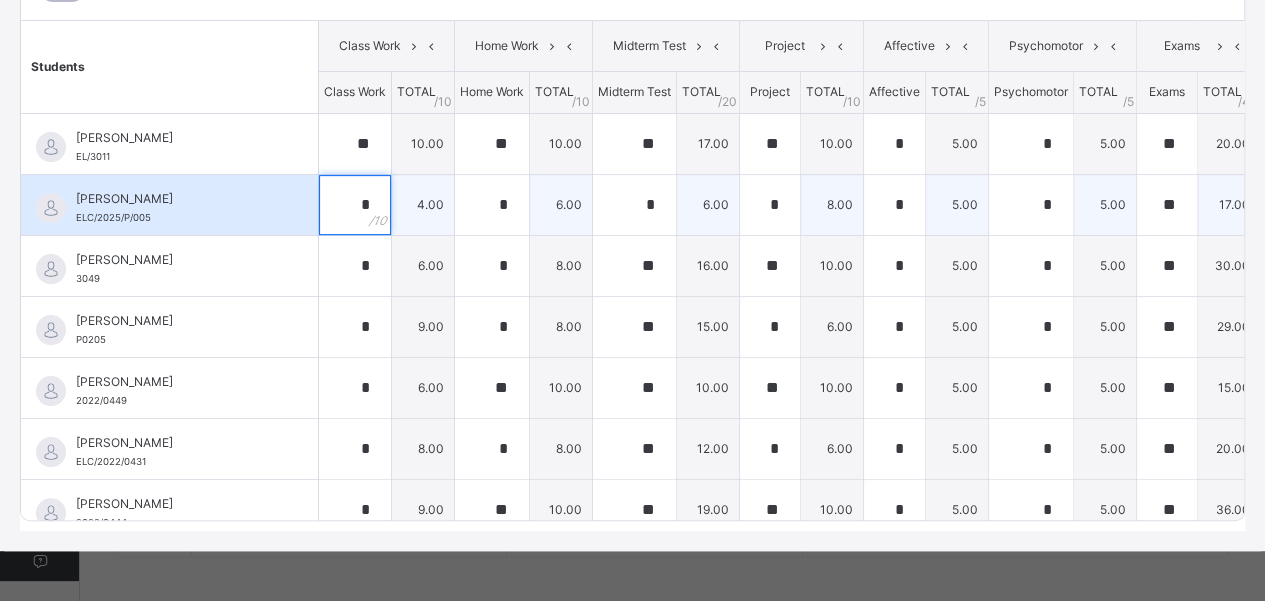 click on "*" at bounding box center (355, 205) 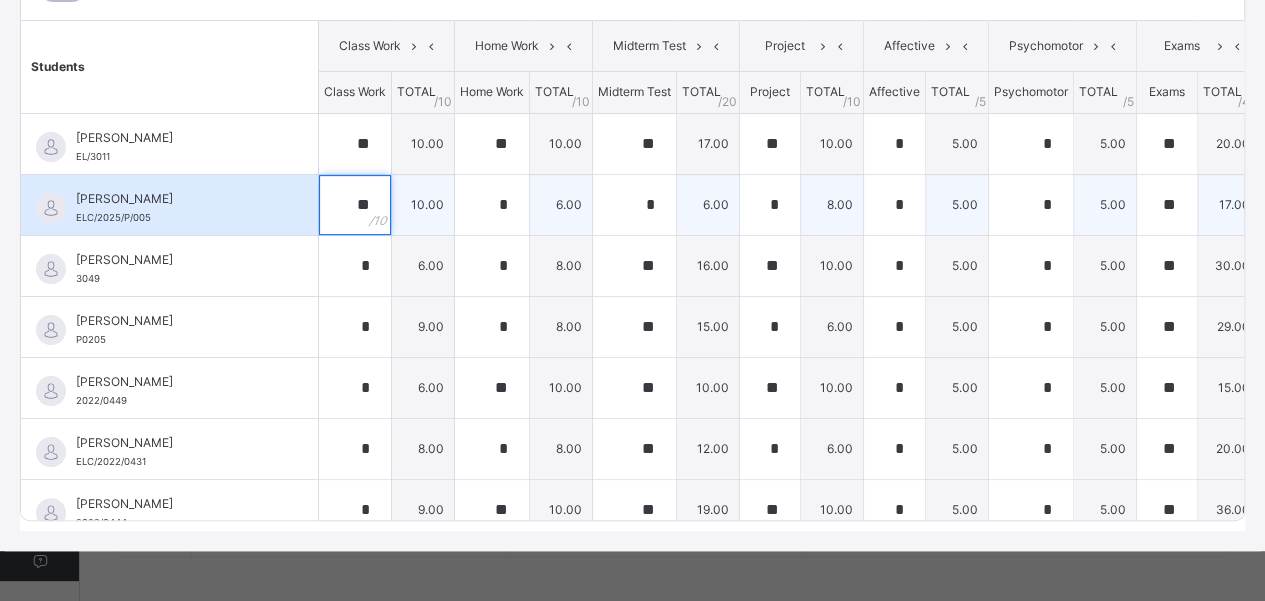type on "**" 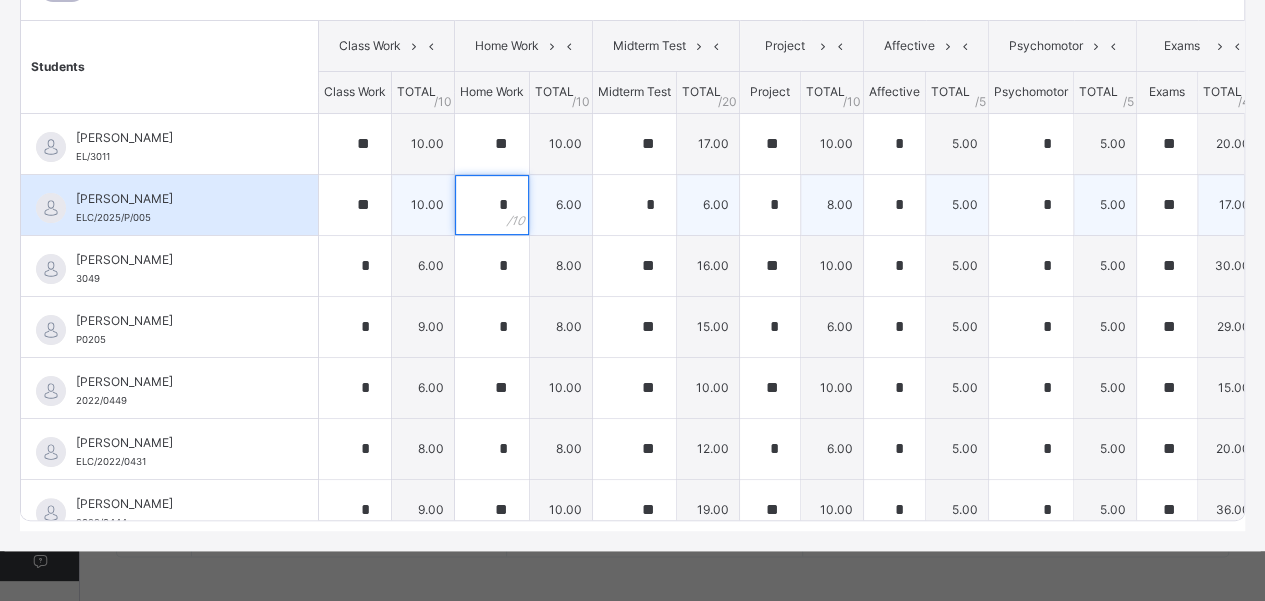 click on "*" at bounding box center [492, 205] 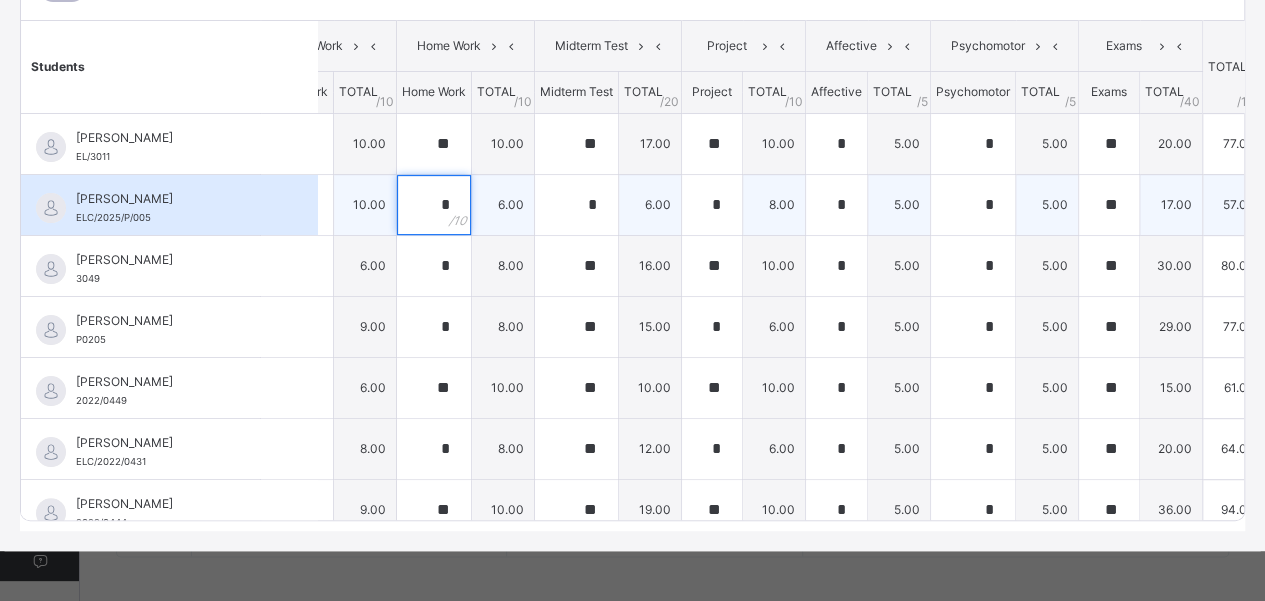 scroll, scrollTop: 0, scrollLeft: 0, axis: both 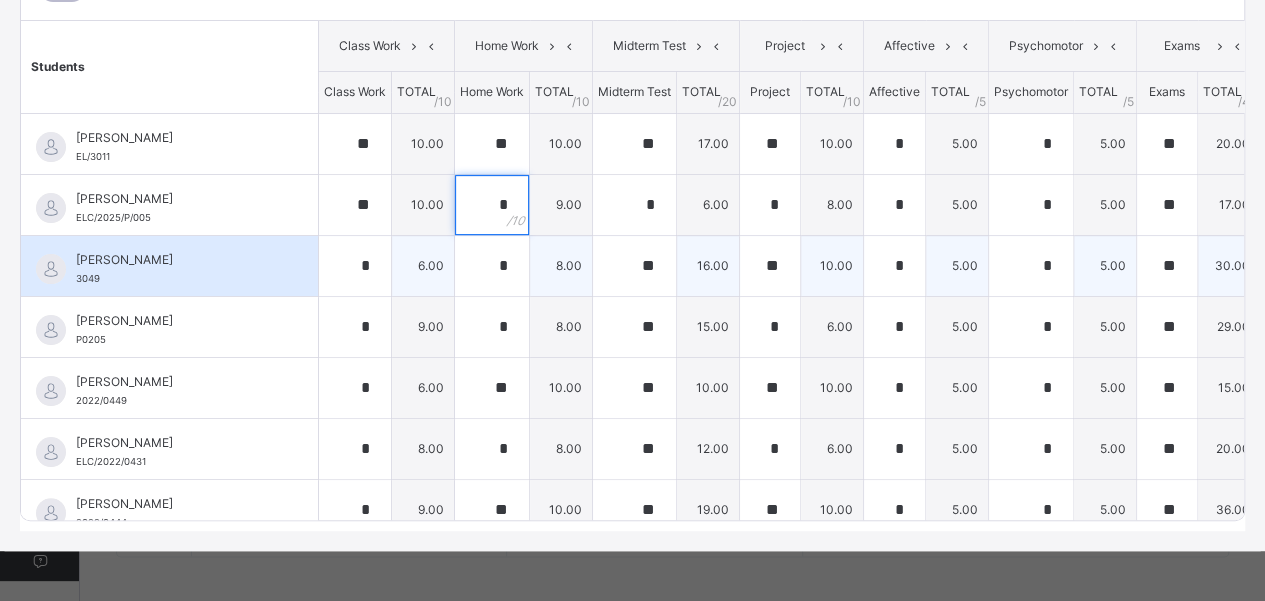 type on "*" 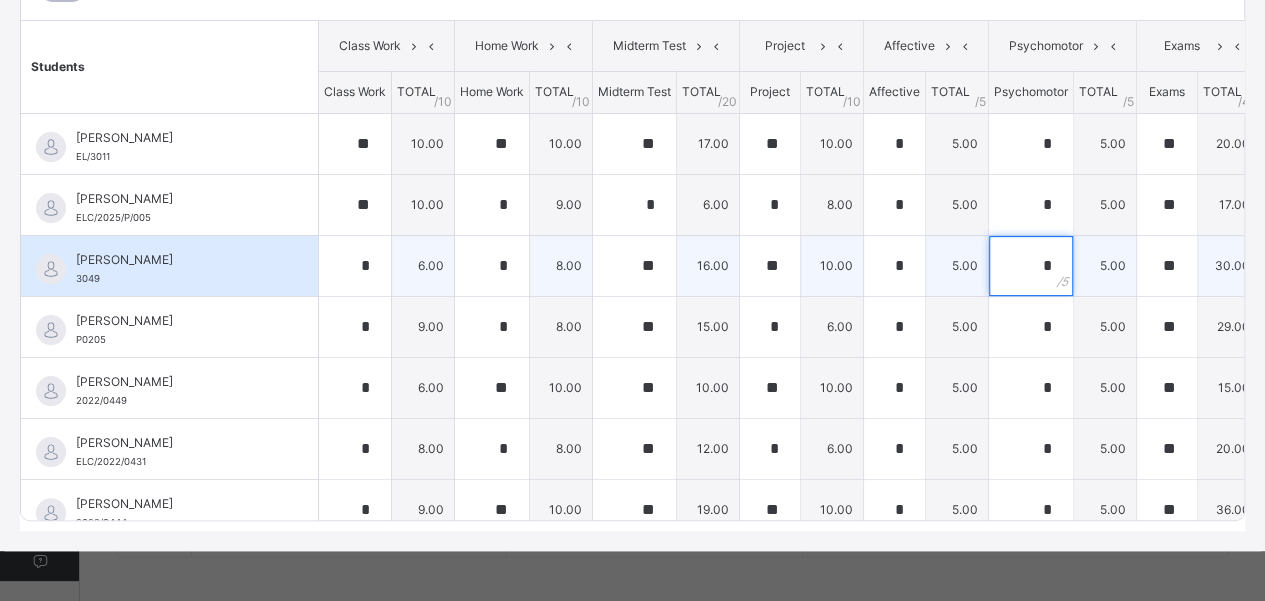 click on "*" at bounding box center (1031, 266) 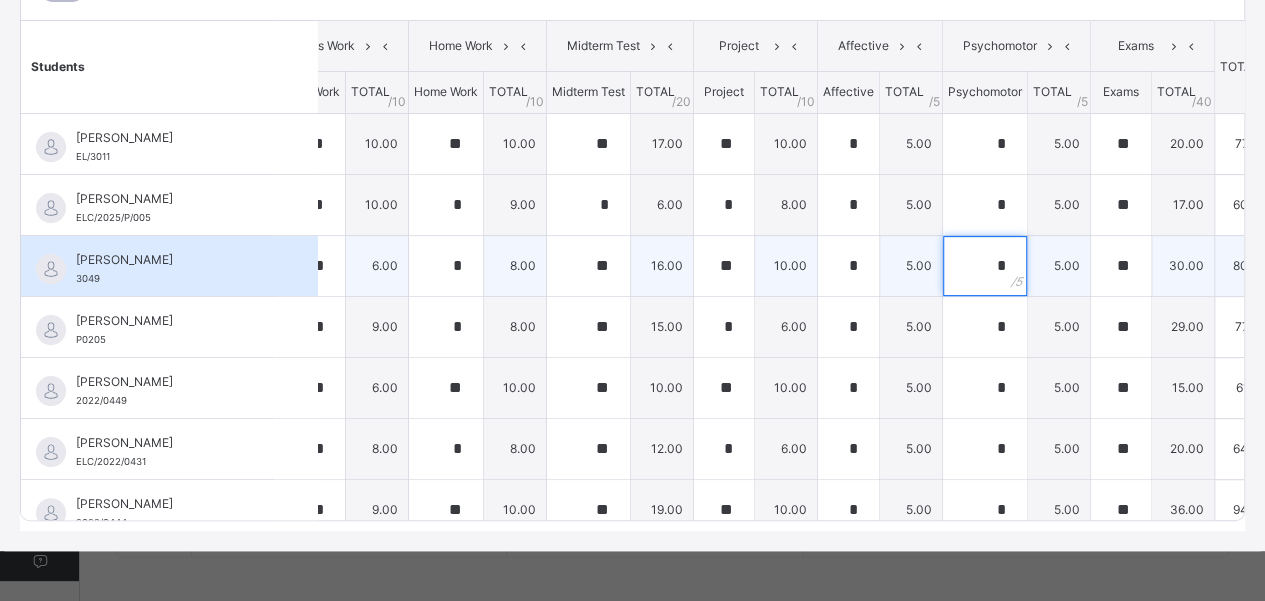 scroll, scrollTop: 0, scrollLeft: 0, axis: both 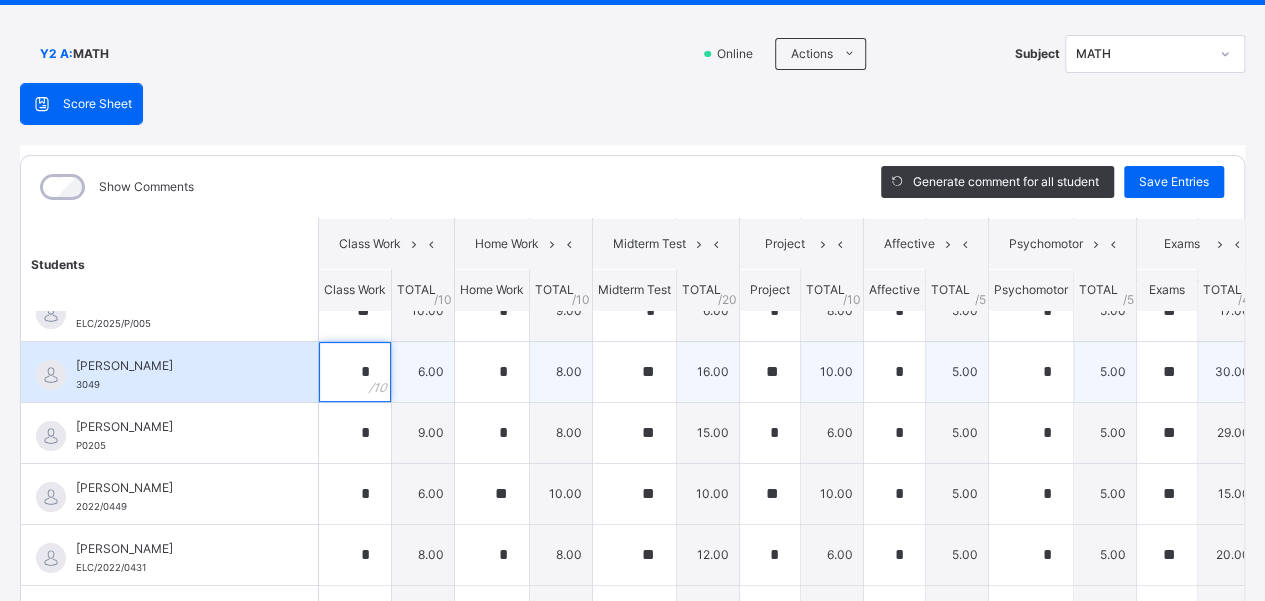 click on "*" at bounding box center [355, 372] 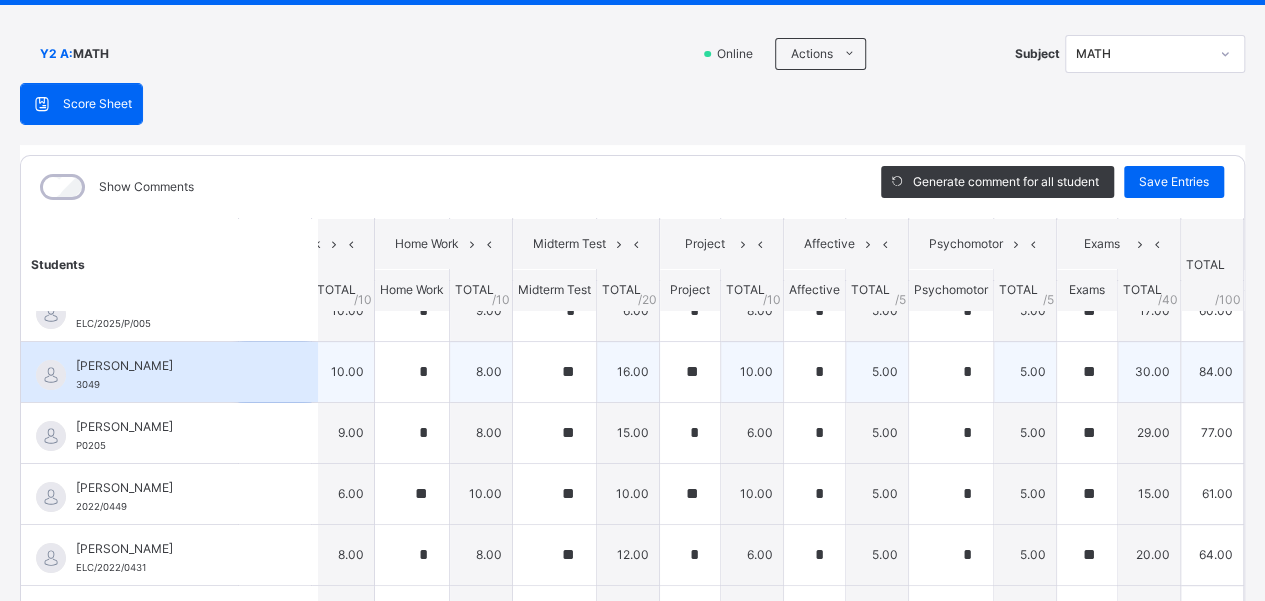 scroll, scrollTop: 92, scrollLeft: 105, axis: both 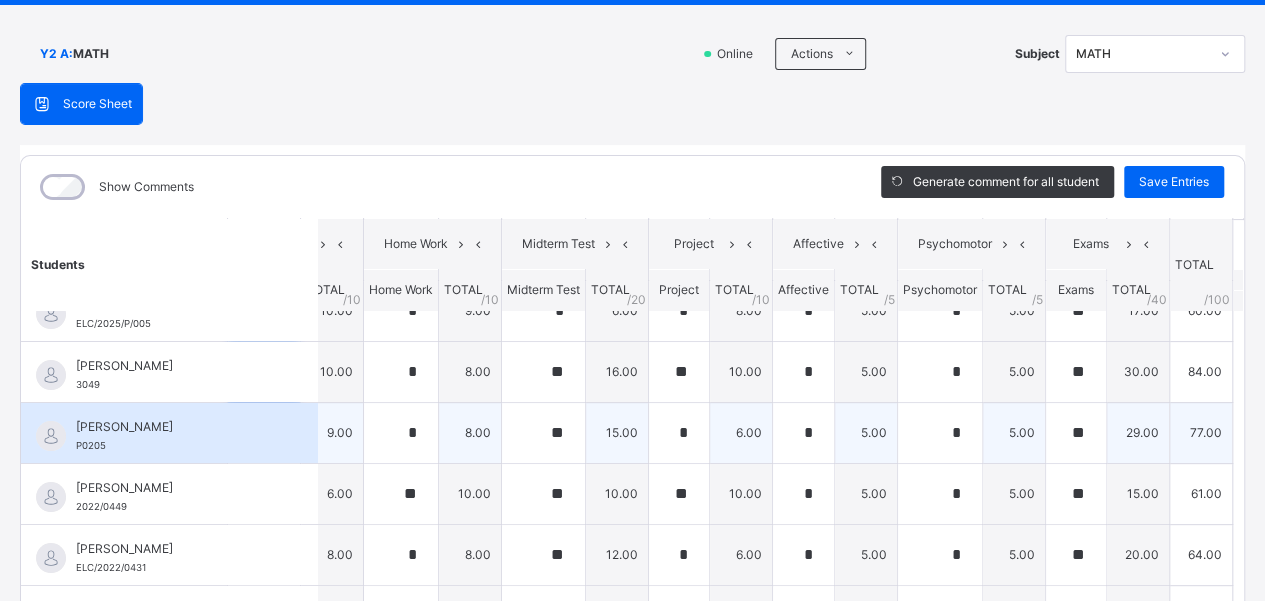 type on "**" 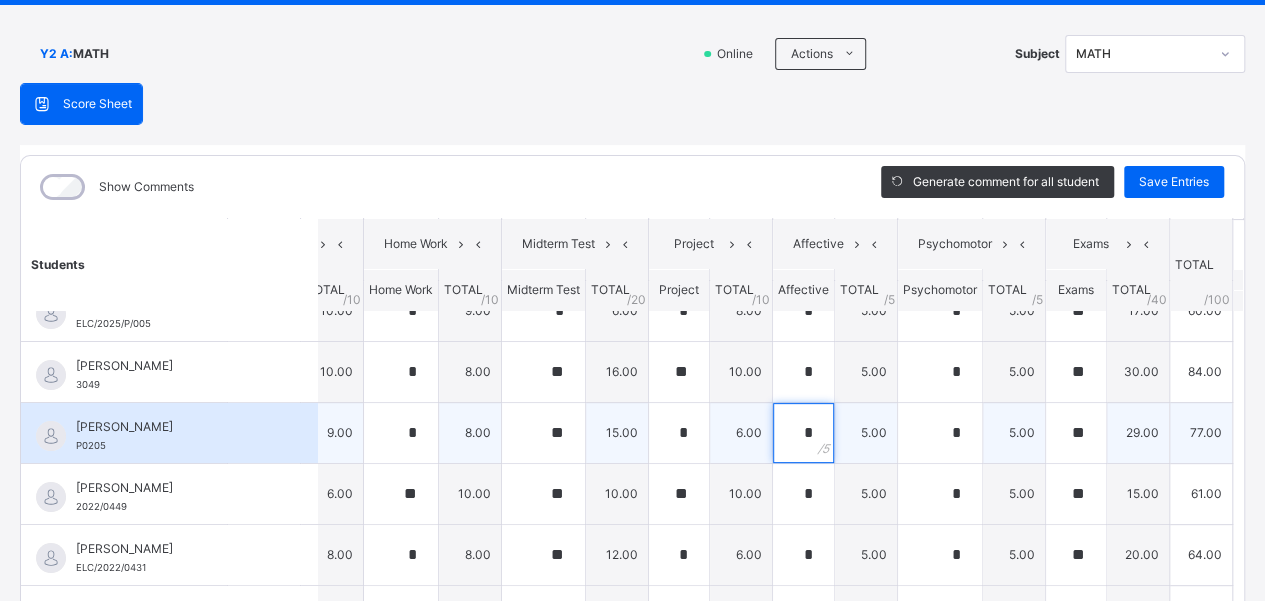 click on "*" at bounding box center (803, 433) 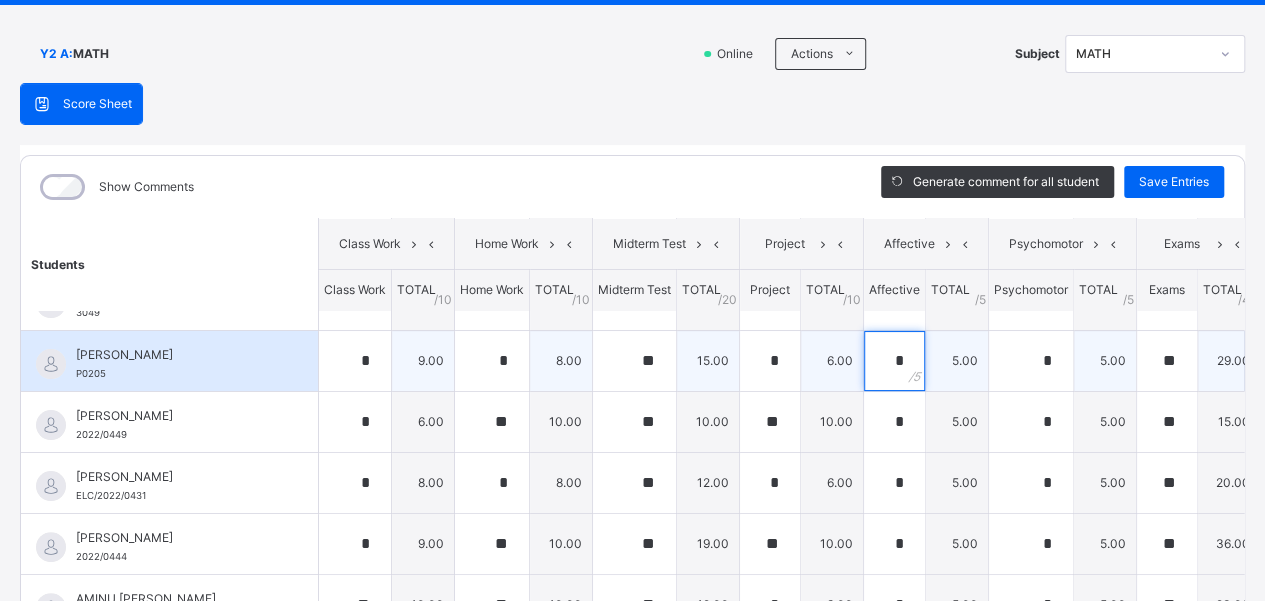 scroll, scrollTop: 156, scrollLeft: 0, axis: vertical 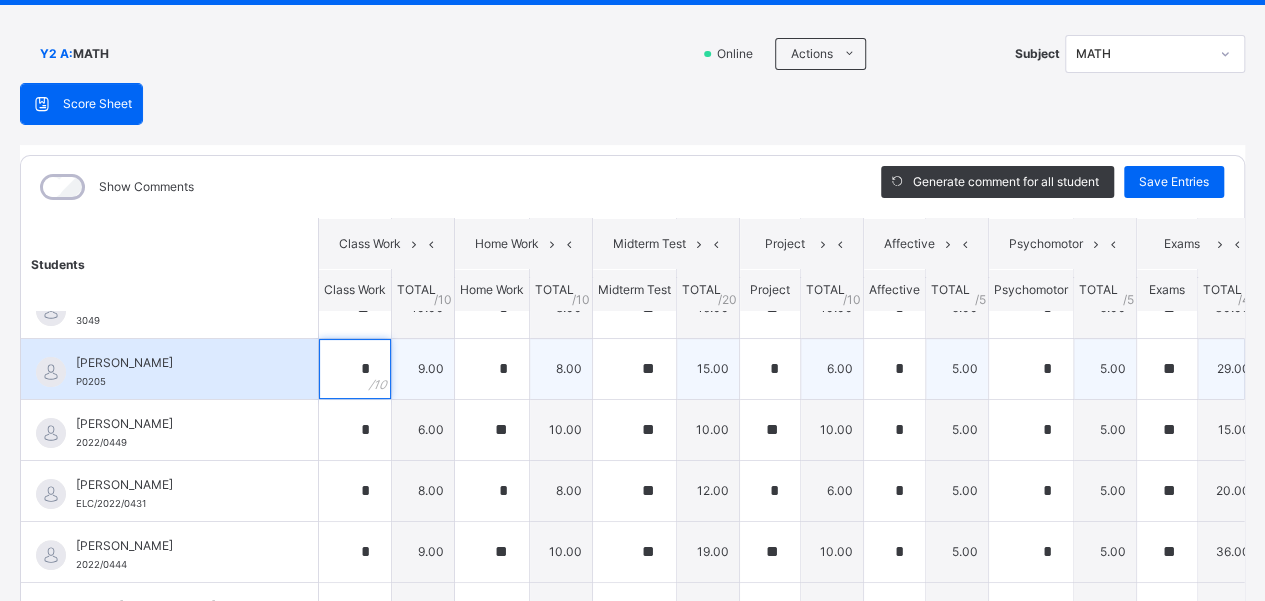 click on "*" at bounding box center (355, 369) 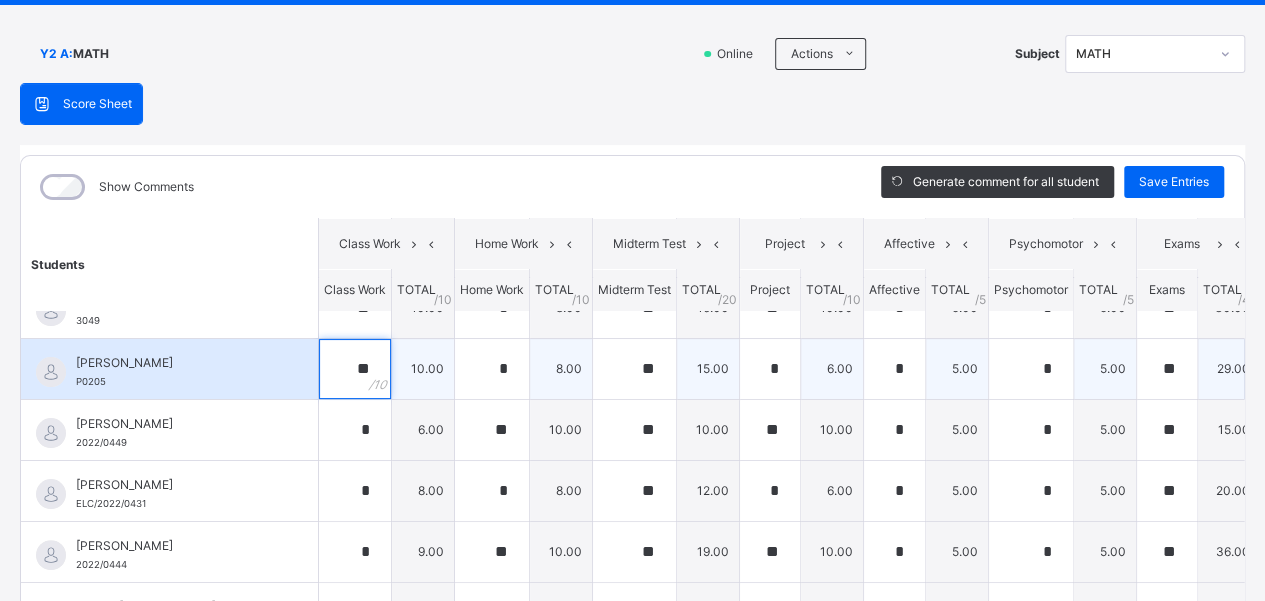type on "**" 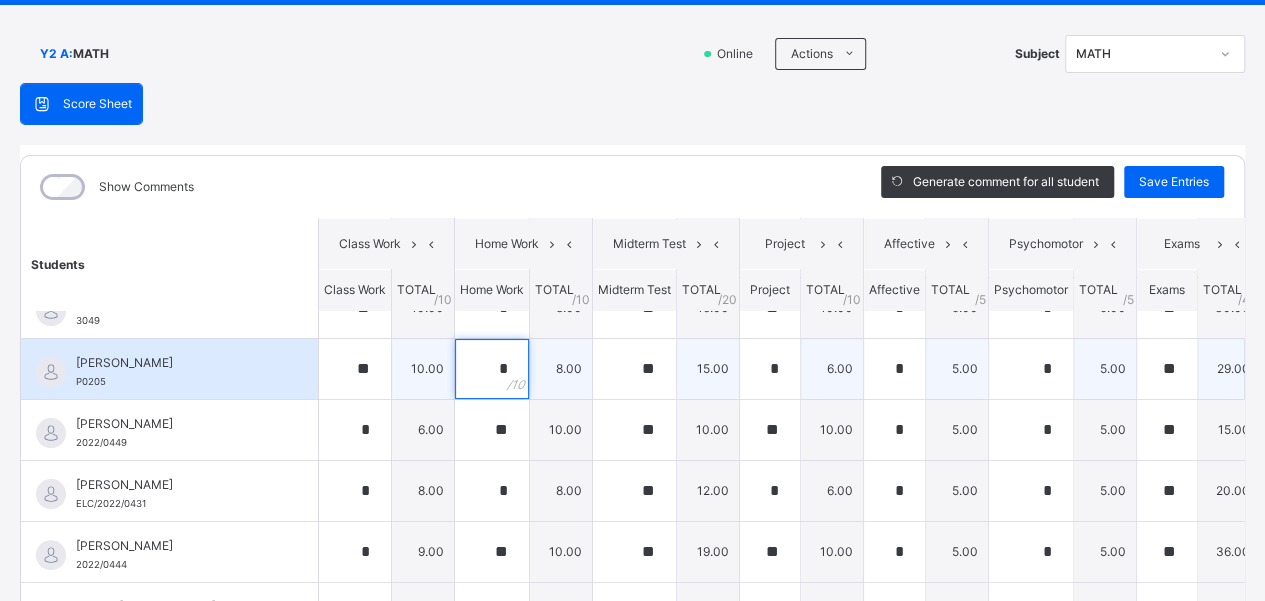 click on "*" at bounding box center [492, 369] 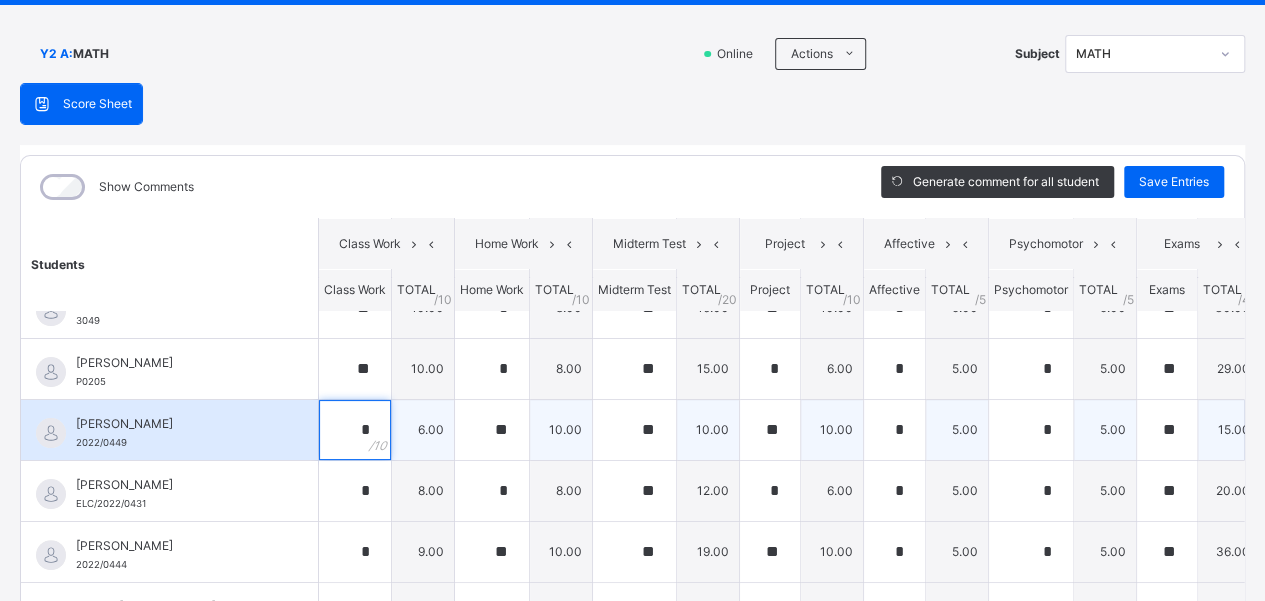 click on "*" at bounding box center (355, 430) 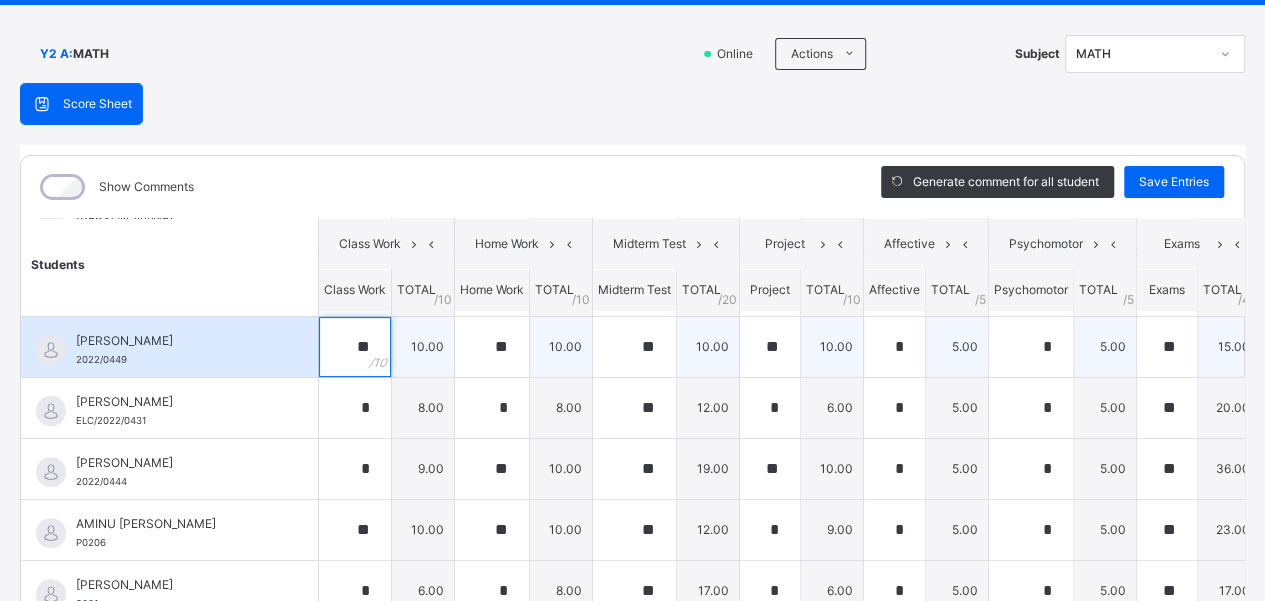 scroll, scrollTop: 258, scrollLeft: 0, axis: vertical 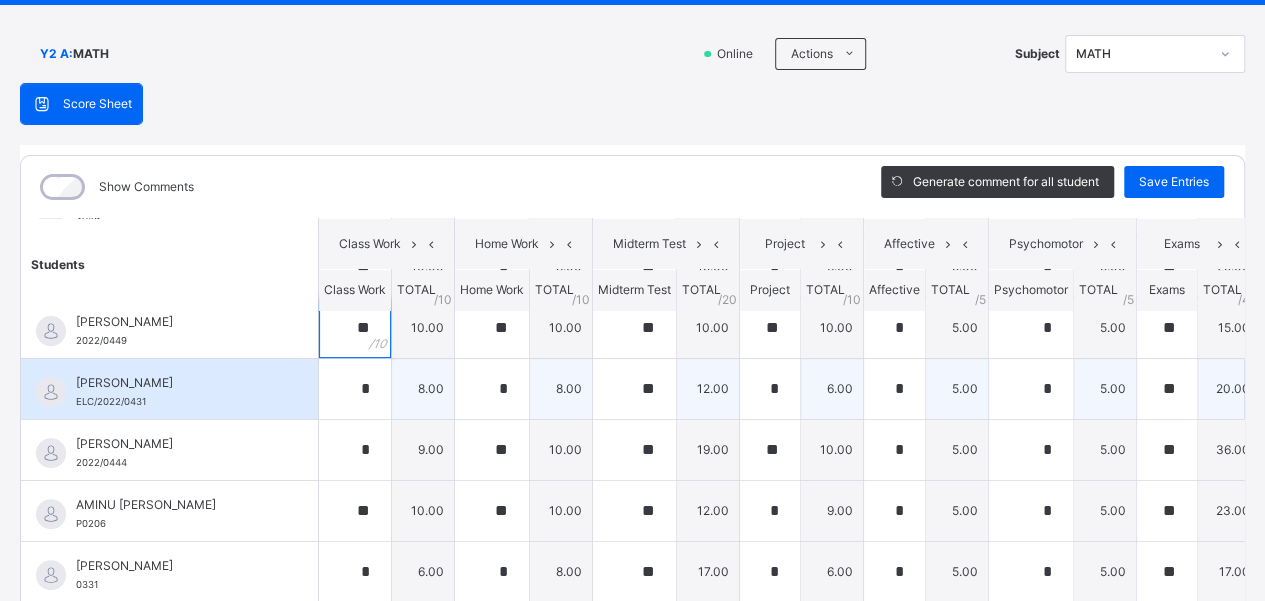 type on "**" 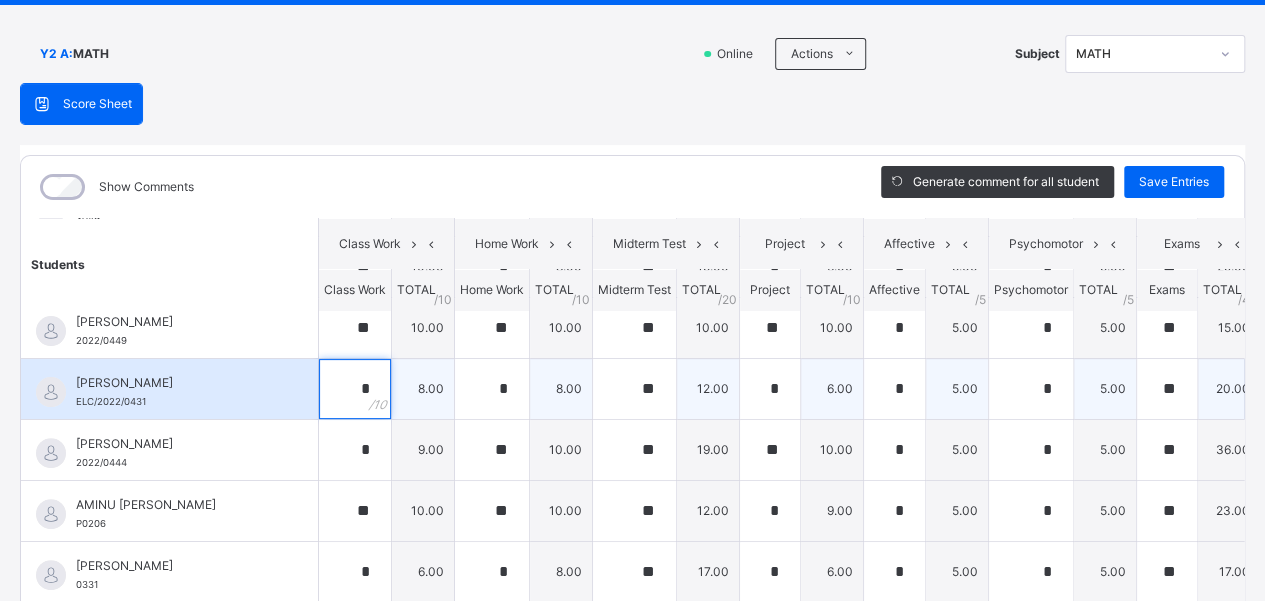 click on "*" at bounding box center [355, 389] 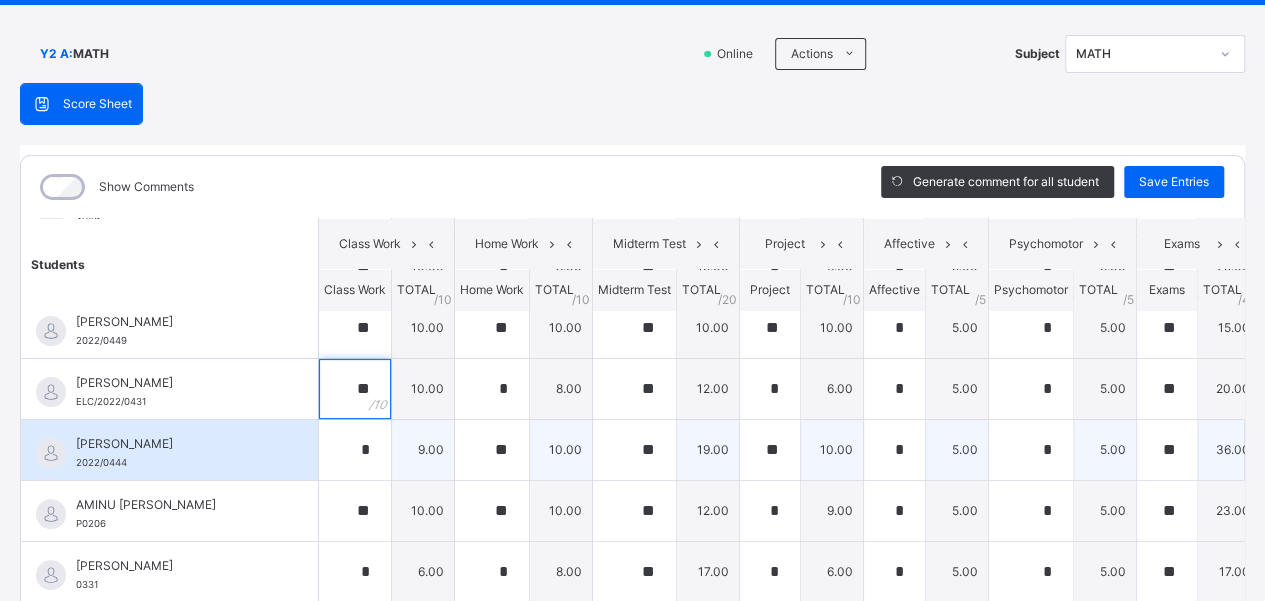 type on "**" 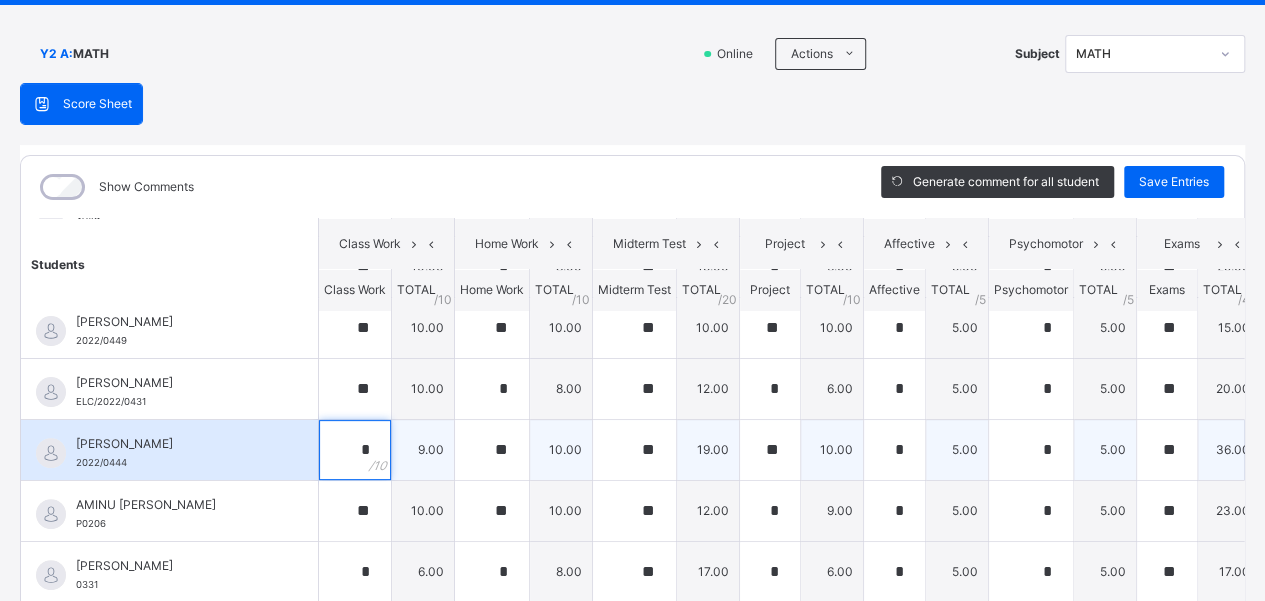 click on "*" at bounding box center (355, 450) 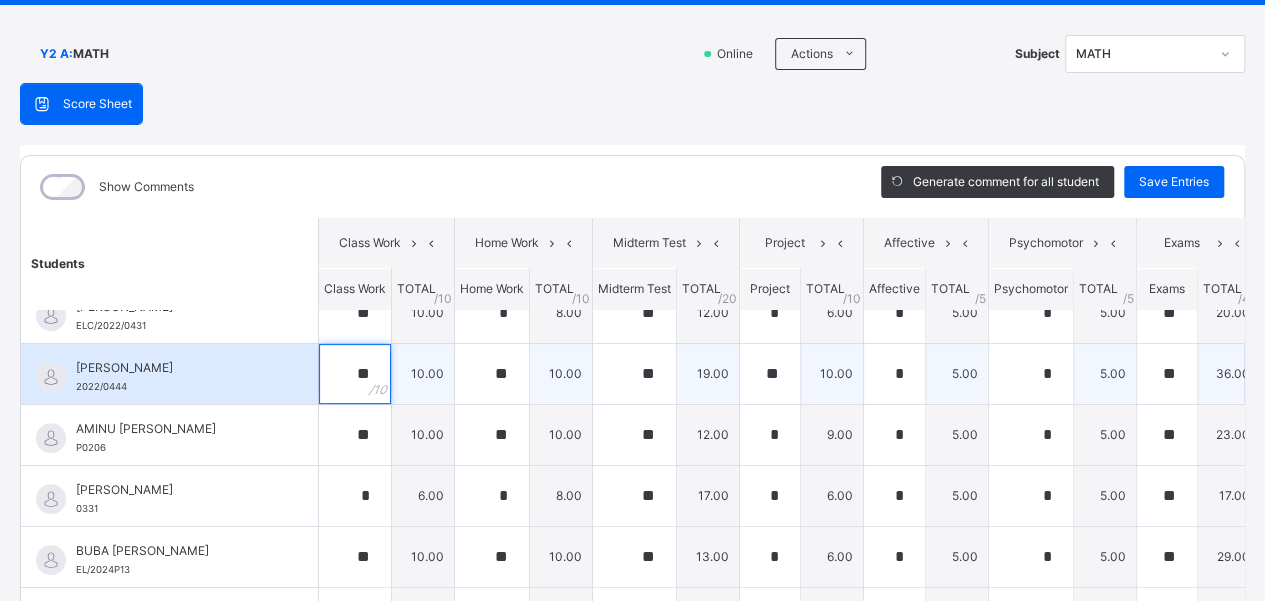 scroll, scrollTop: 338, scrollLeft: 0, axis: vertical 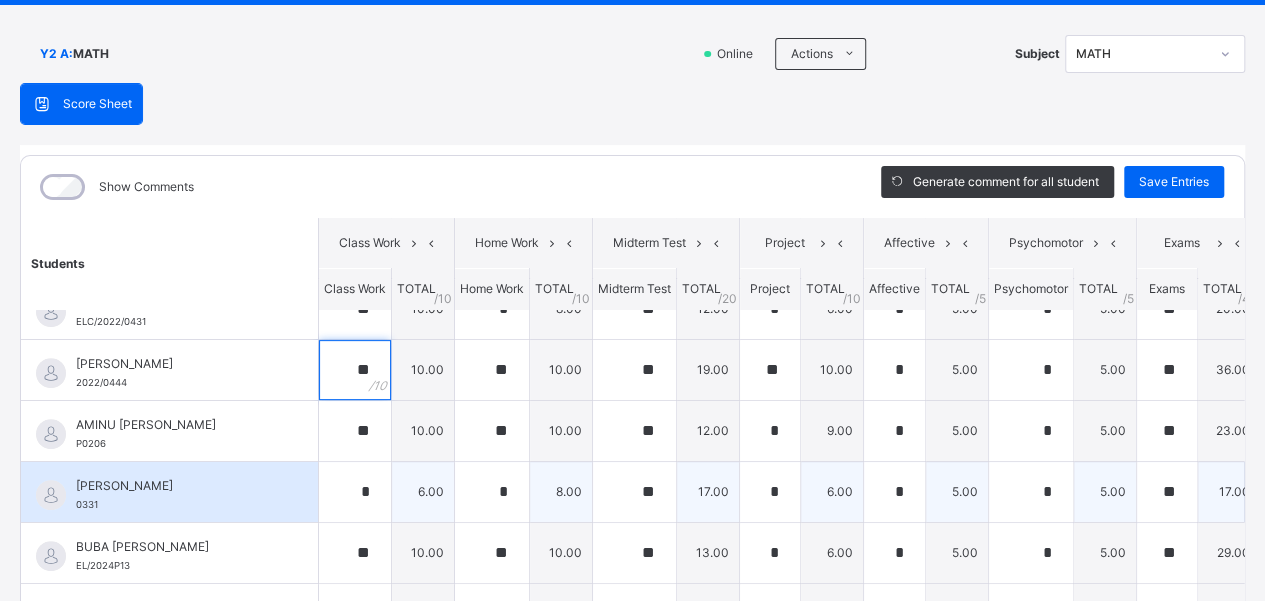type on "**" 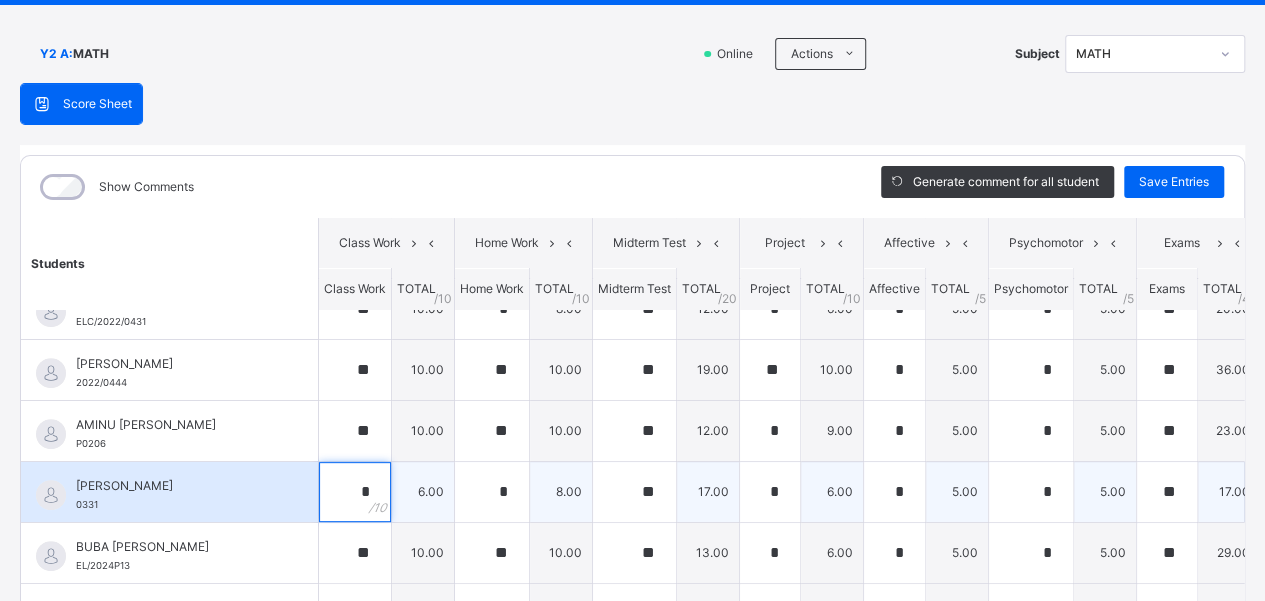 click on "*" at bounding box center (355, 492) 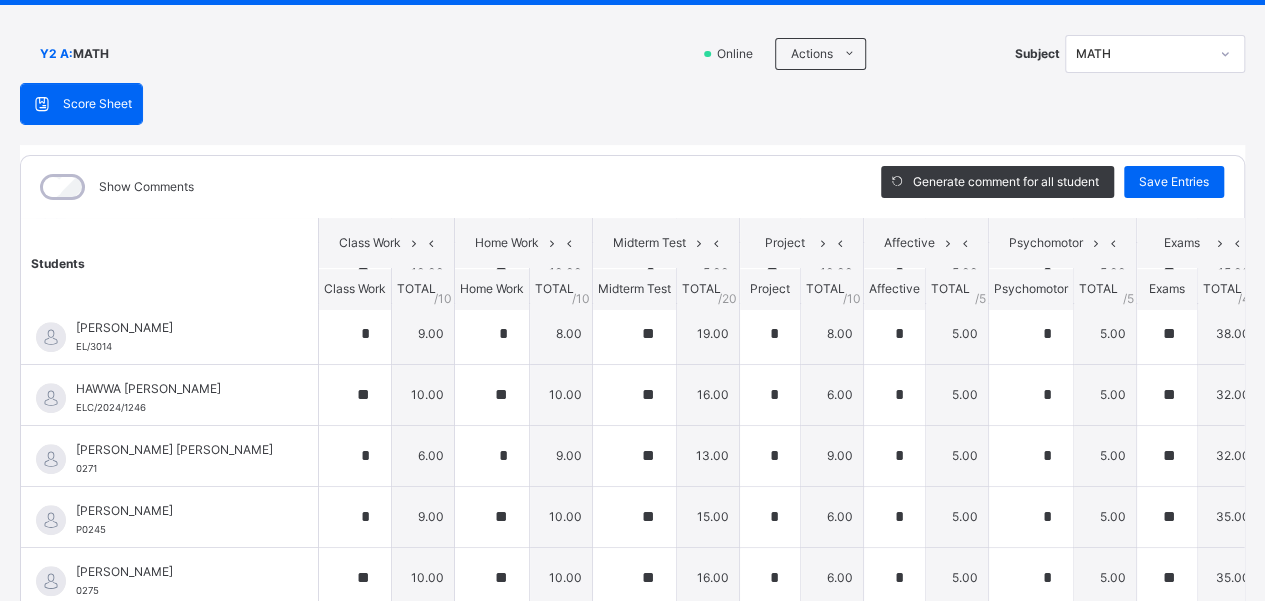 scroll, scrollTop: 680, scrollLeft: 0, axis: vertical 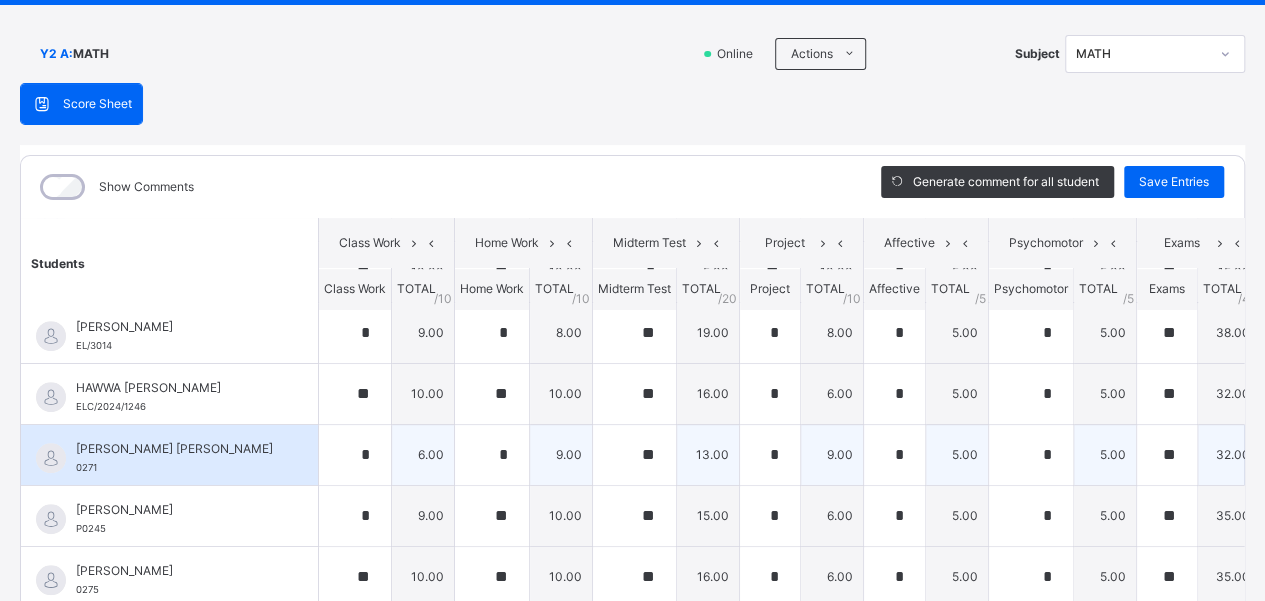 type on "**" 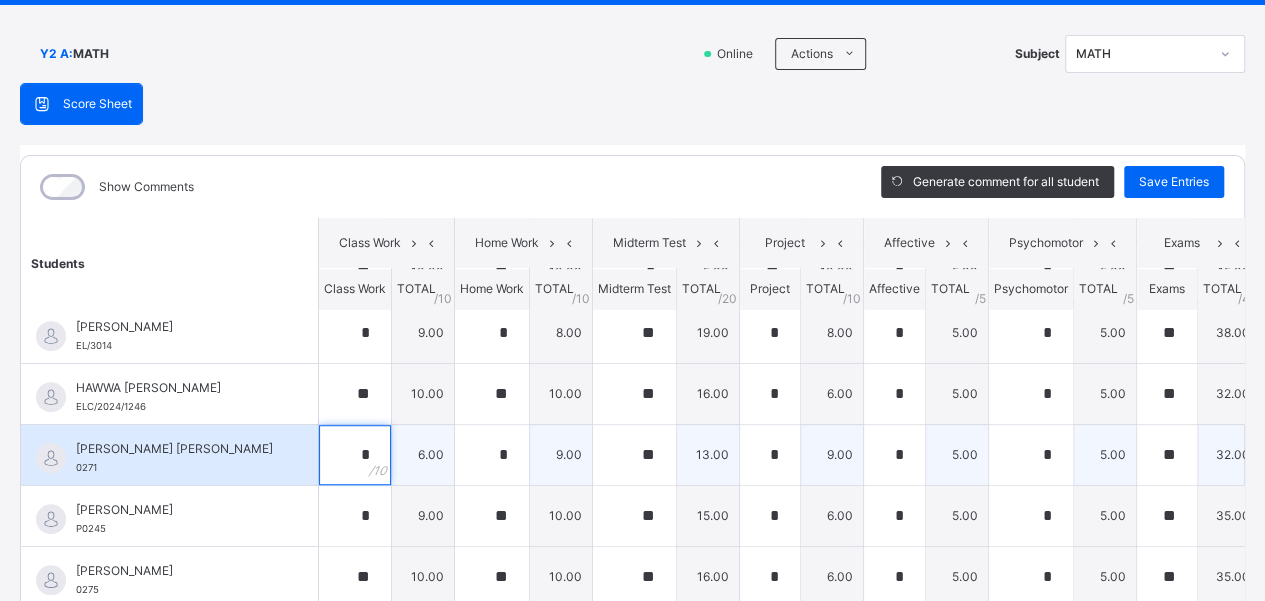 click on "*" at bounding box center (355, 455) 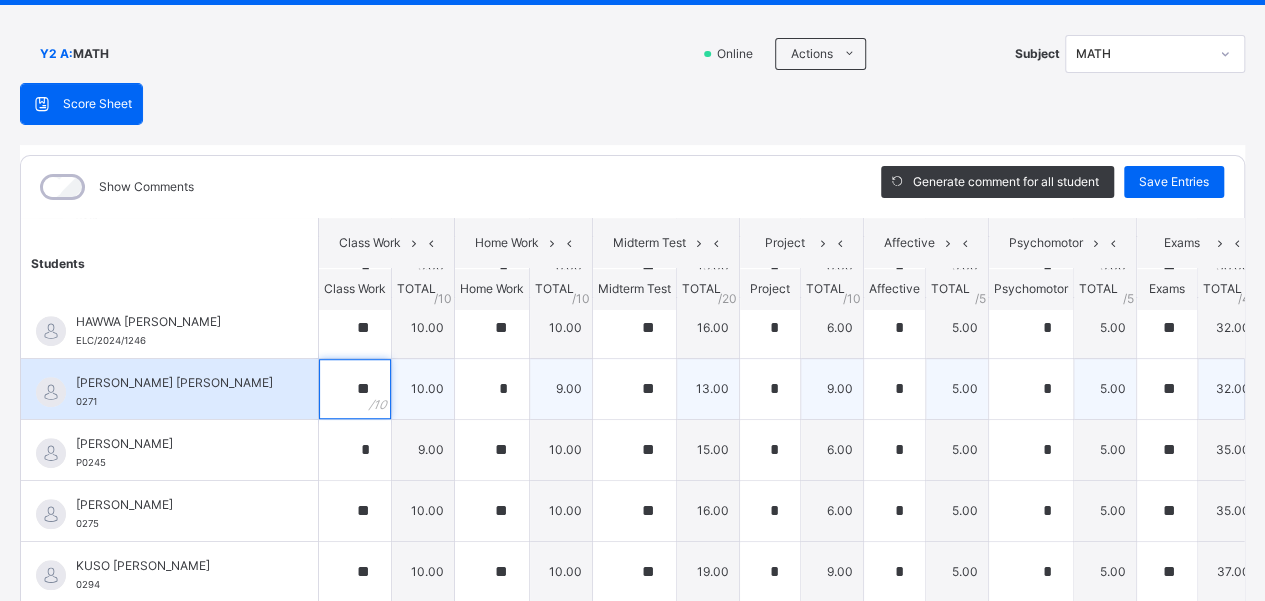 scroll, scrollTop: 780, scrollLeft: 0, axis: vertical 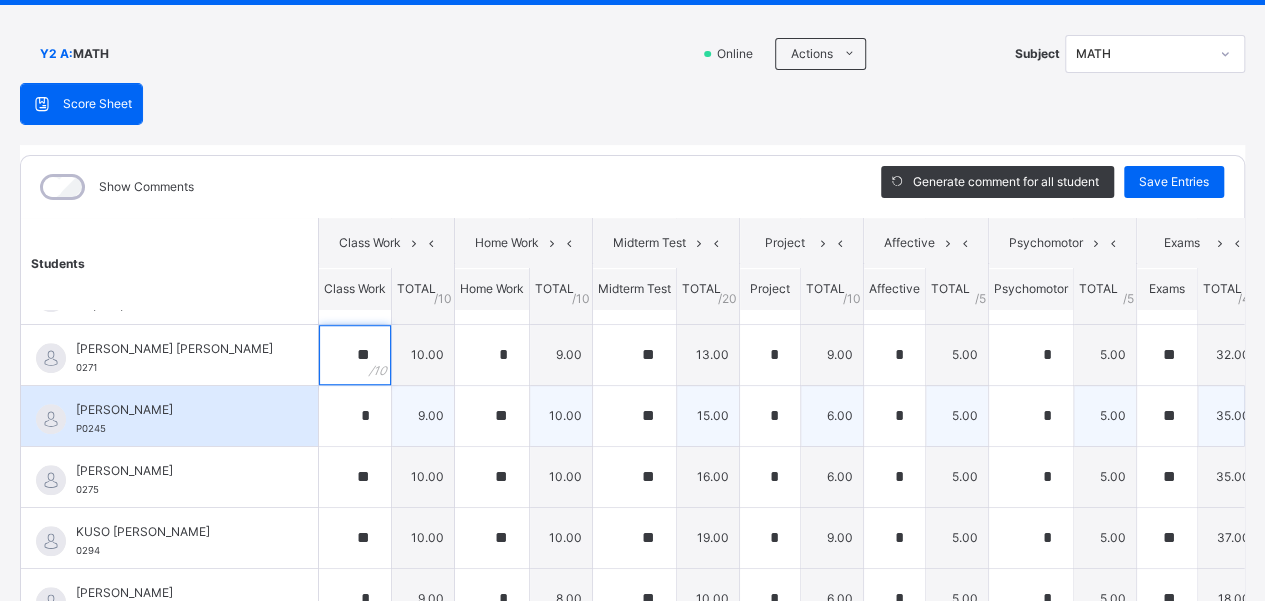 type on "**" 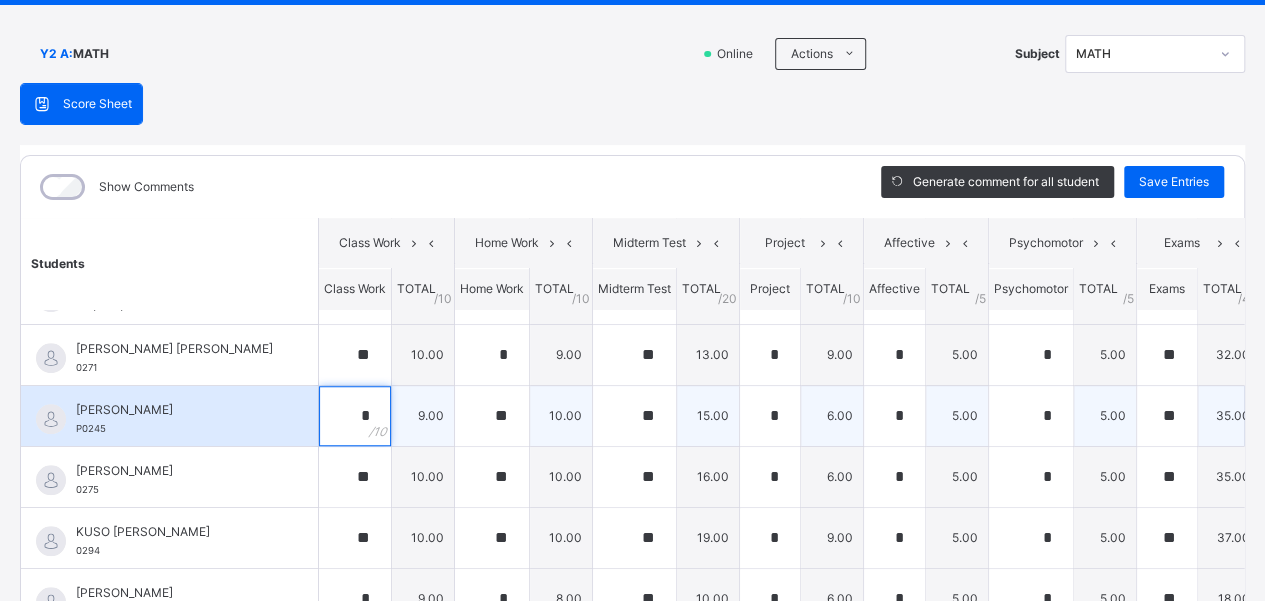 click on "*" at bounding box center (355, 416) 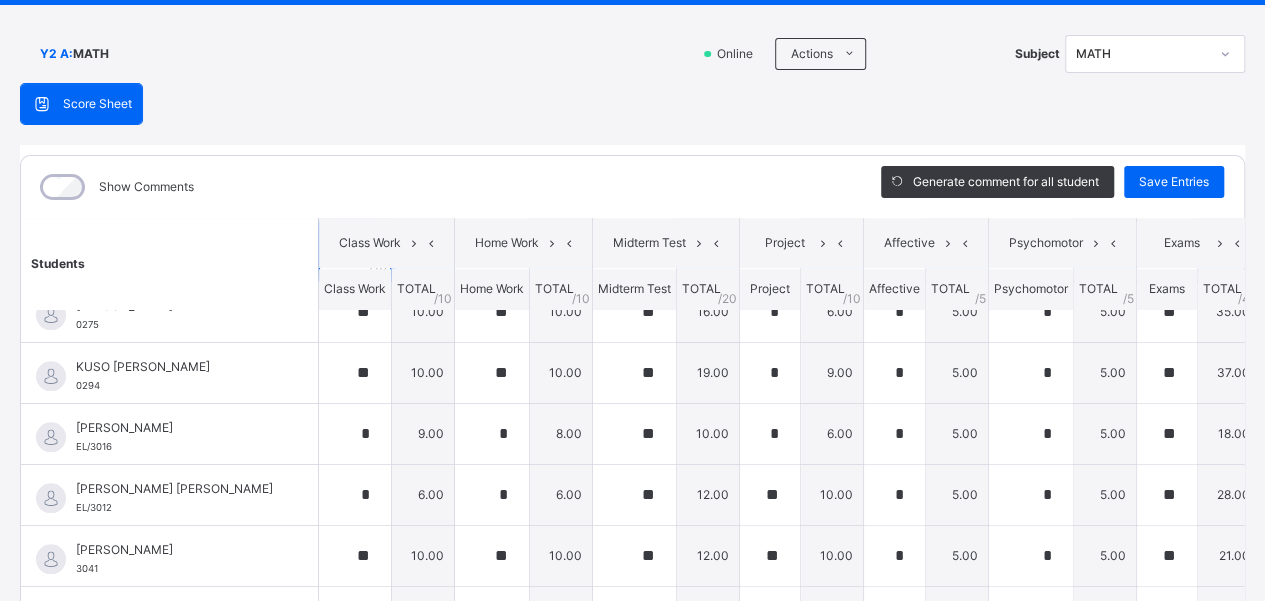 scroll, scrollTop: 960, scrollLeft: 0, axis: vertical 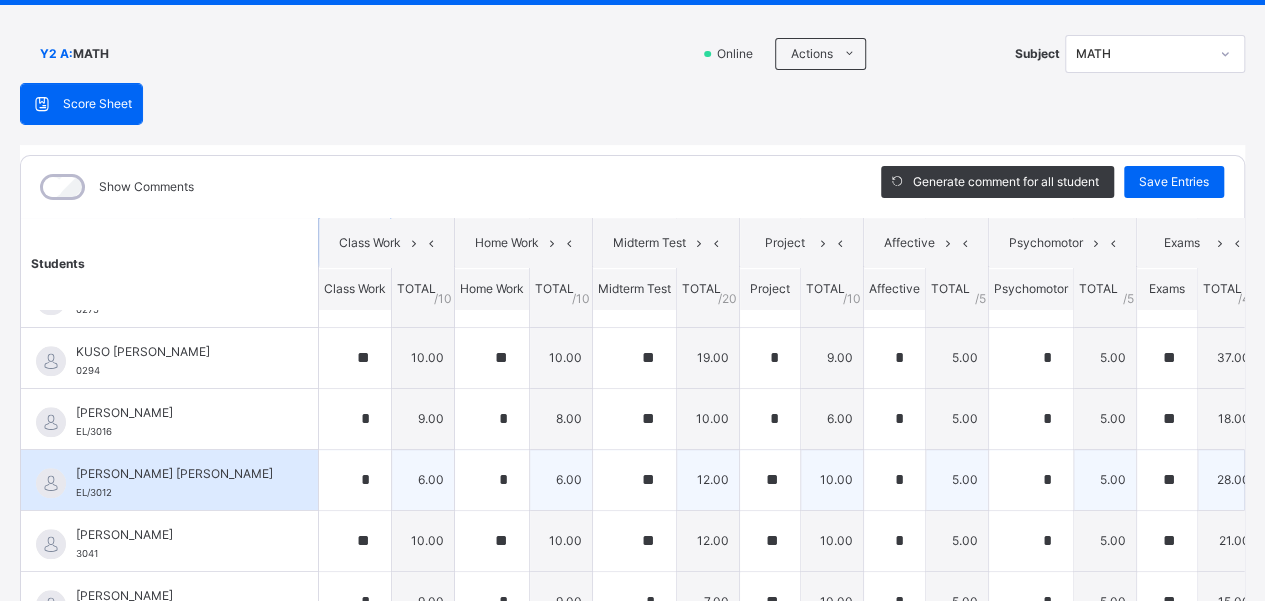 type on "**" 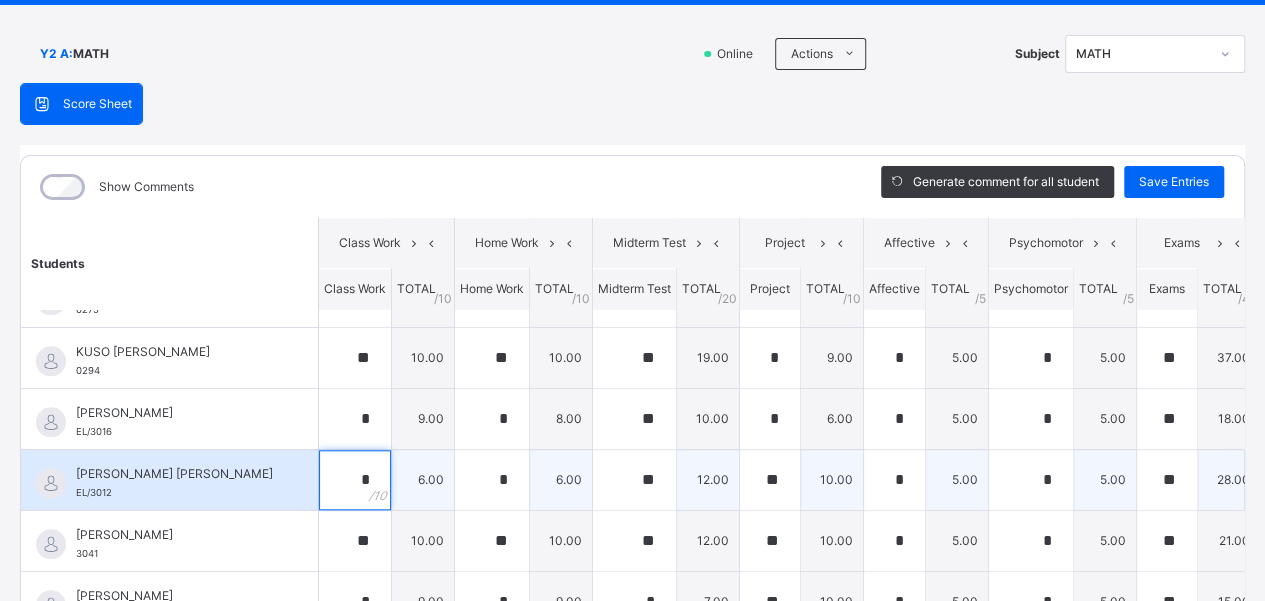 click on "*" at bounding box center [355, 480] 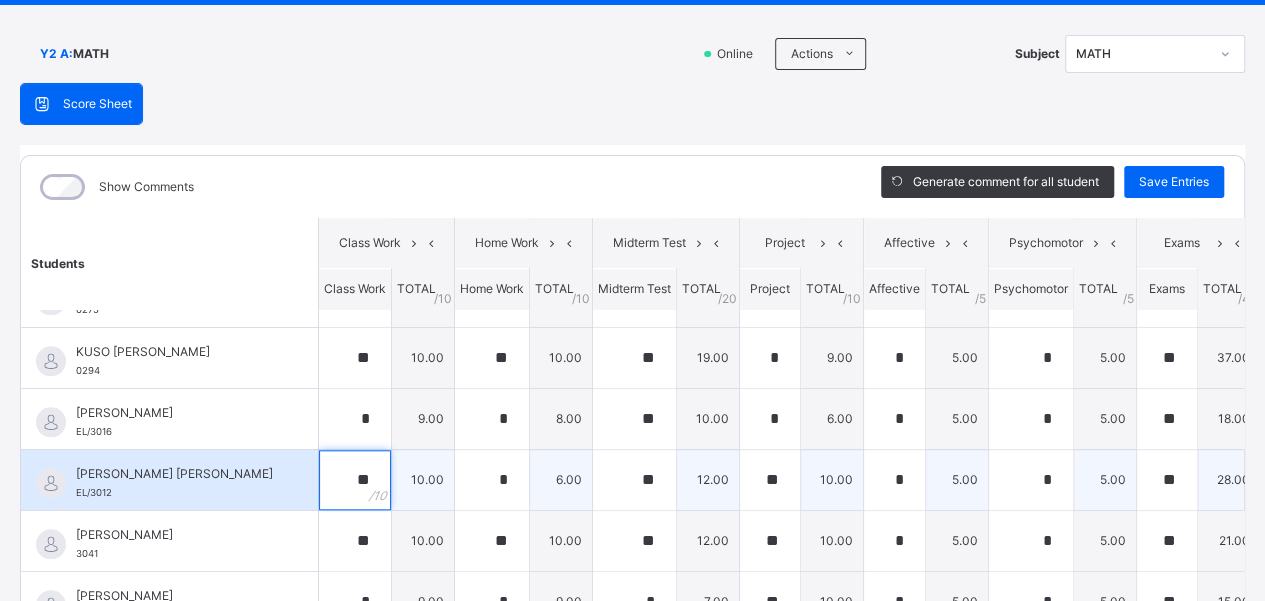 type 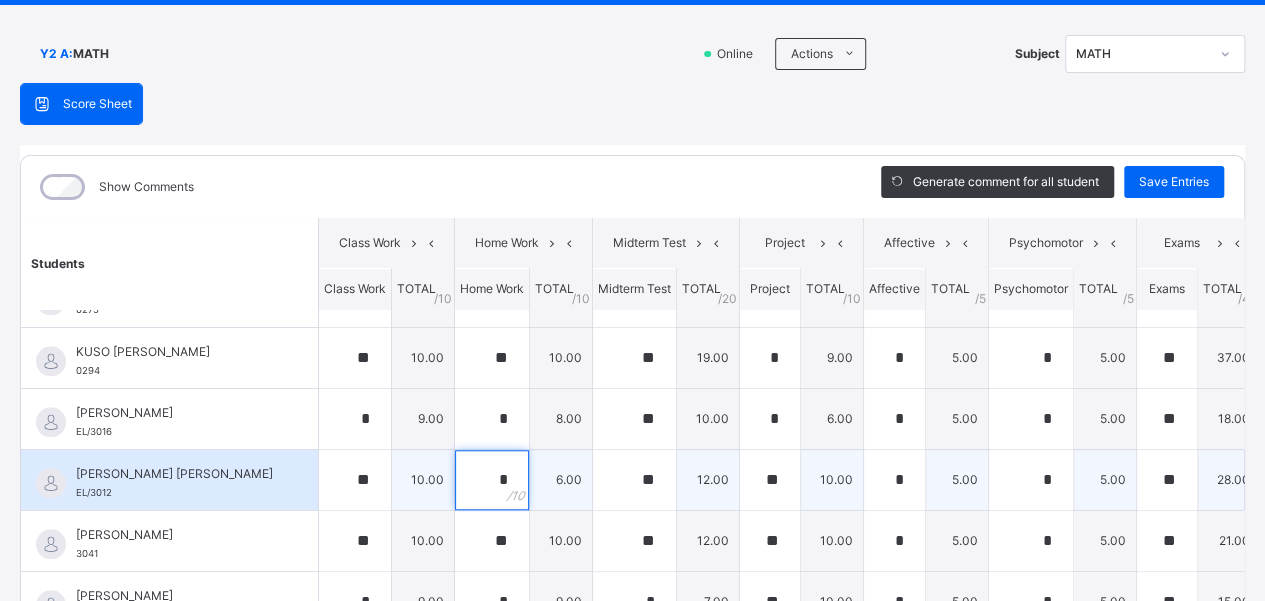 click on "*" at bounding box center (492, 480) 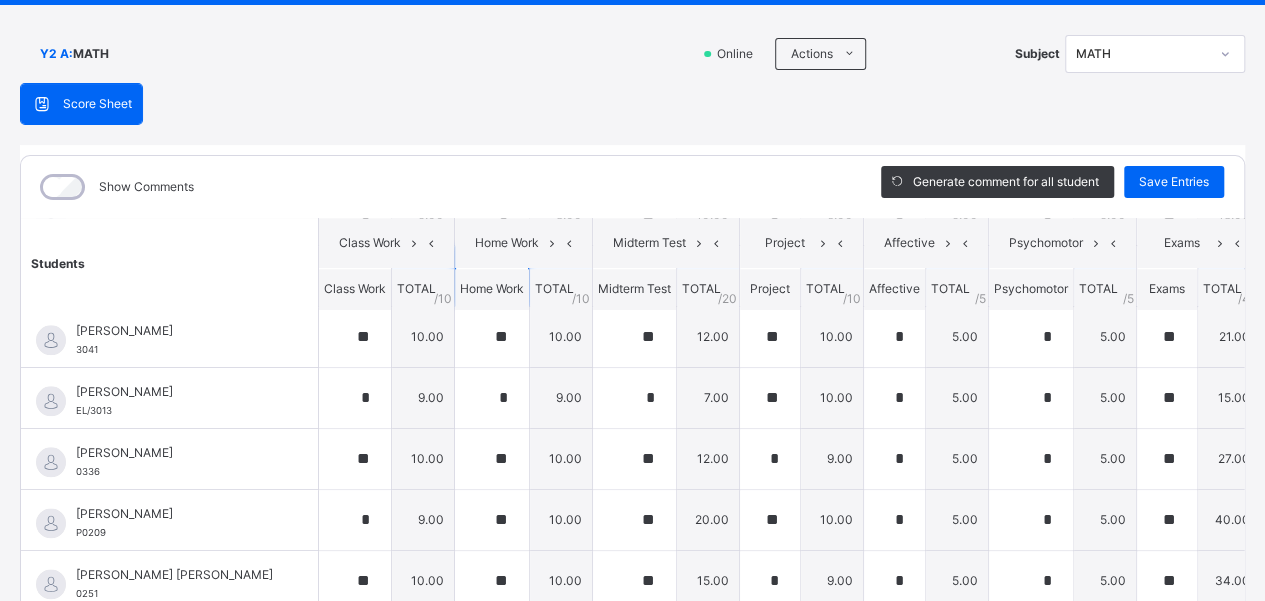 scroll, scrollTop: 1184, scrollLeft: 0, axis: vertical 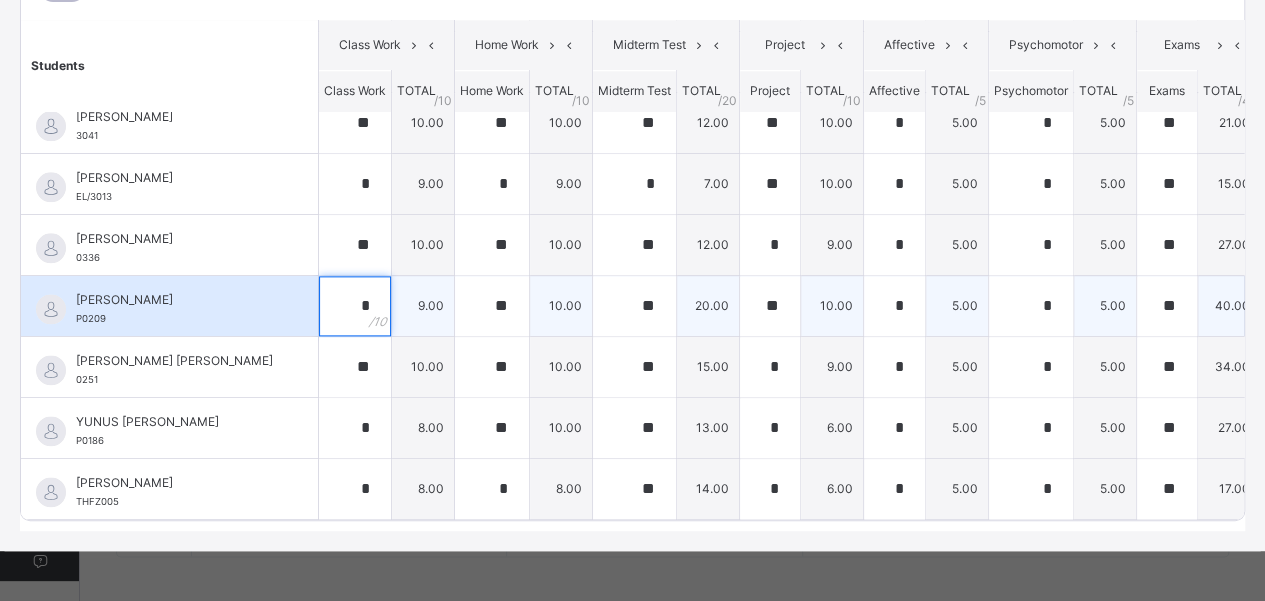 click on "*" at bounding box center (355, 306) 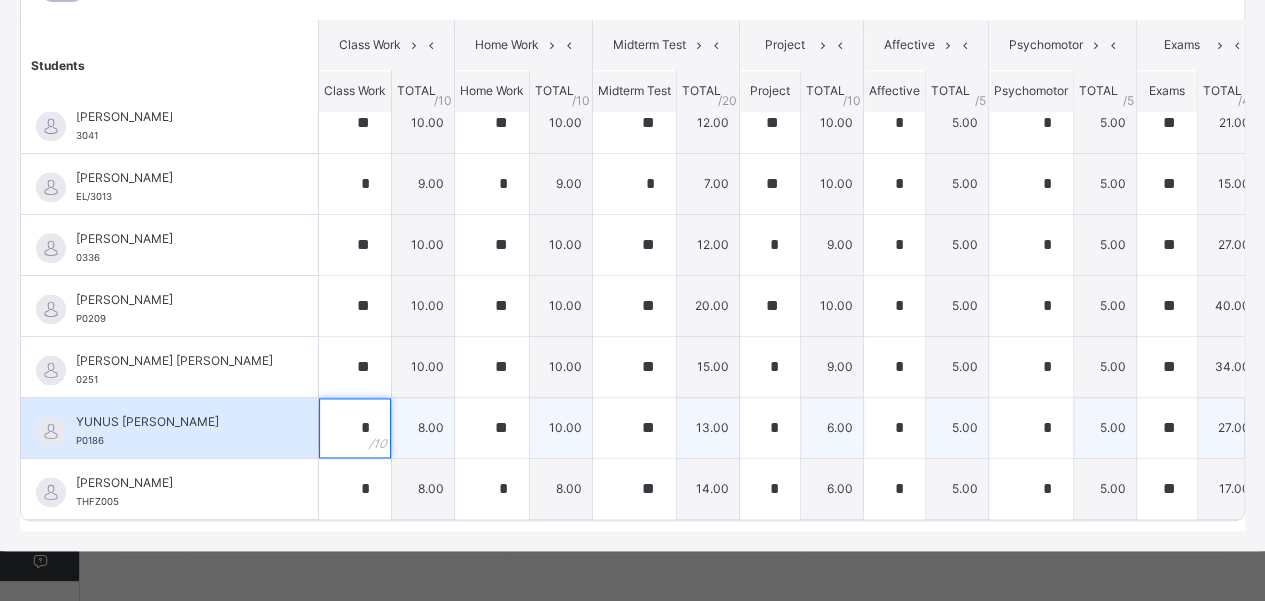 click on "*" at bounding box center [355, 428] 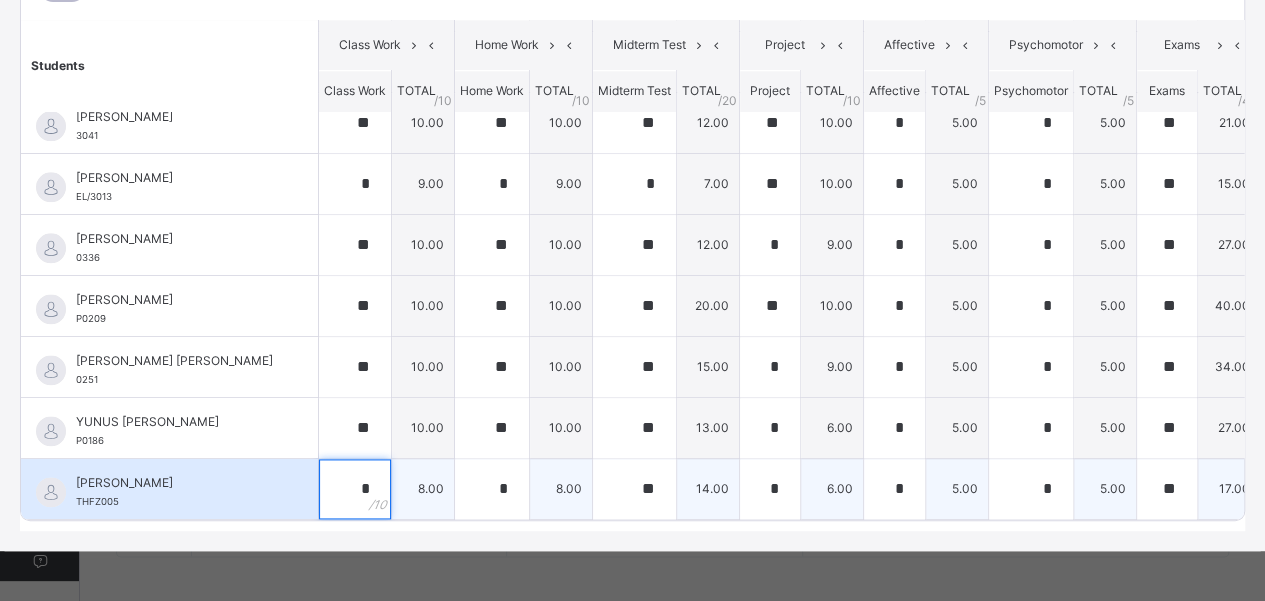 click on "*" at bounding box center (355, 489) 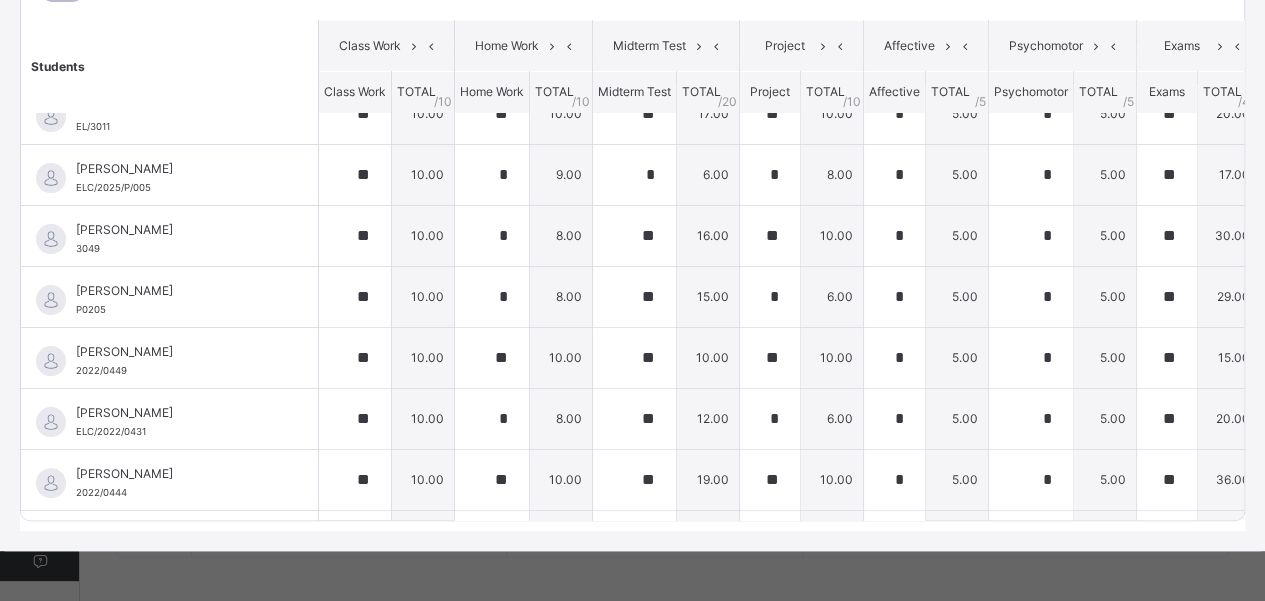 scroll, scrollTop: 0, scrollLeft: 0, axis: both 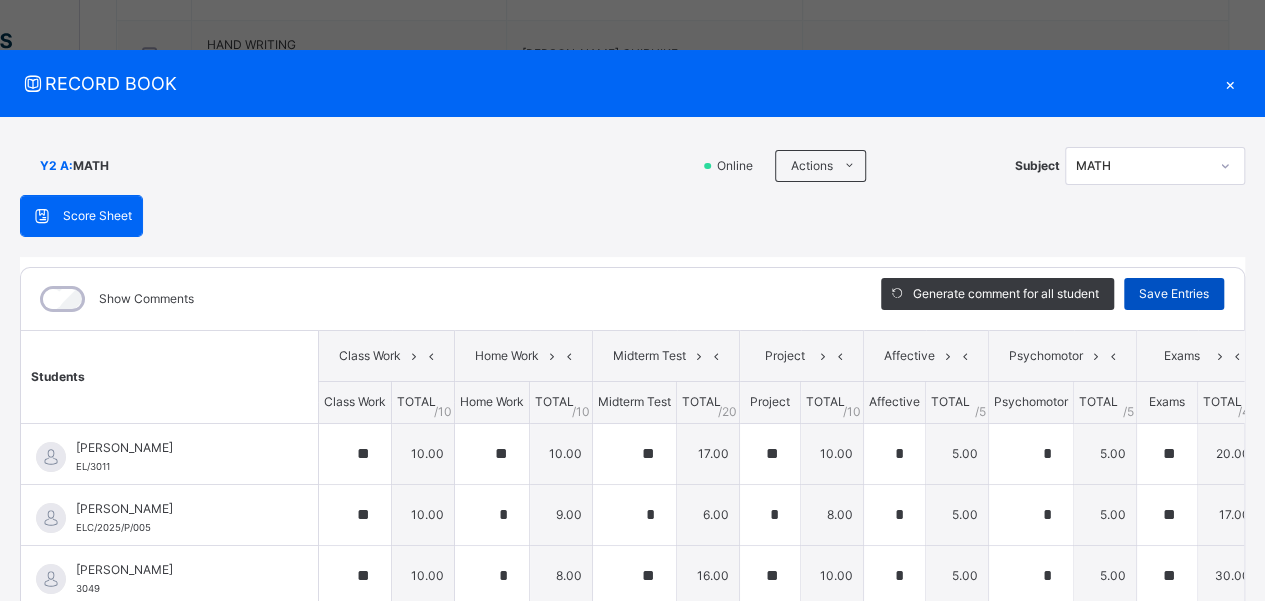 click on "Save Entries" at bounding box center [1174, 294] 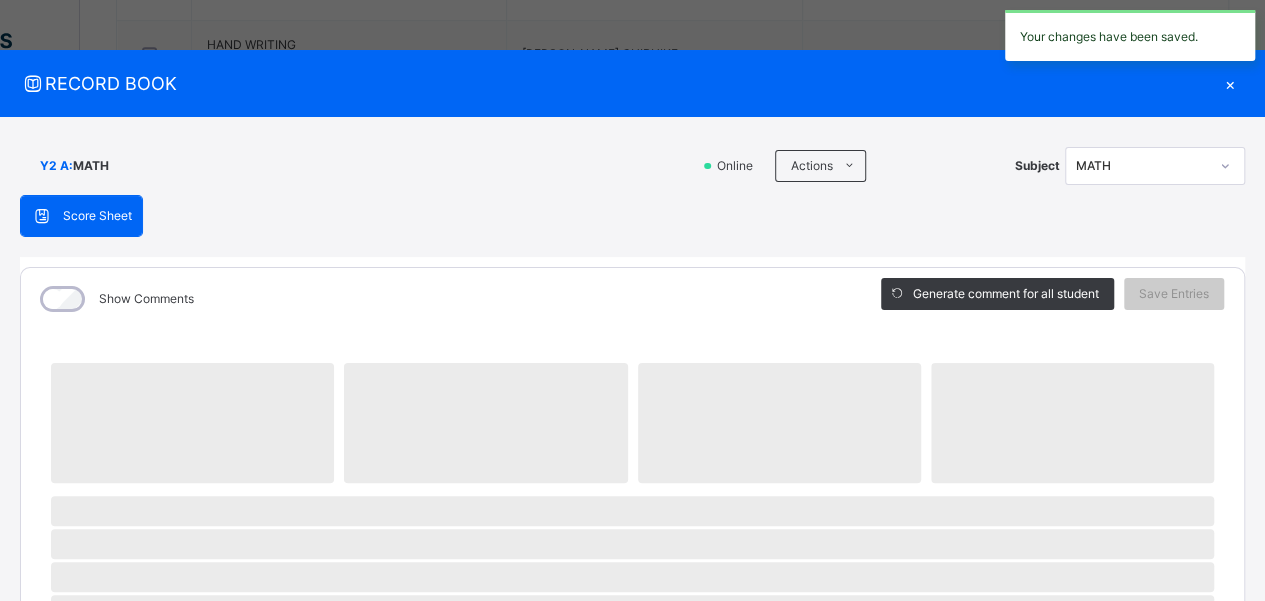 scroll, scrollTop: 0, scrollLeft: 0, axis: both 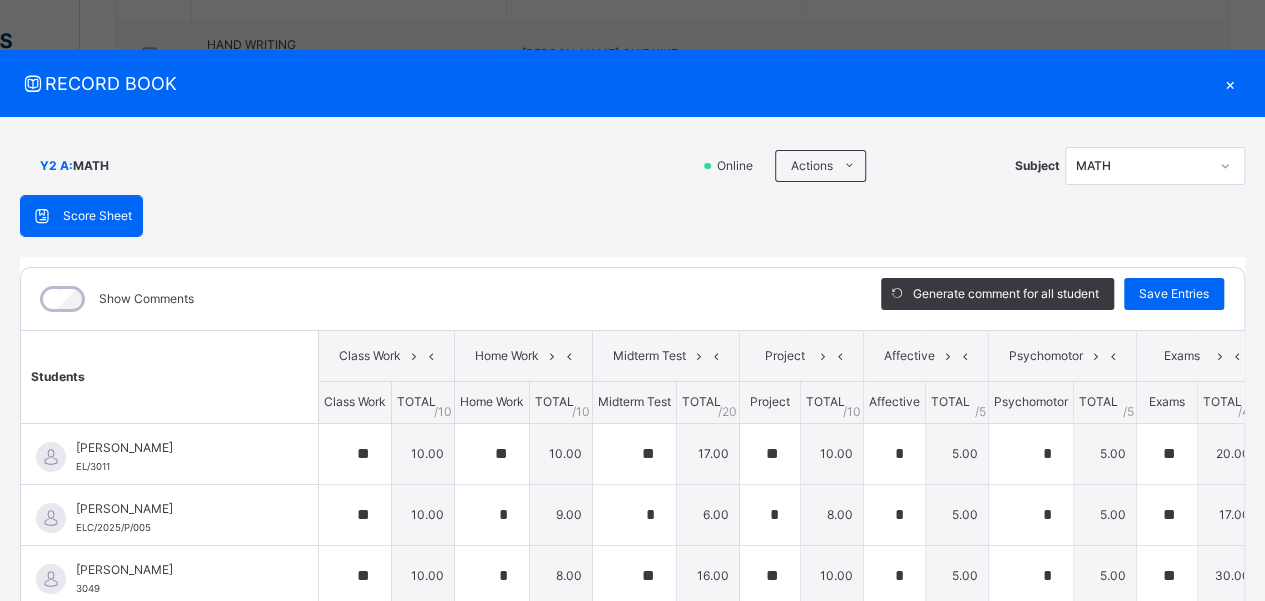 click on "×" at bounding box center (1230, 83) 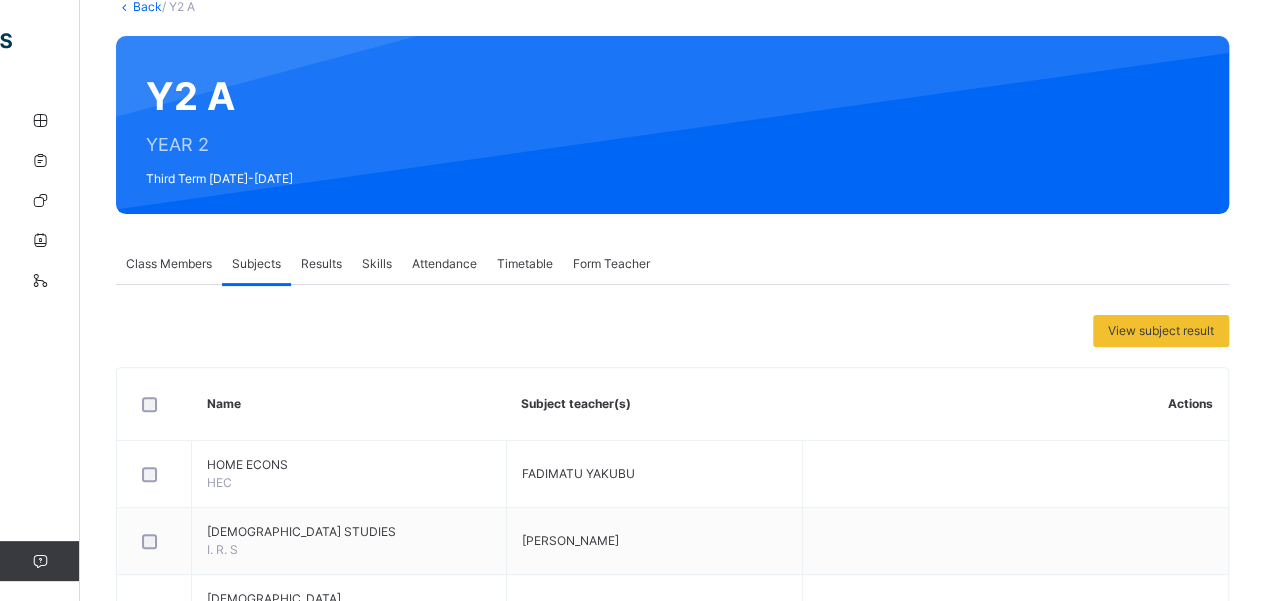 scroll, scrollTop: 144, scrollLeft: 0, axis: vertical 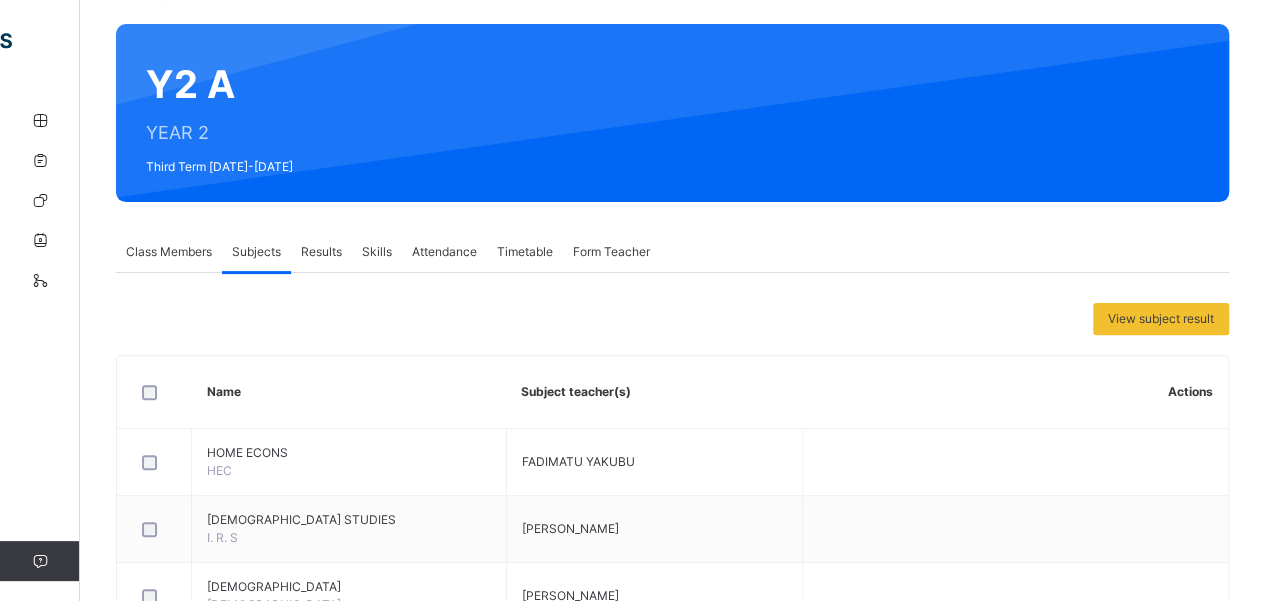 click on "Attendance" at bounding box center (444, 252) 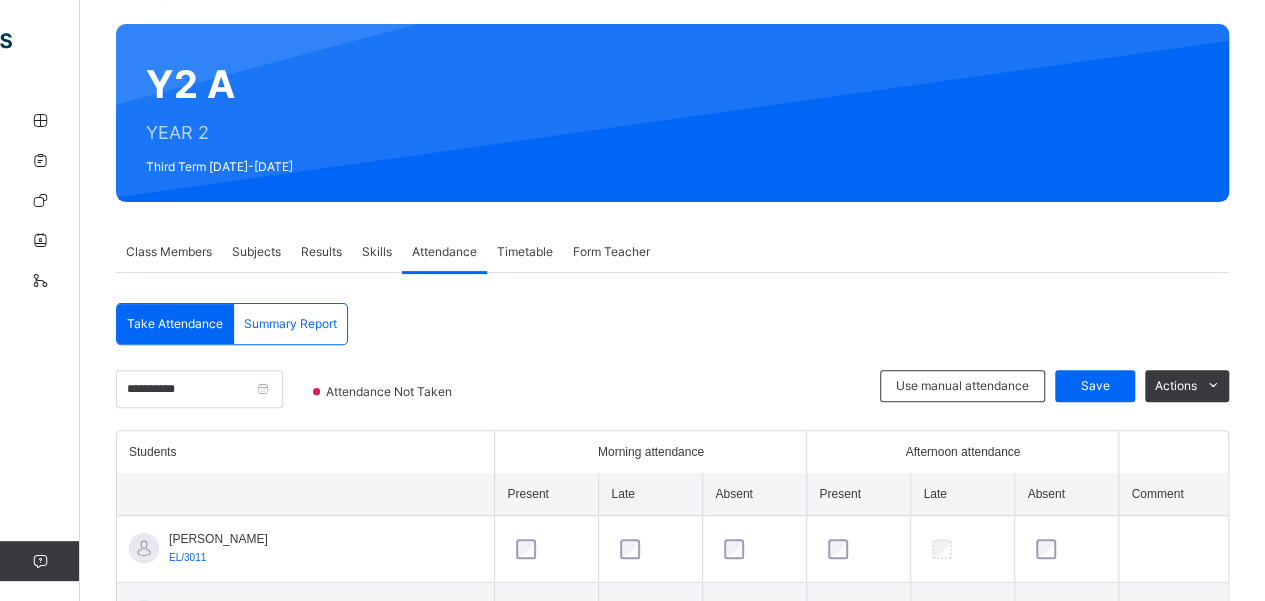 click on "Results" at bounding box center (321, 252) 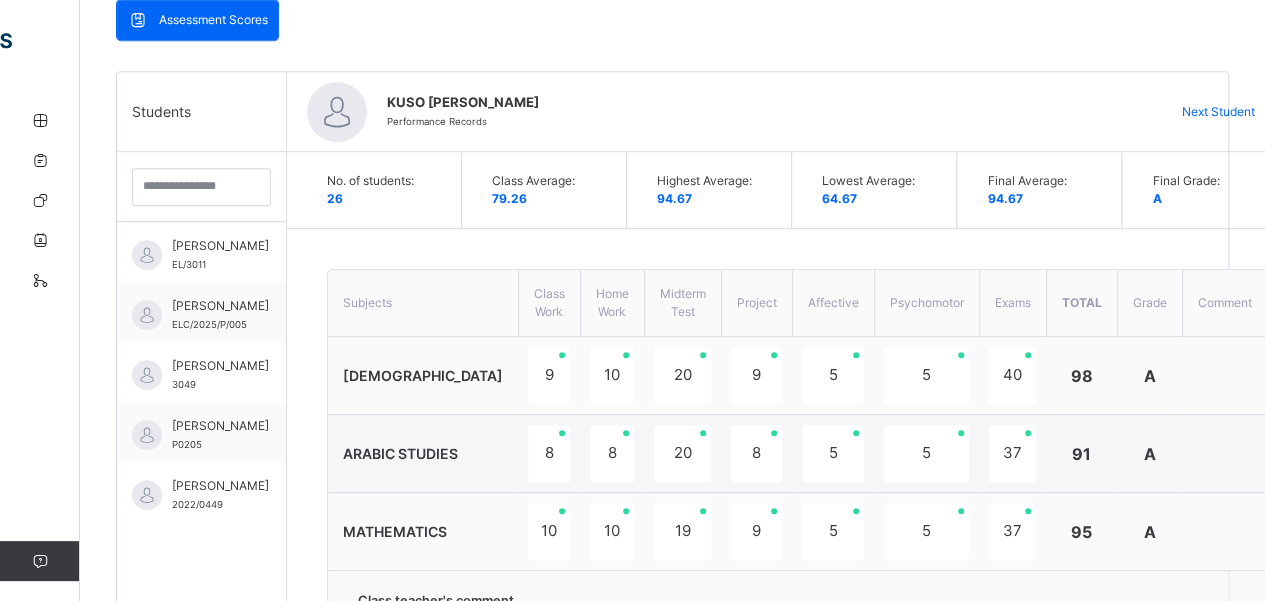 scroll, scrollTop: 477, scrollLeft: 0, axis: vertical 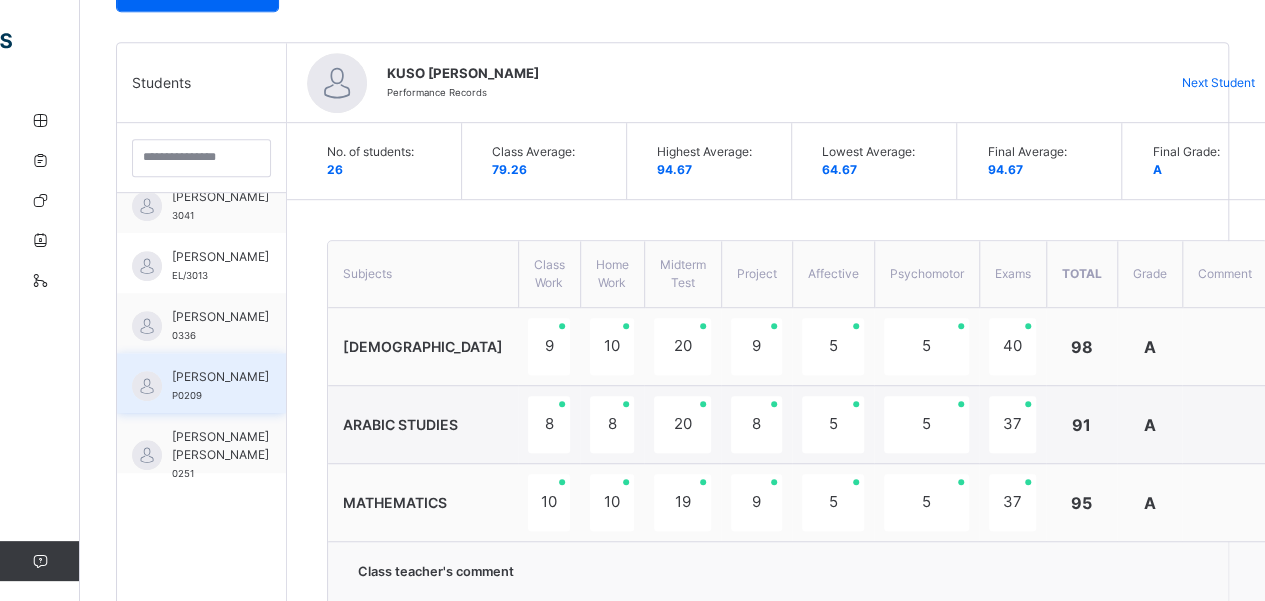 click on "USMAN AFNAN OBAJE P0209" at bounding box center [201, 383] 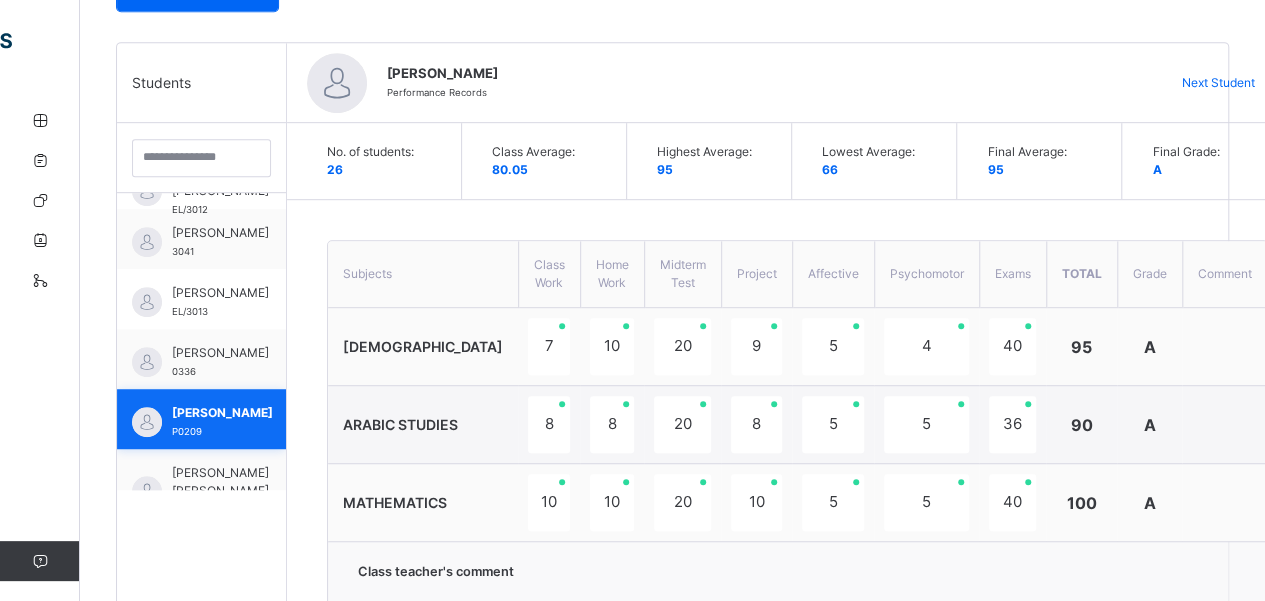 scroll, scrollTop: 1160, scrollLeft: 0, axis: vertical 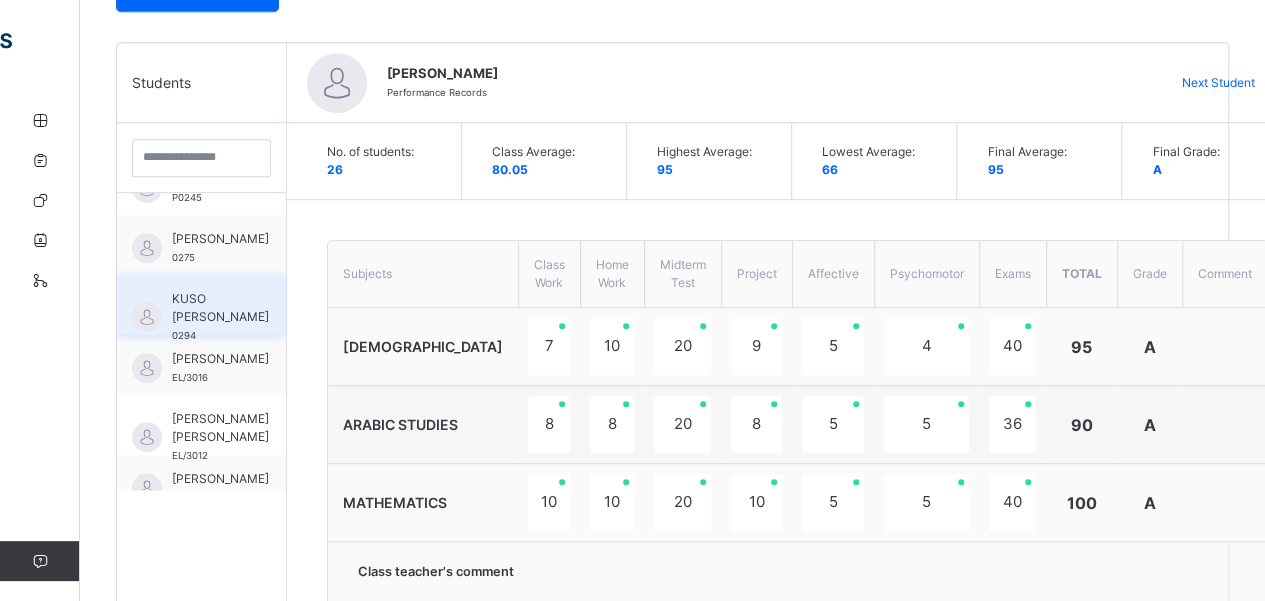 click on "KUSO [PERSON_NAME]" at bounding box center (220, 308) 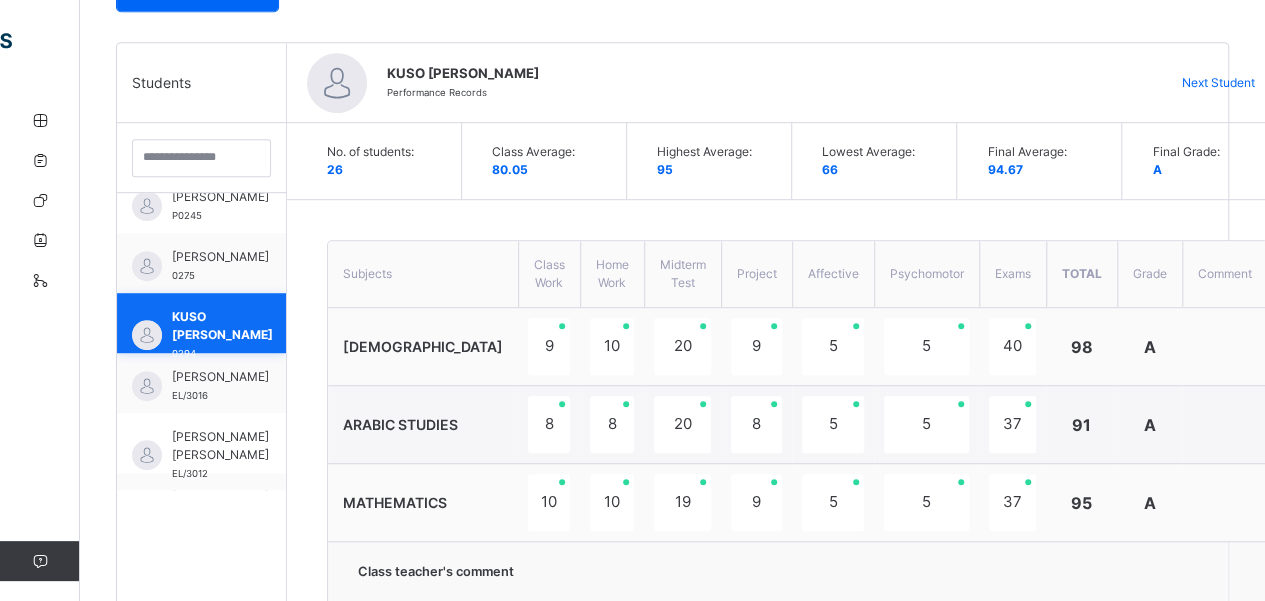 scroll, scrollTop: 878, scrollLeft: 0, axis: vertical 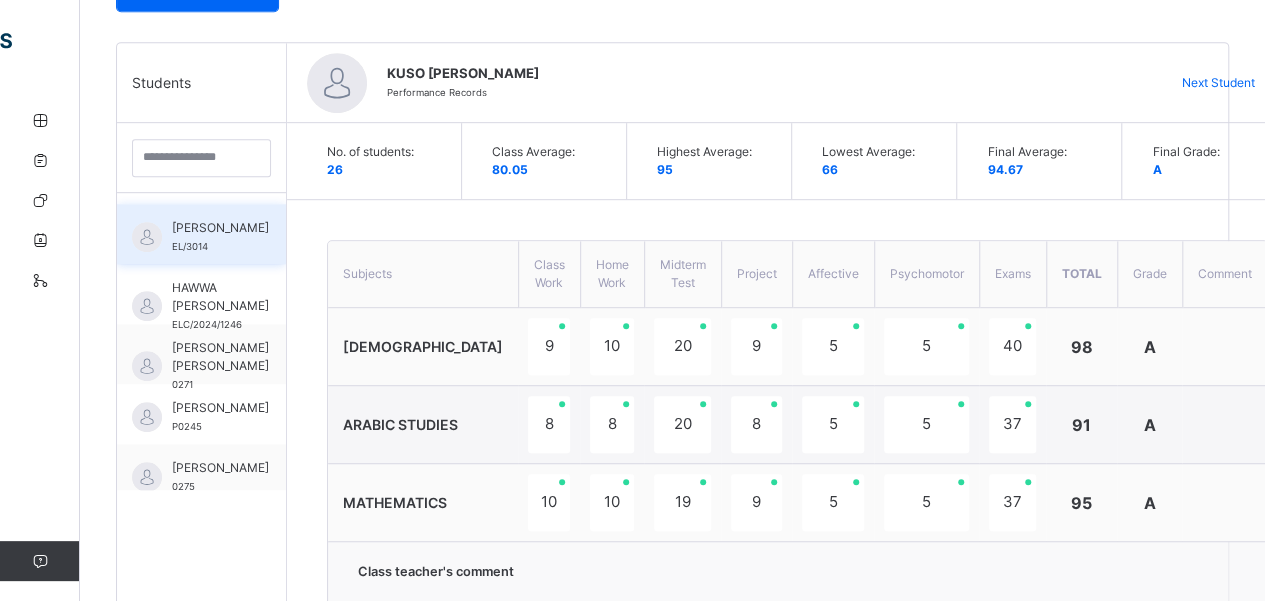 click on "[PERSON_NAME]" at bounding box center (220, 228) 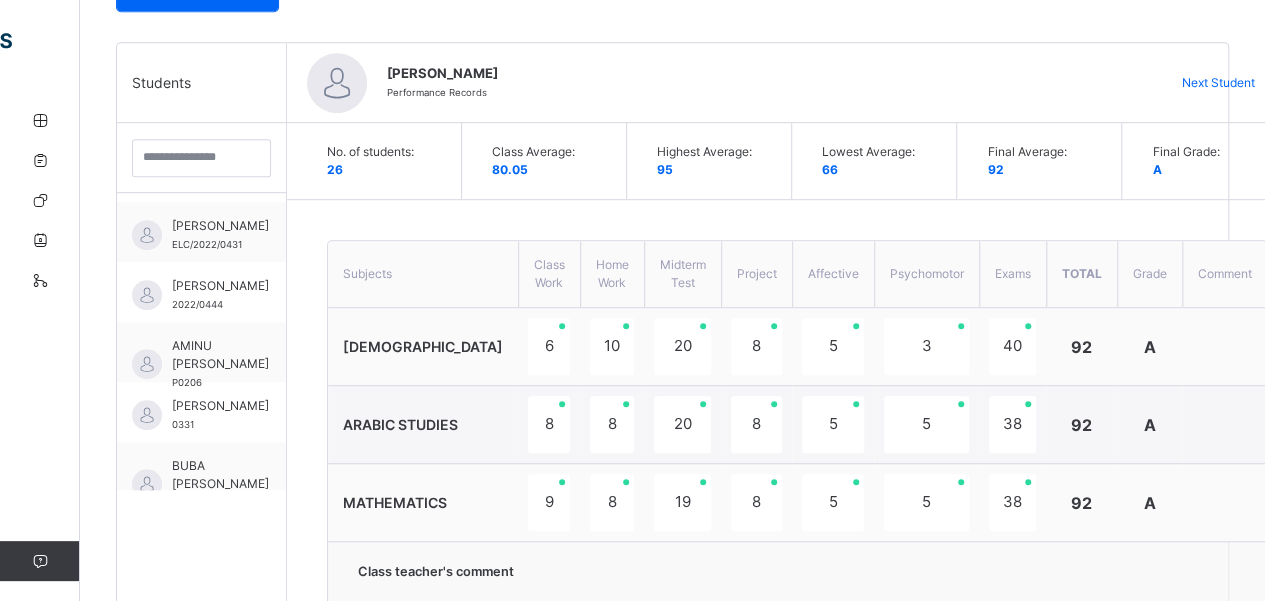 scroll, scrollTop: 245, scrollLeft: 0, axis: vertical 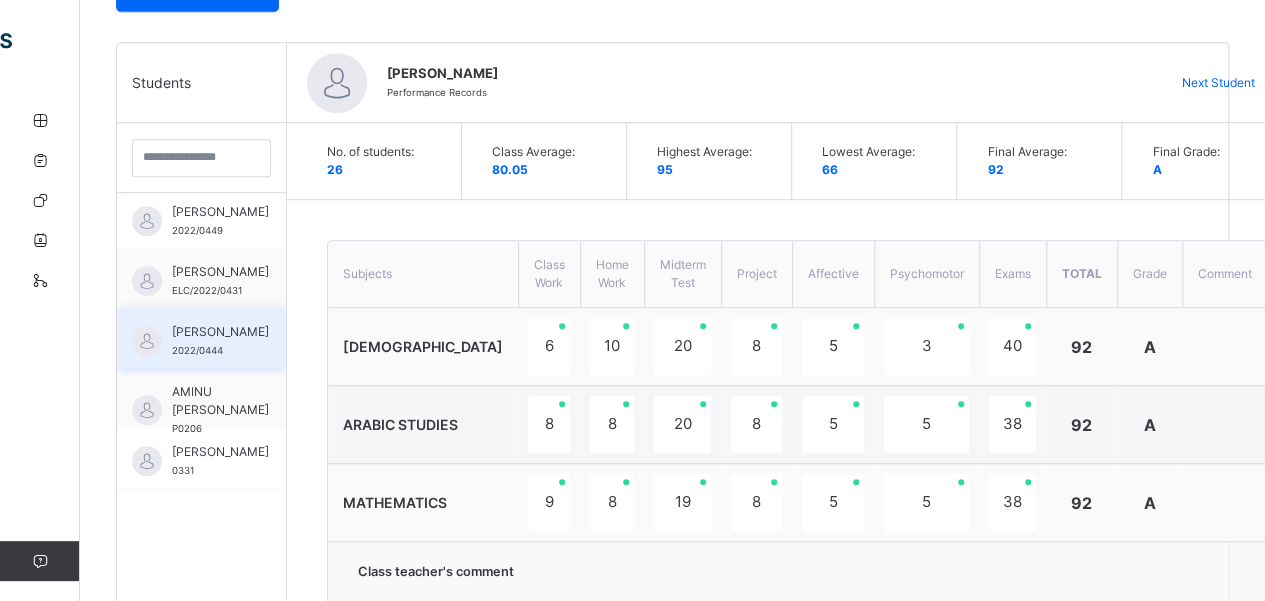 click on "[PERSON_NAME]" at bounding box center [220, 332] 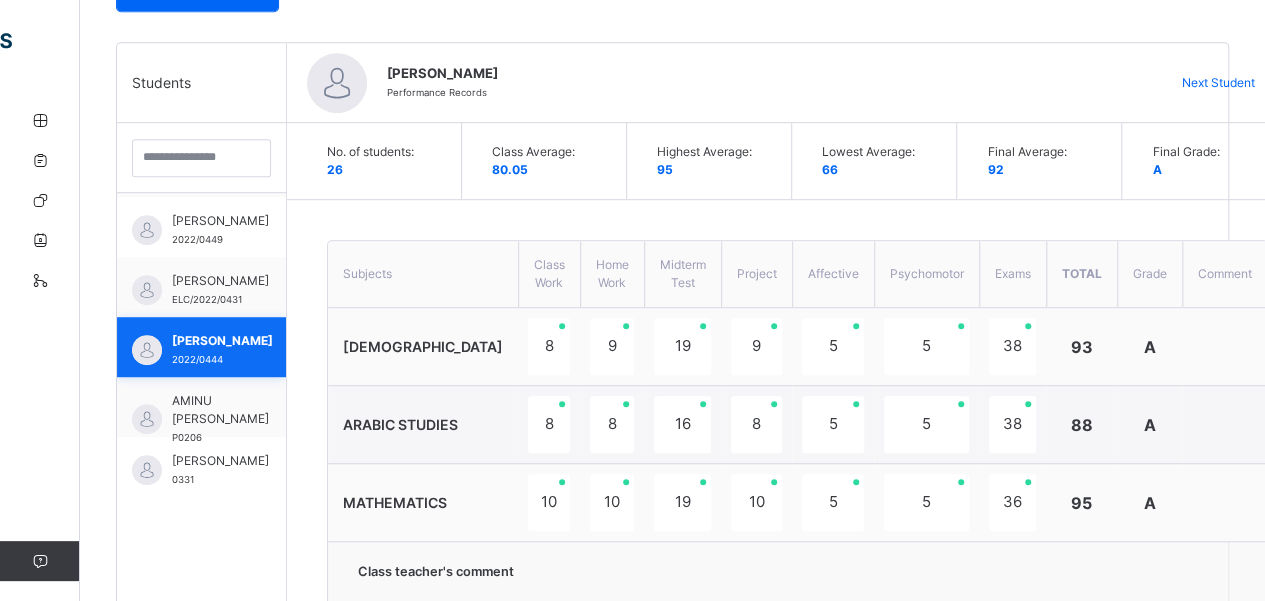 scroll, scrollTop: 245, scrollLeft: 0, axis: vertical 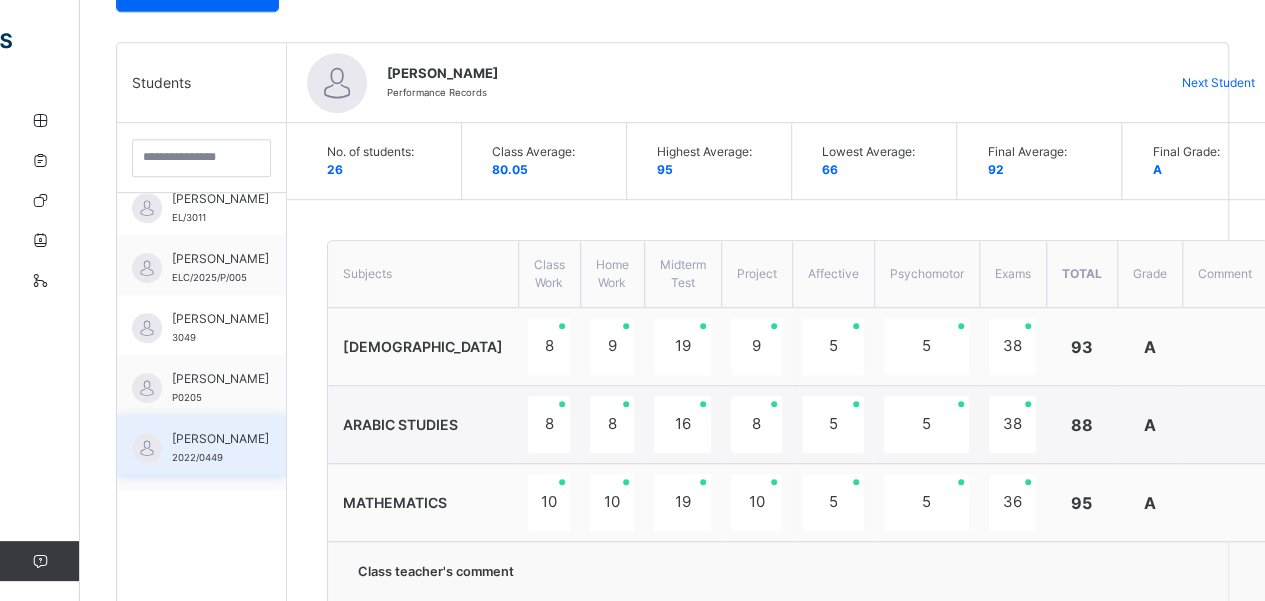 click on "[PERSON_NAME]" at bounding box center [220, 439] 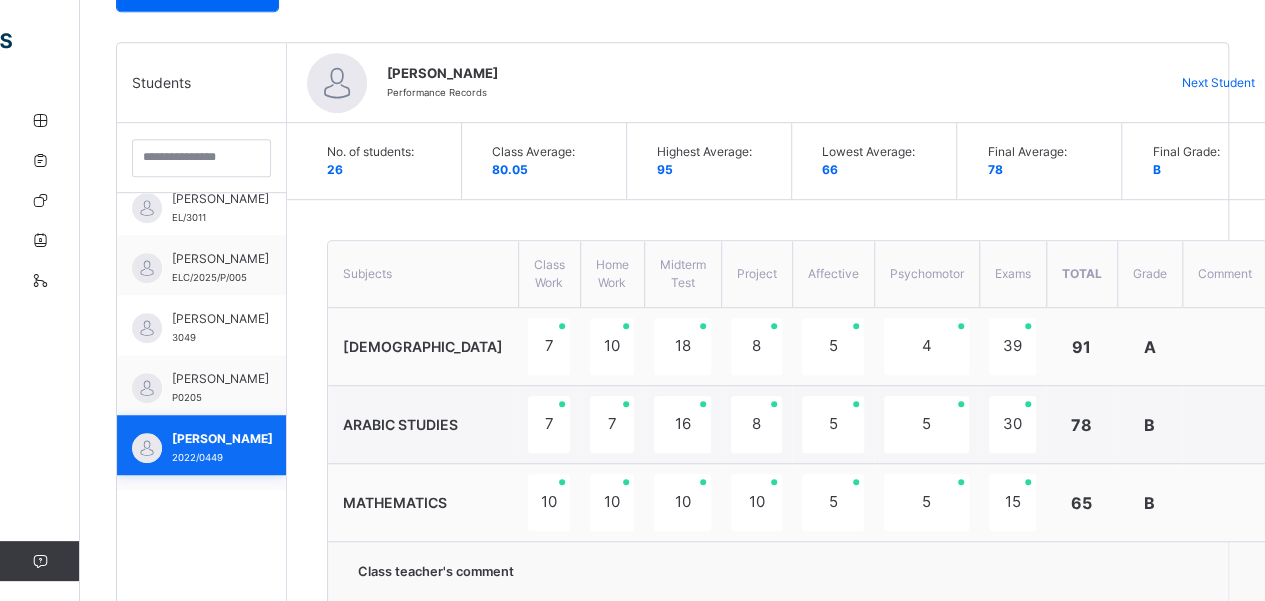 scroll, scrollTop: 0, scrollLeft: 0, axis: both 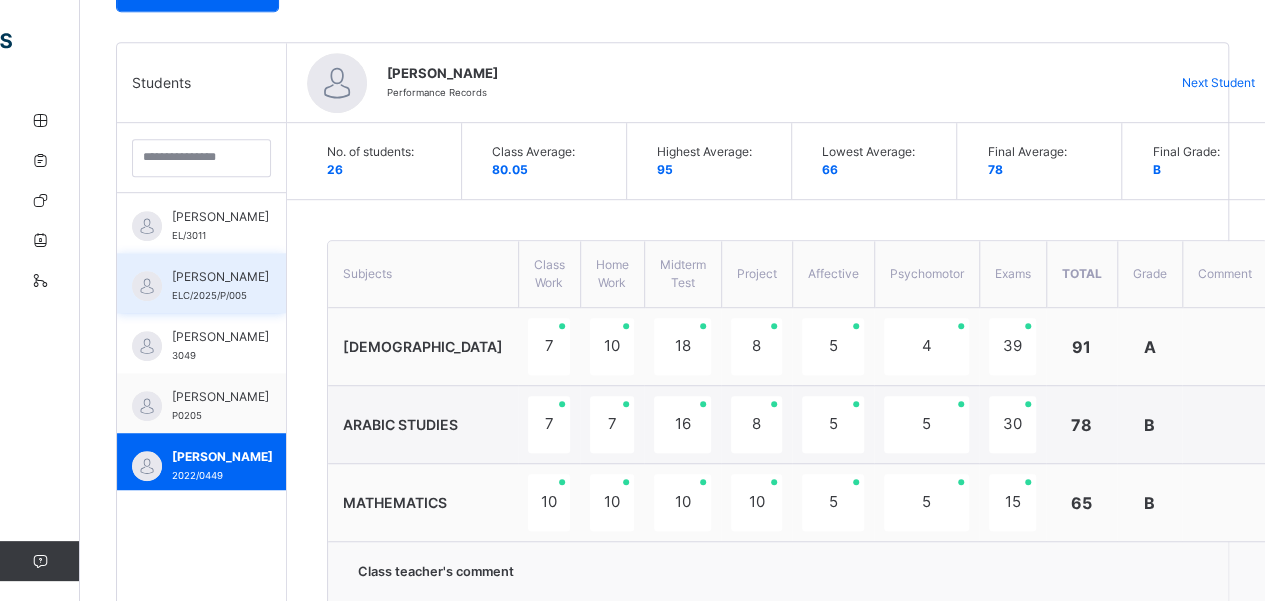 click on "[PERSON_NAME]" at bounding box center [220, 277] 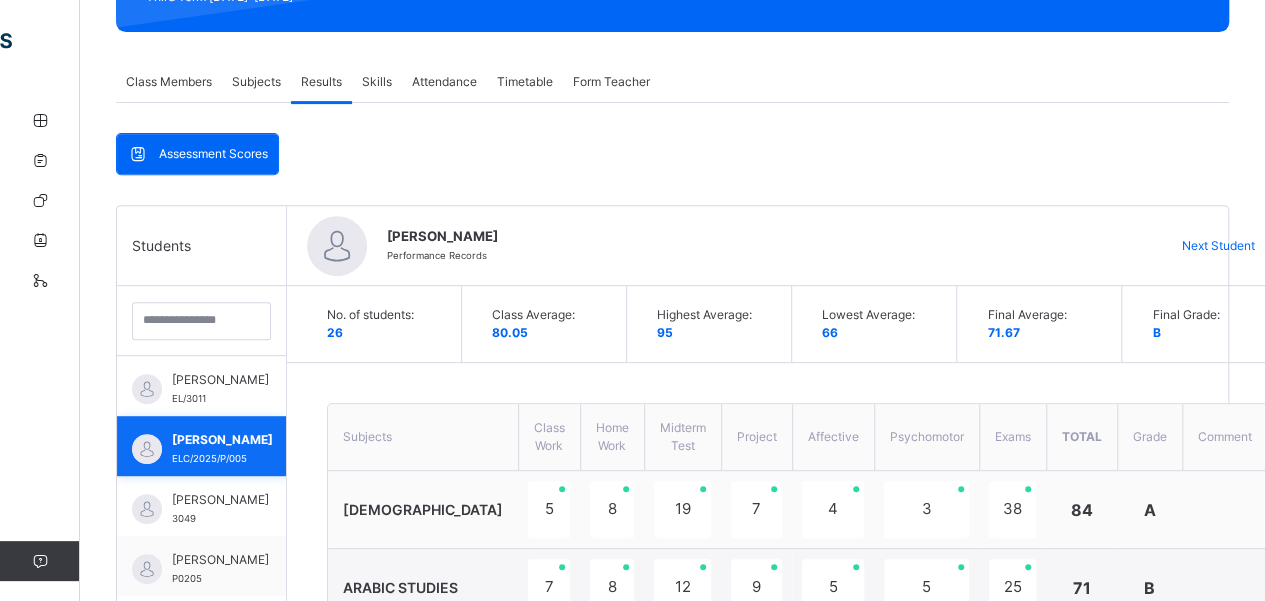 scroll, scrollTop: 309, scrollLeft: 0, axis: vertical 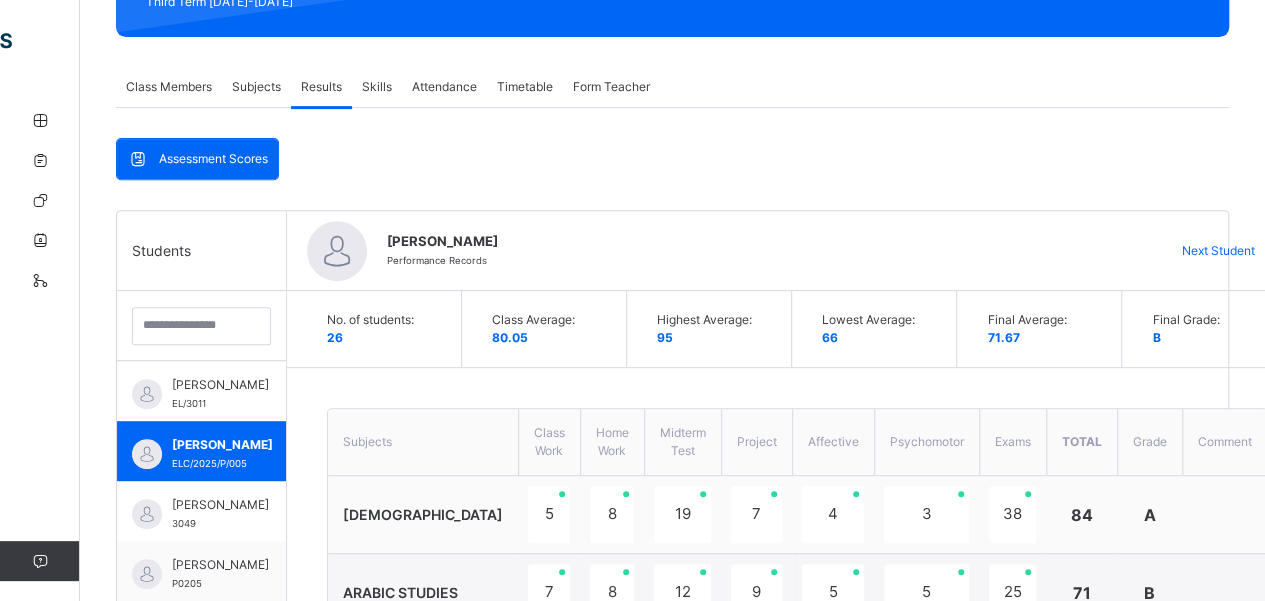 click on "Subjects" at bounding box center [256, 87] 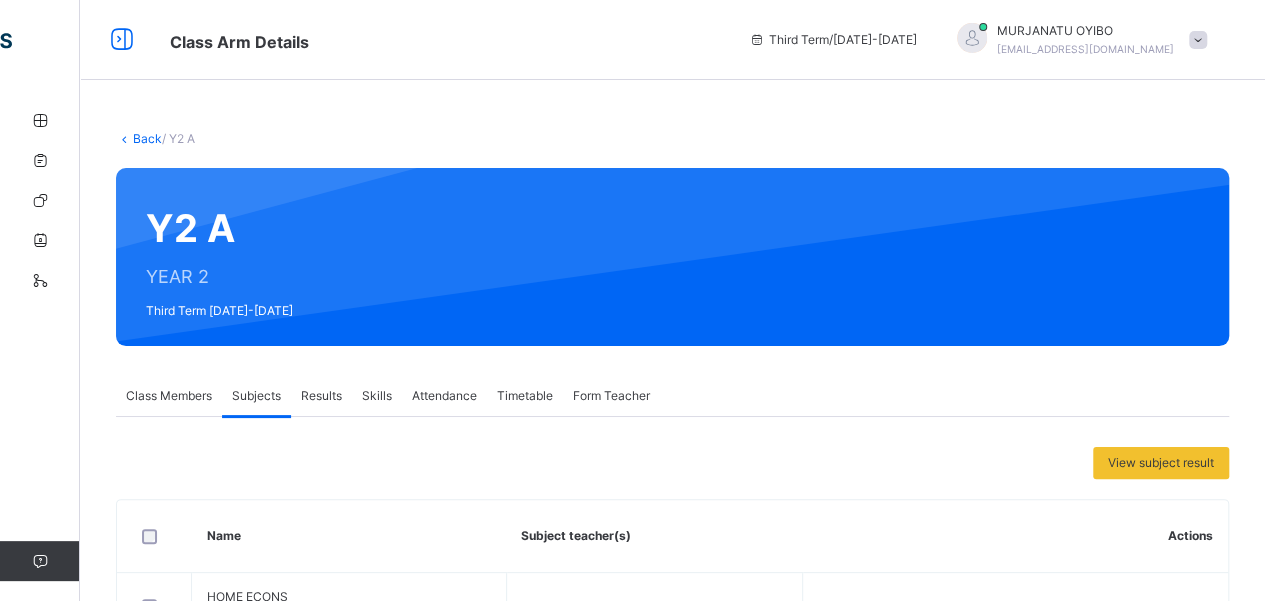 scroll, scrollTop: 0, scrollLeft: 0, axis: both 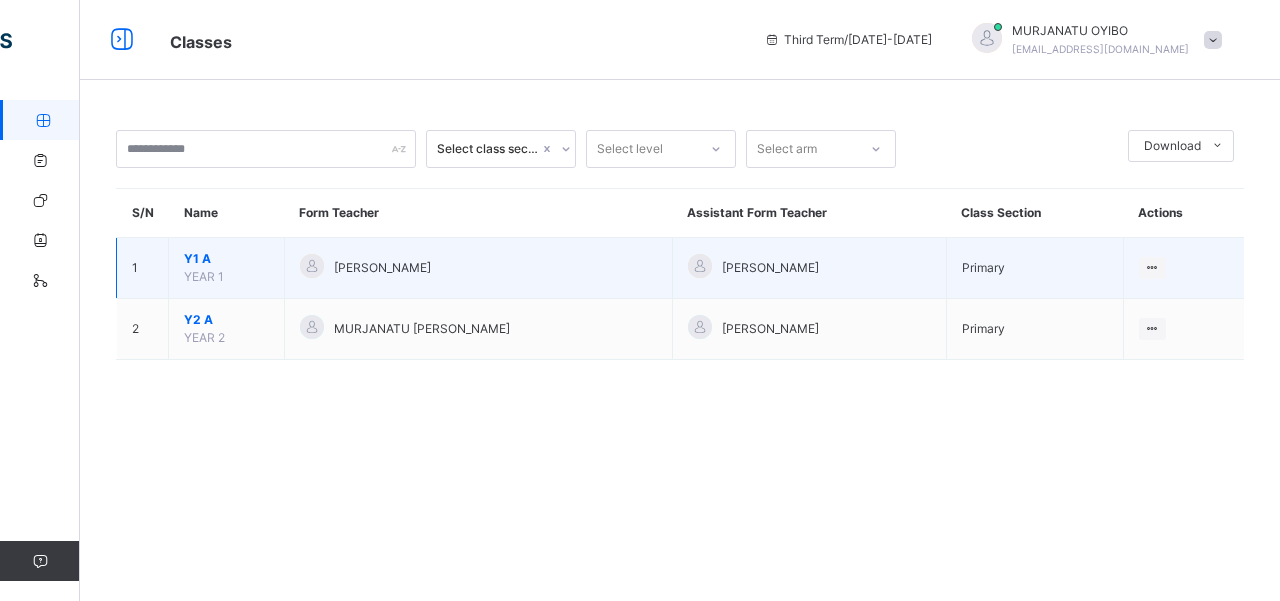 click on "Y1   A" at bounding box center (226, 259) 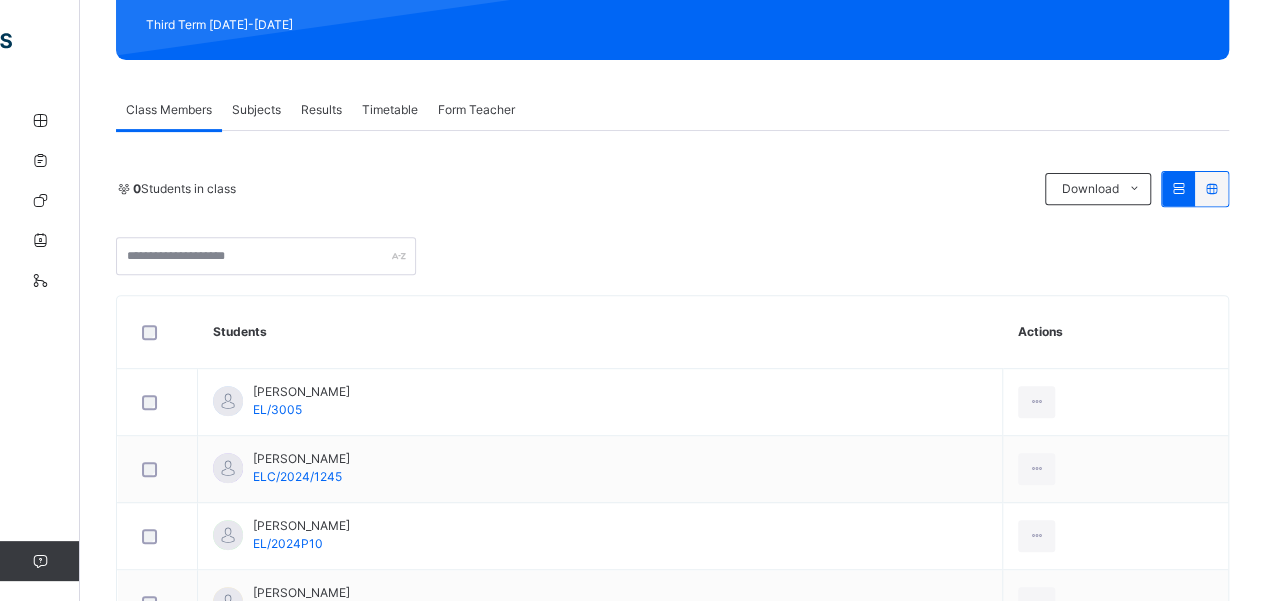 scroll, scrollTop: 279, scrollLeft: 0, axis: vertical 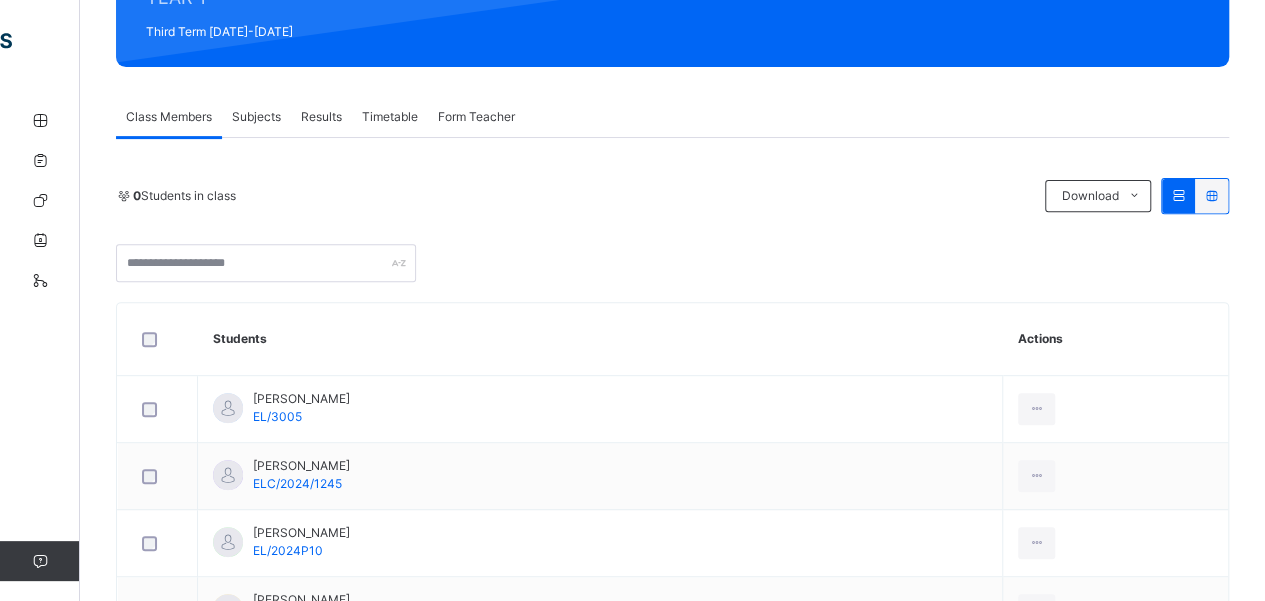 click on "Results" at bounding box center [321, 117] 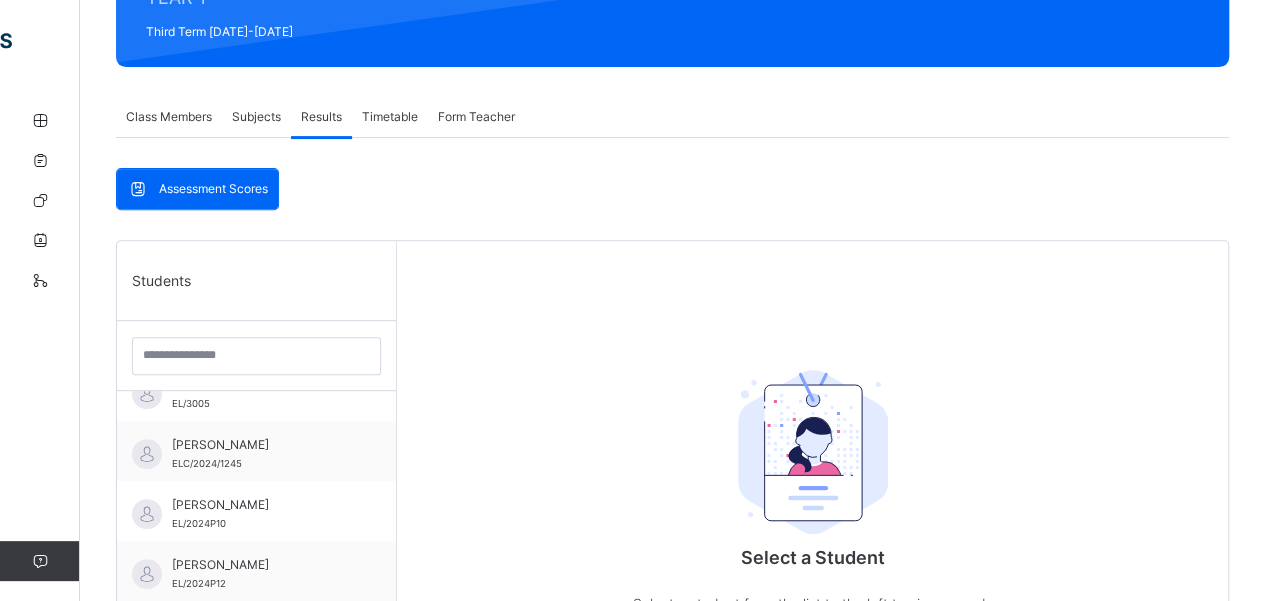 scroll, scrollTop: 42, scrollLeft: 0, axis: vertical 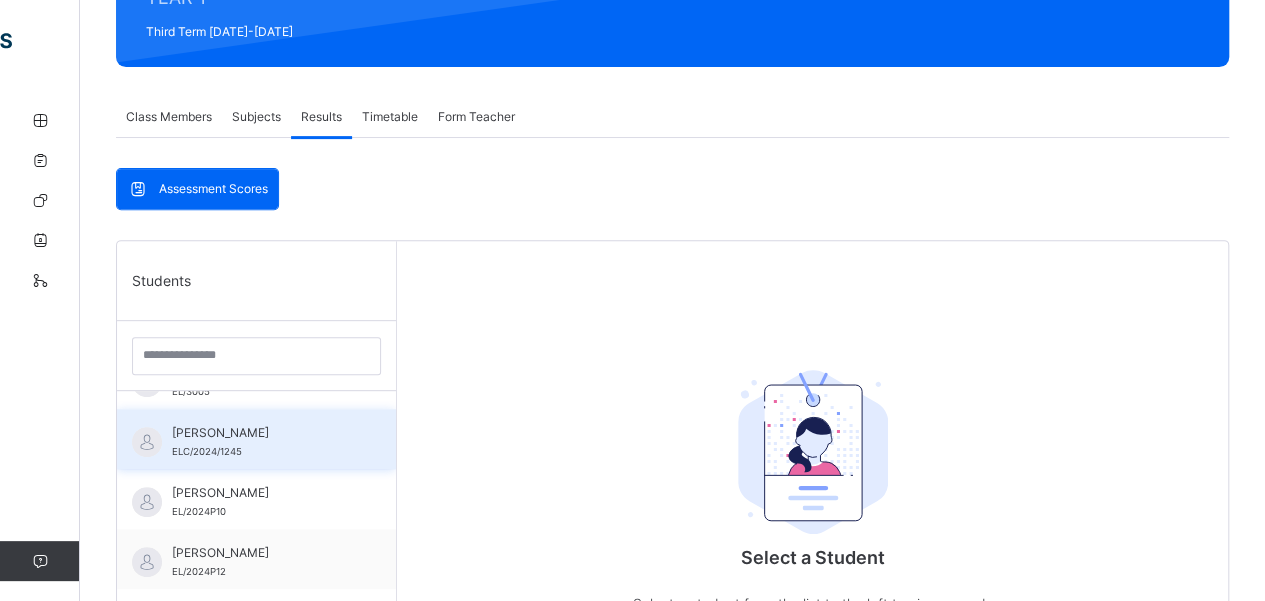 click on "ABDULJALIL FUDAIL MUSA ELC/2024/1245" at bounding box center [261, 442] 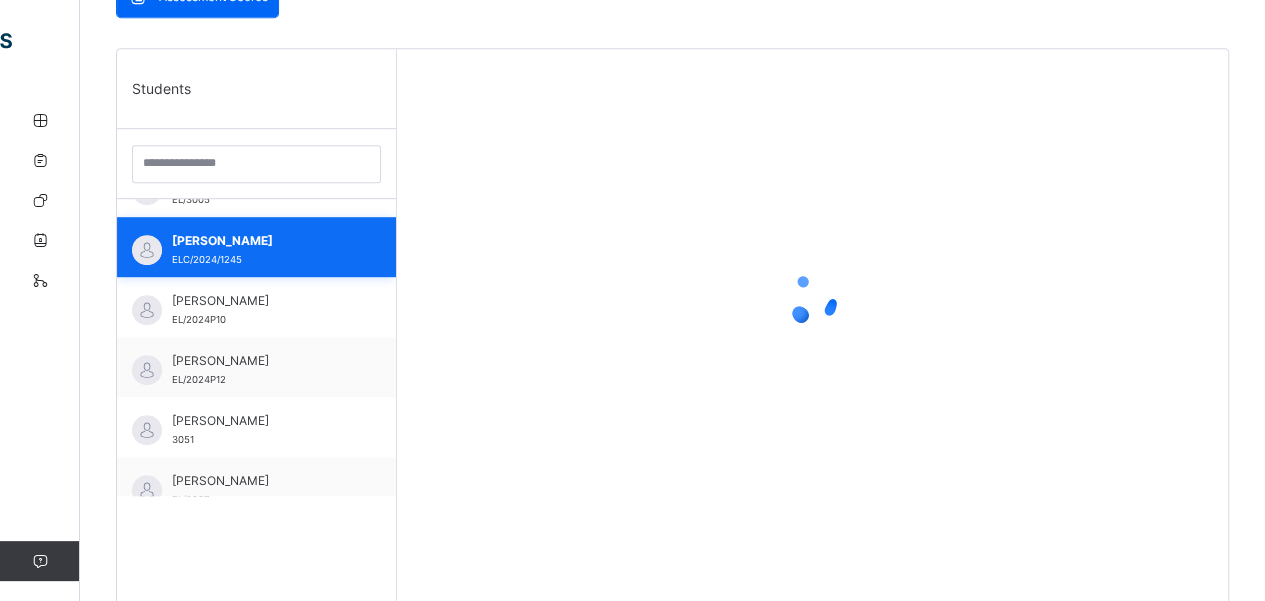 scroll, scrollTop: 579, scrollLeft: 0, axis: vertical 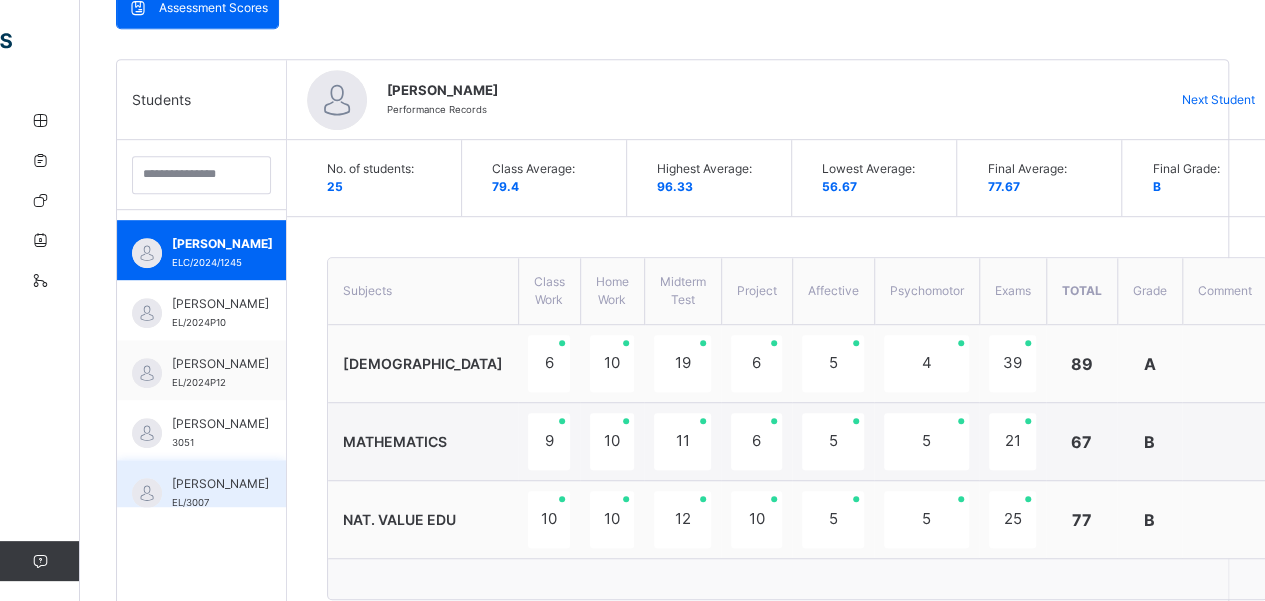 click on "[PERSON_NAME]" at bounding box center (220, 484) 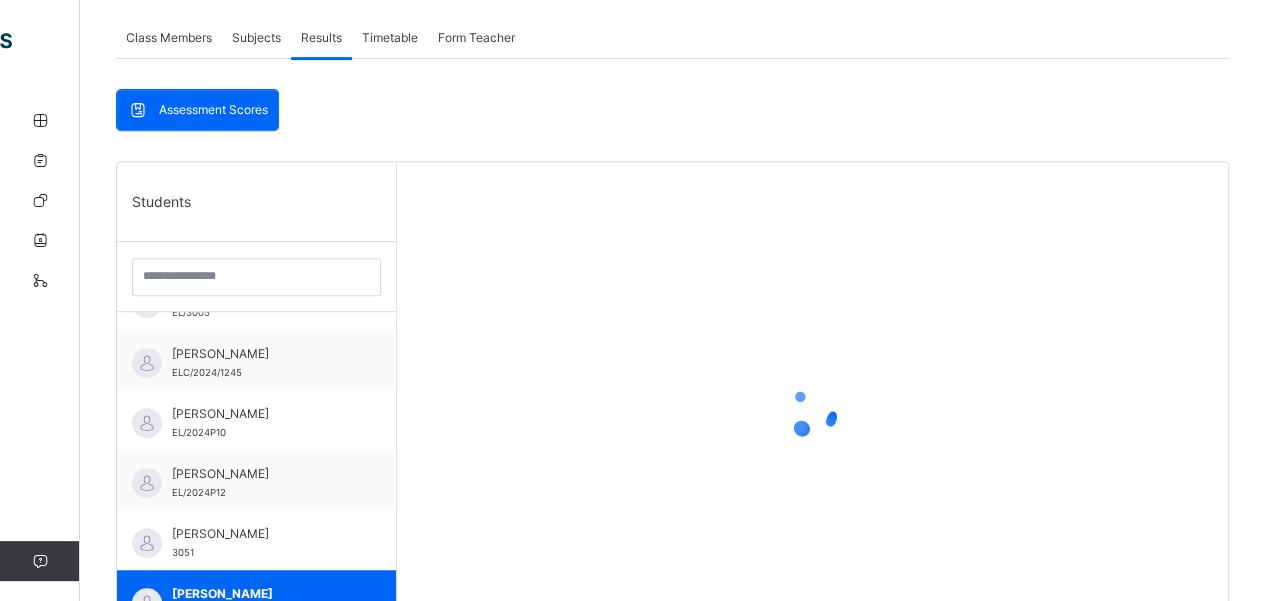 scroll, scrollTop: 368, scrollLeft: 0, axis: vertical 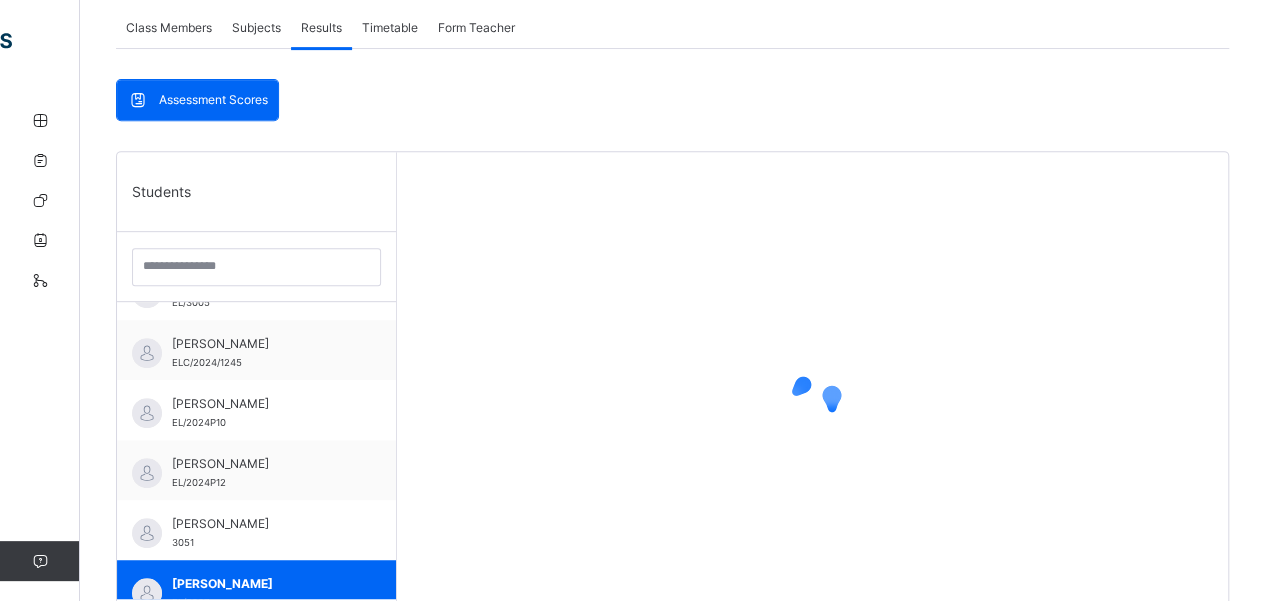 click on "Subjects" at bounding box center [256, 28] 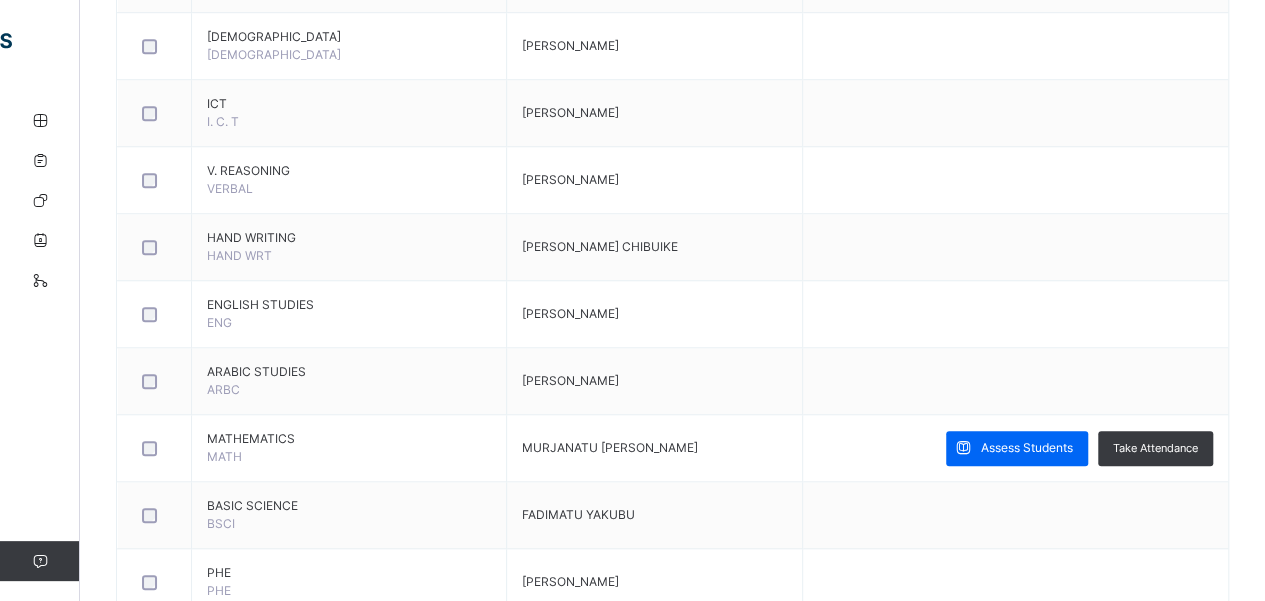 scroll, scrollTop: 803, scrollLeft: 0, axis: vertical 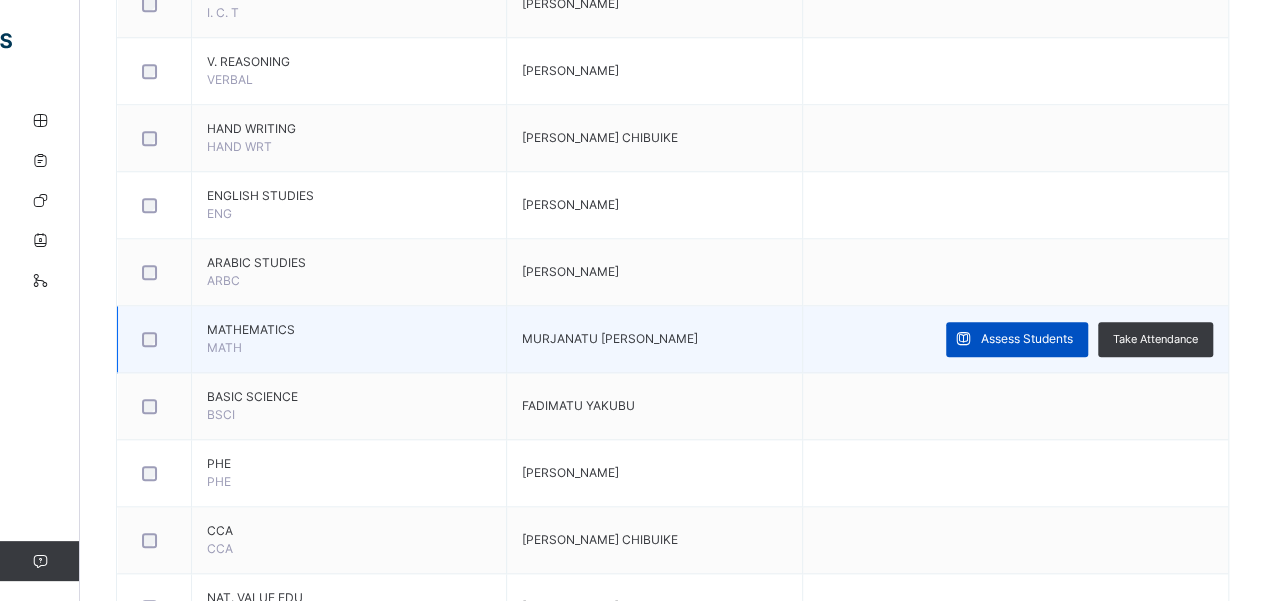 click on "Assess Students" at bounding box center [1027, 339] 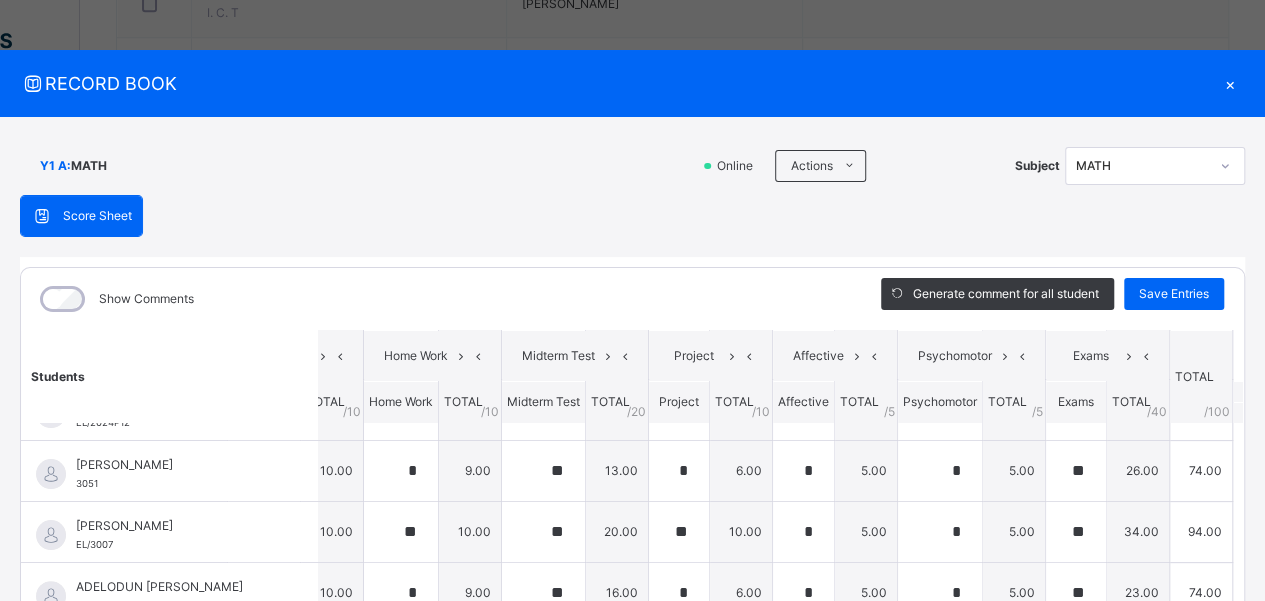 scroll, scrollTop: 240, scrollLeft: 102, axis: both 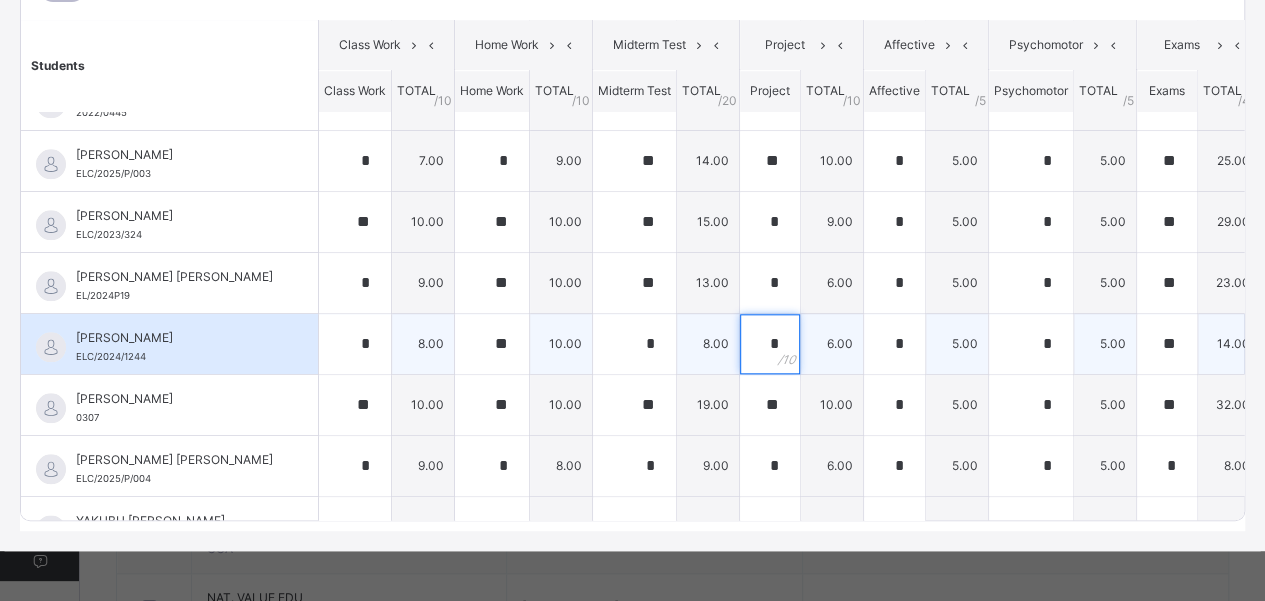 click on "*" at bounding box center [770, 344] 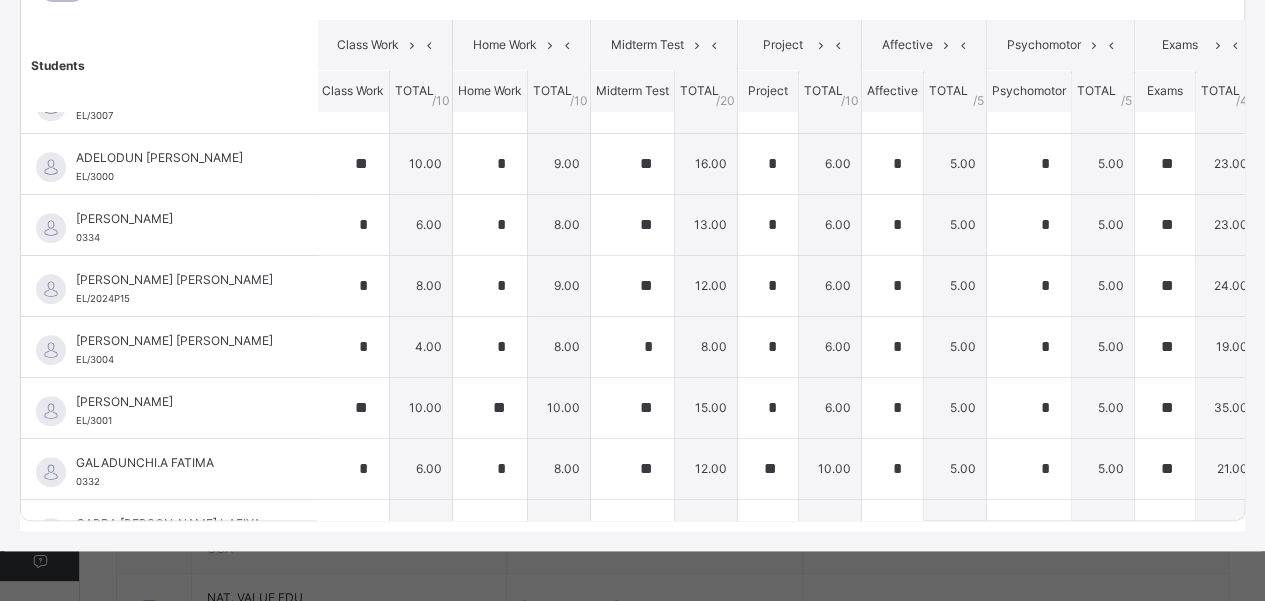 scroll, scrollTop: 346, scrollLeft: 0, axis: vertical 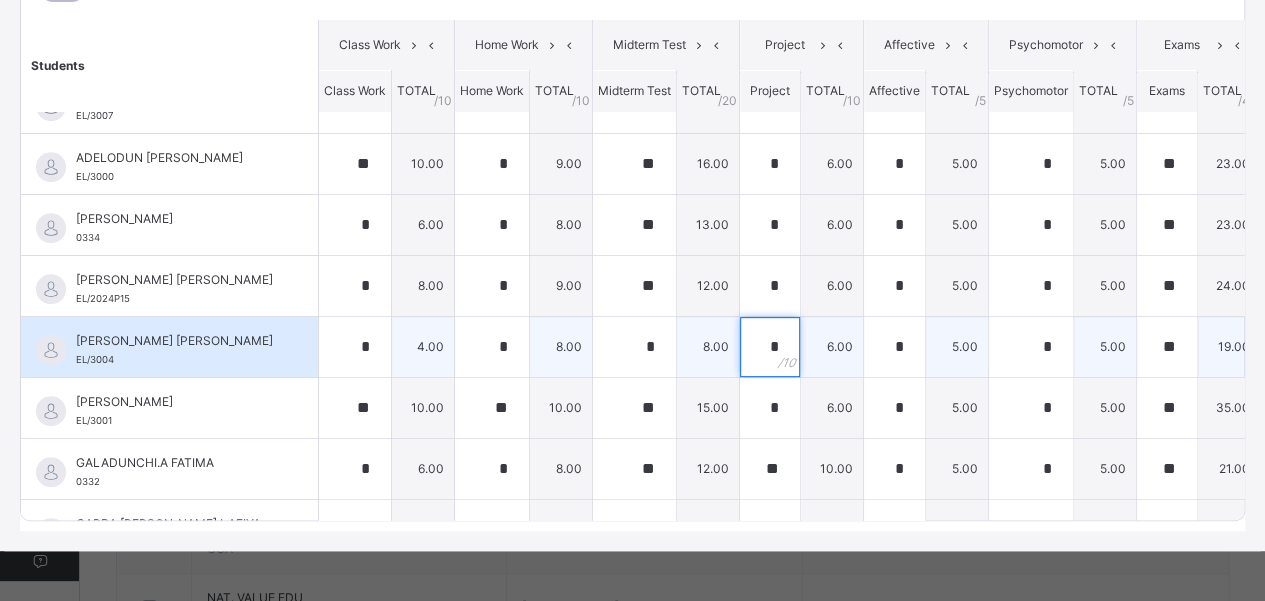 click on "*" at bounding box center (770, 347) 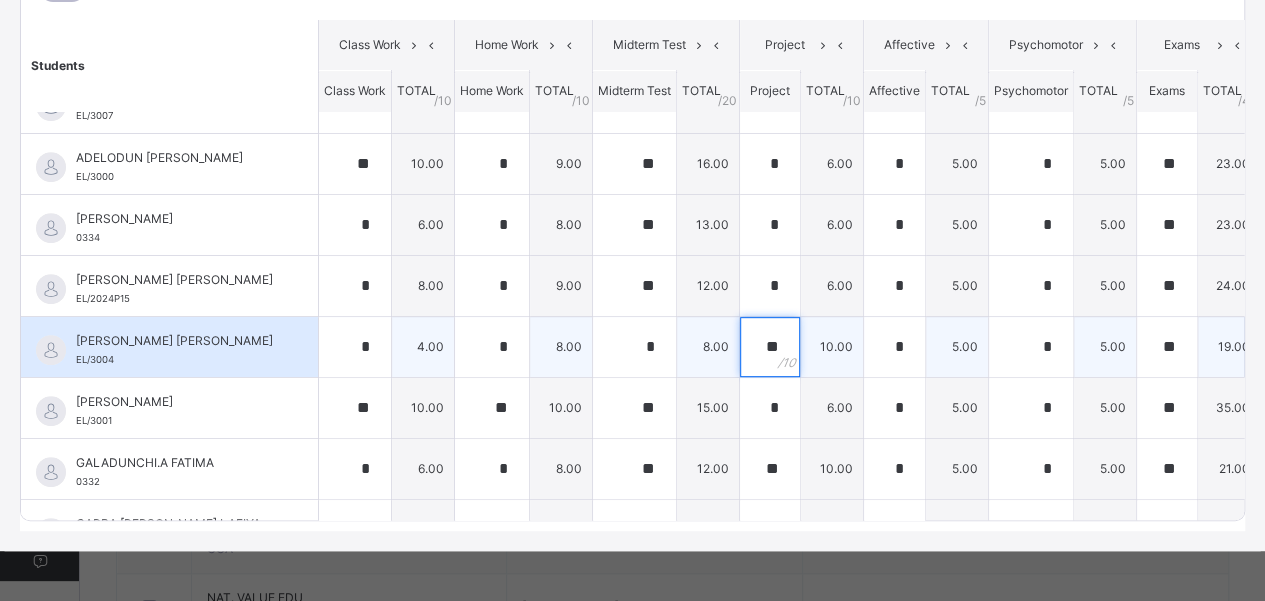 scroll, scrollTop: 324, scrollLeft: 0, axis: vertical 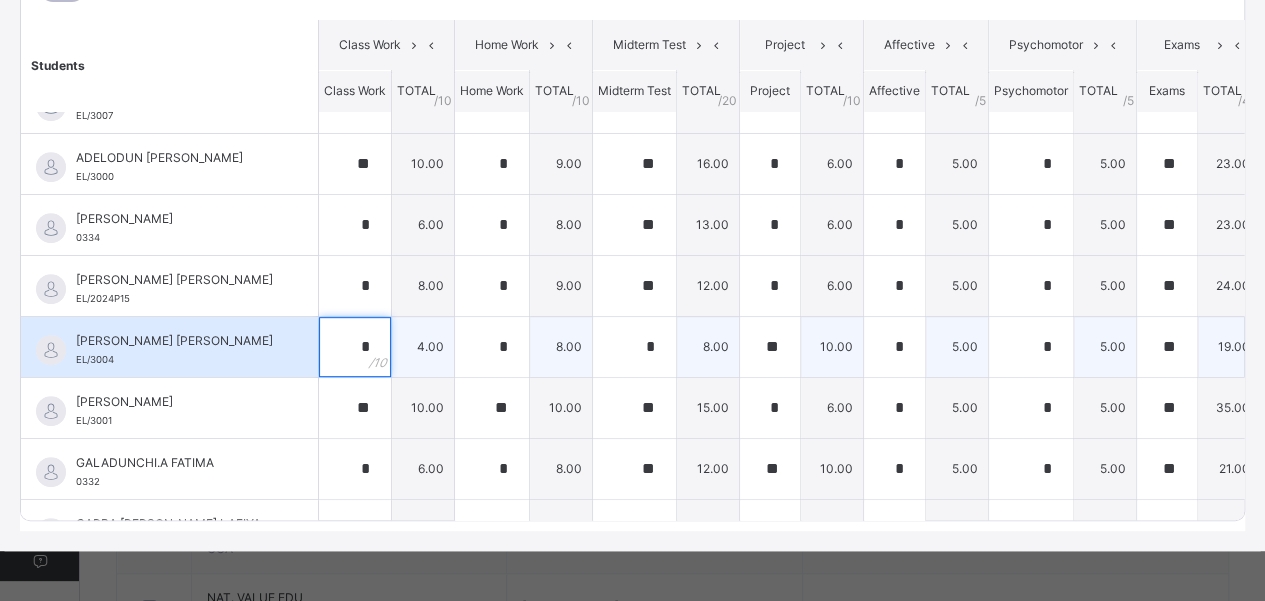 click on "*" at bounding box center (355, 347) 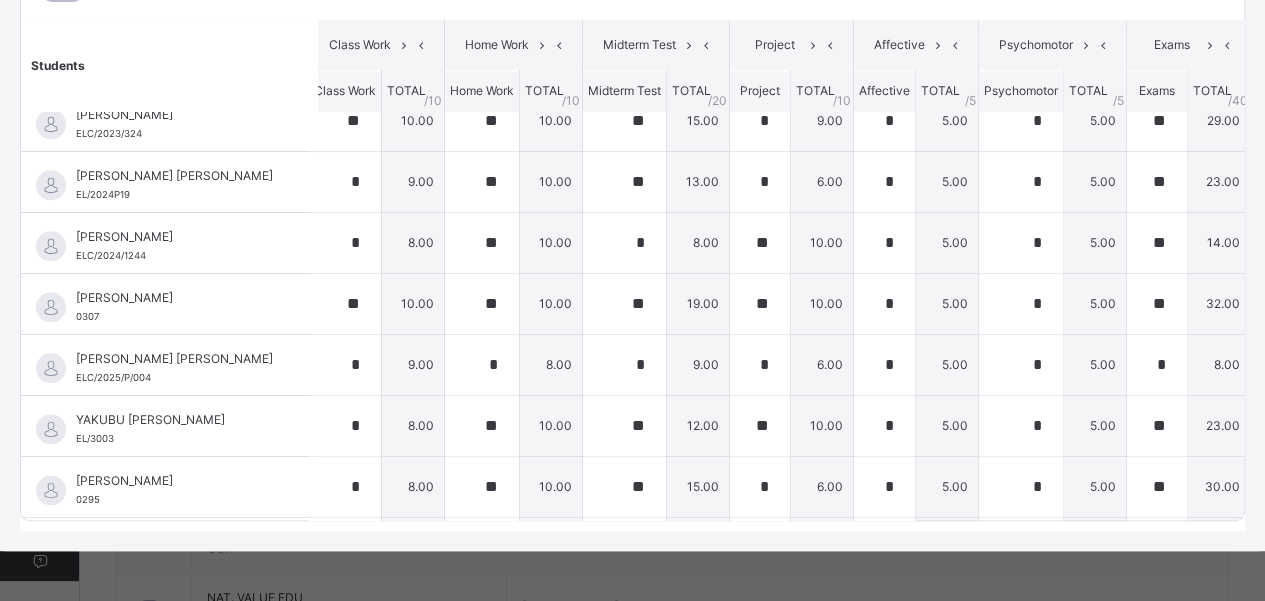 scroll, scrollTop: 1060, scrollLeft: 0, axis: vertical 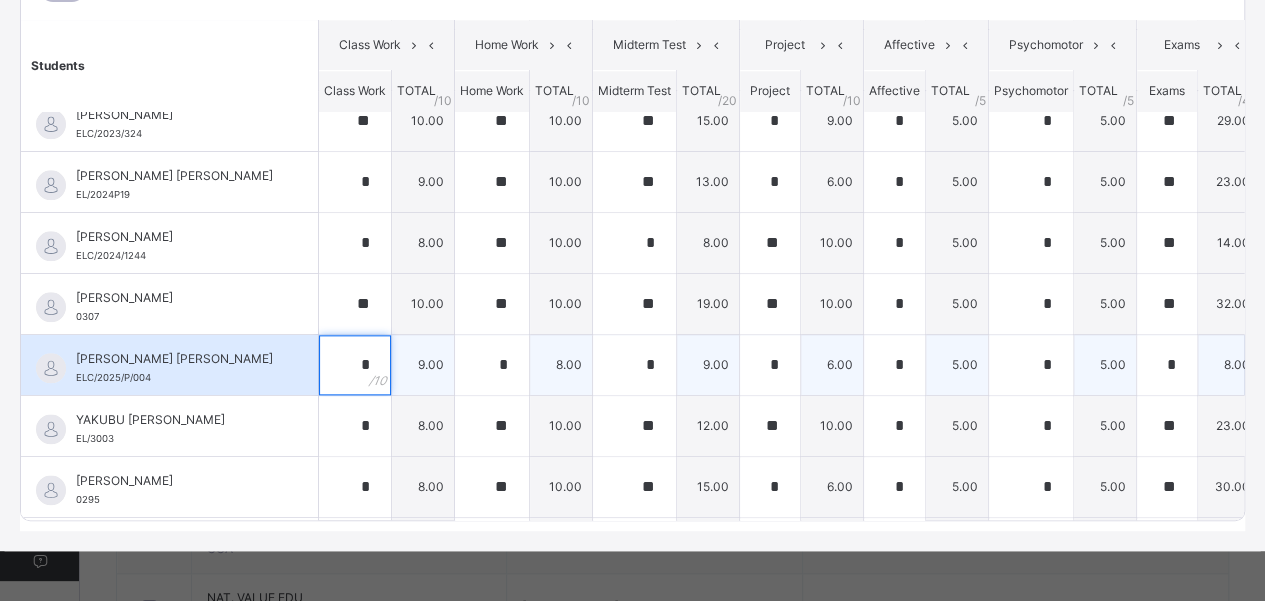 click on "*" at bounding box center [355, 365] 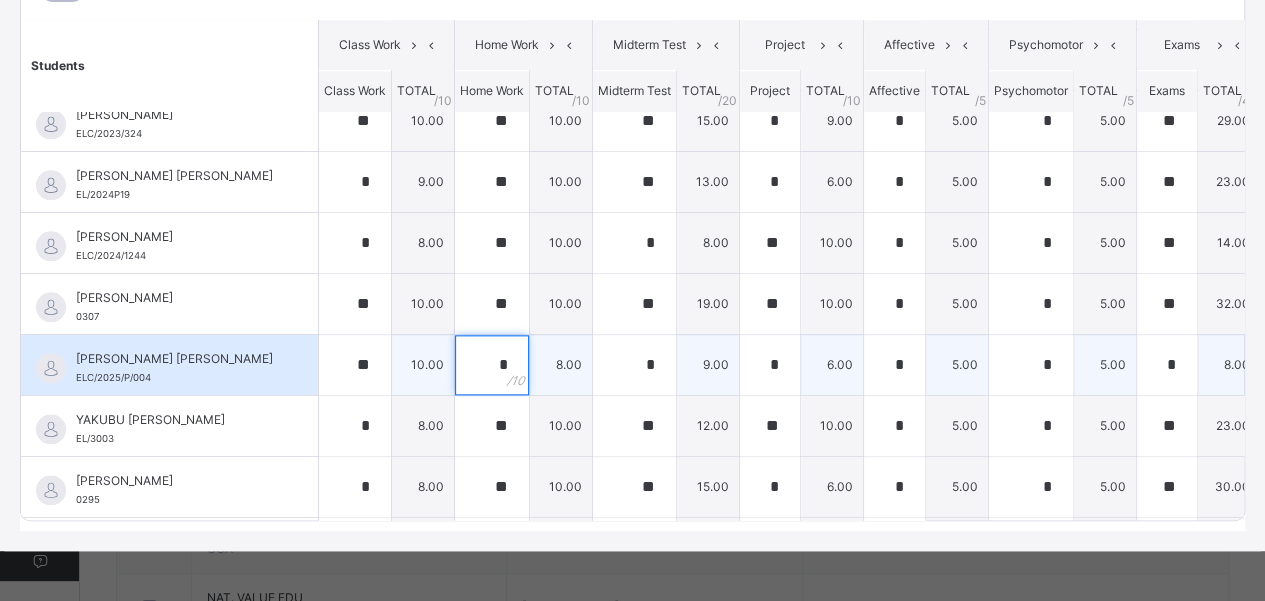 click on "*" at bounding box center [492, 365] 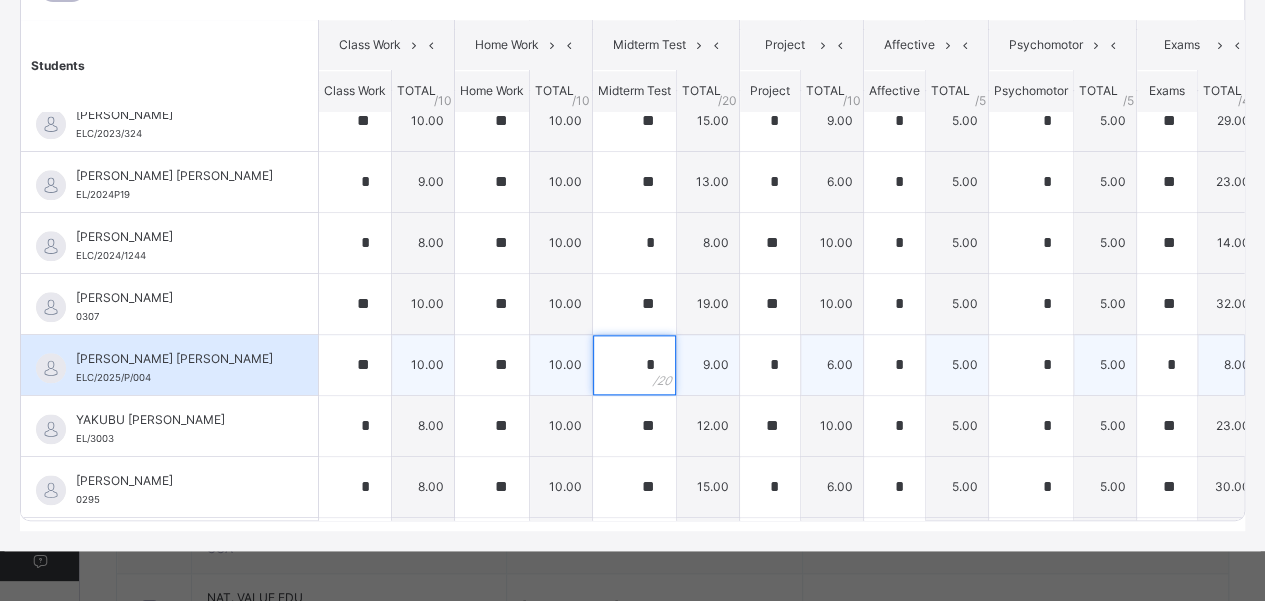 click on "*" at bounding box center [634, 365] 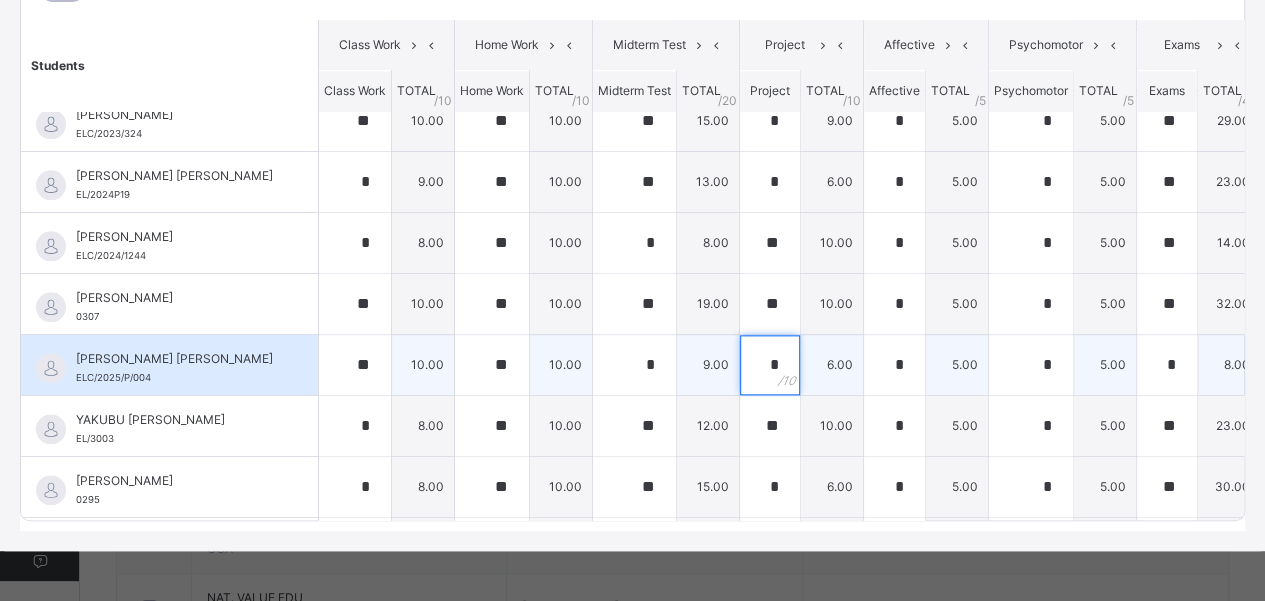 click on "*" at bounding box center [770, 365] 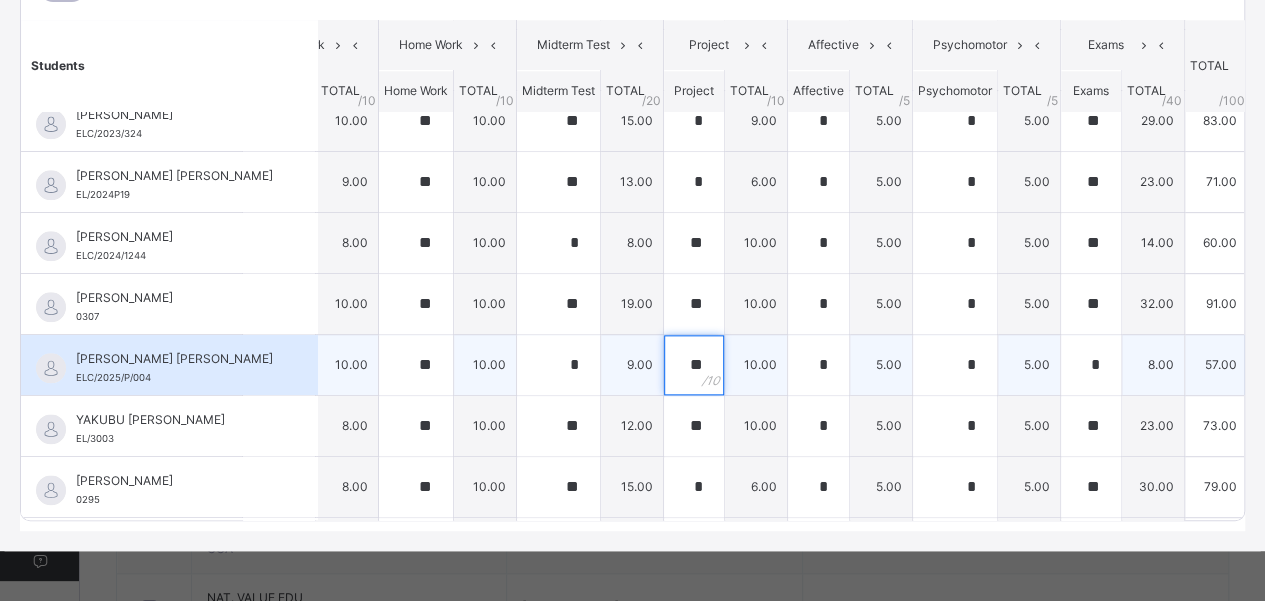 scroll, scrollTop: 1060, scrollLeft: 102, axis: both 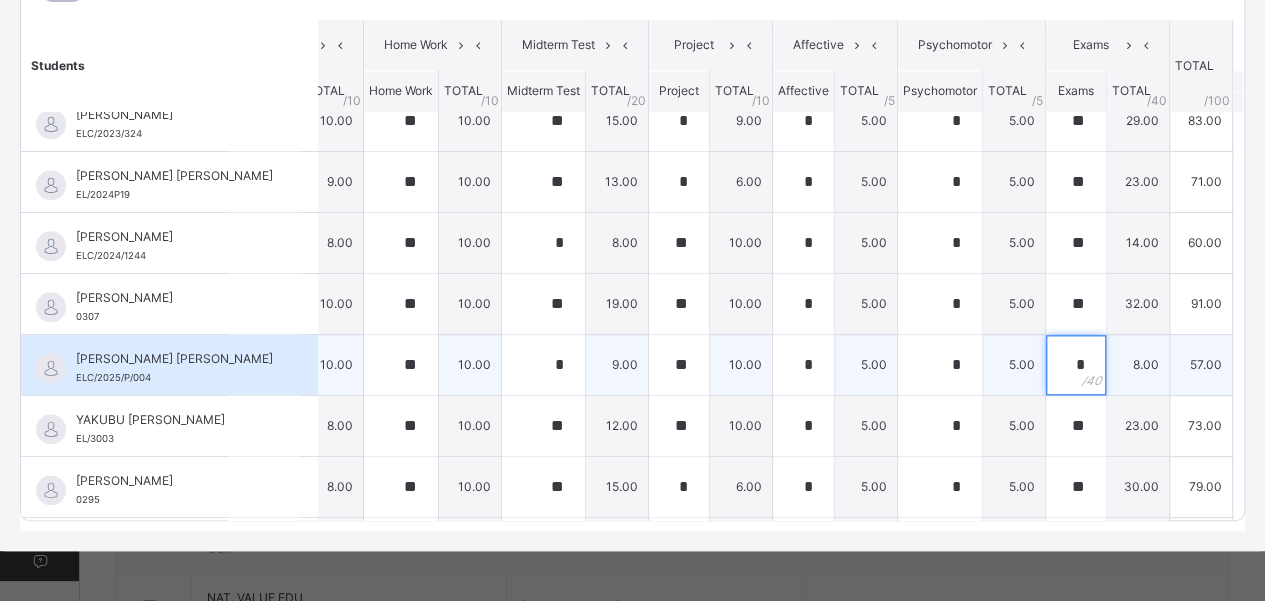 click on "*" at bounding box center (1076, 365) 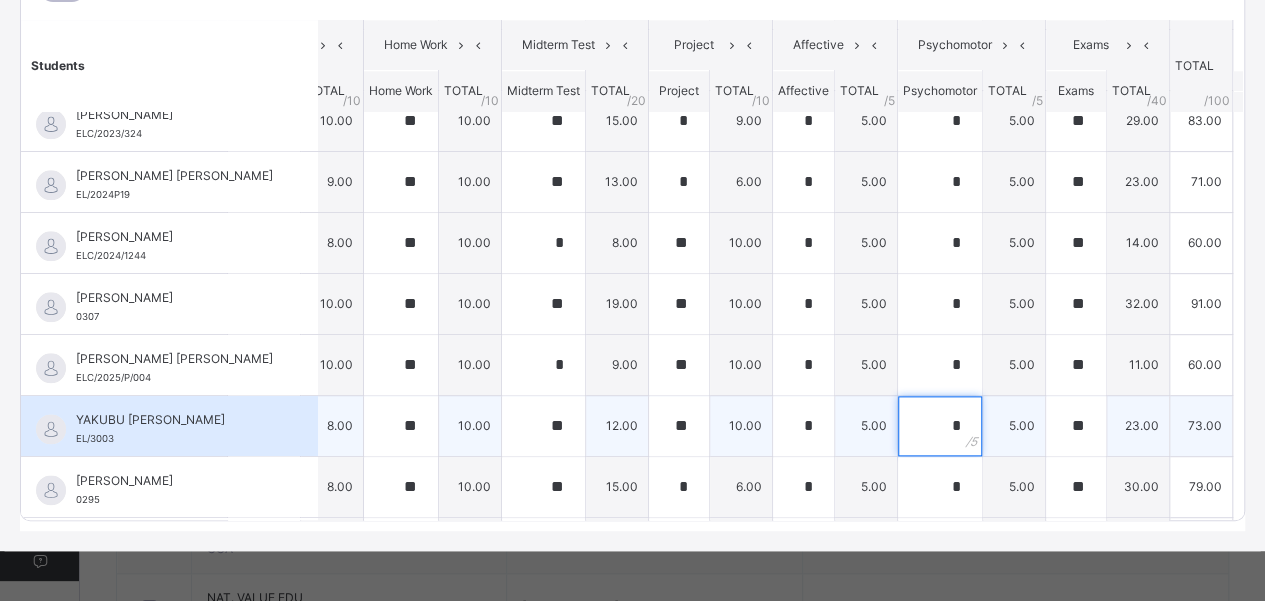 click on "*" at bounding box center (940, 426) 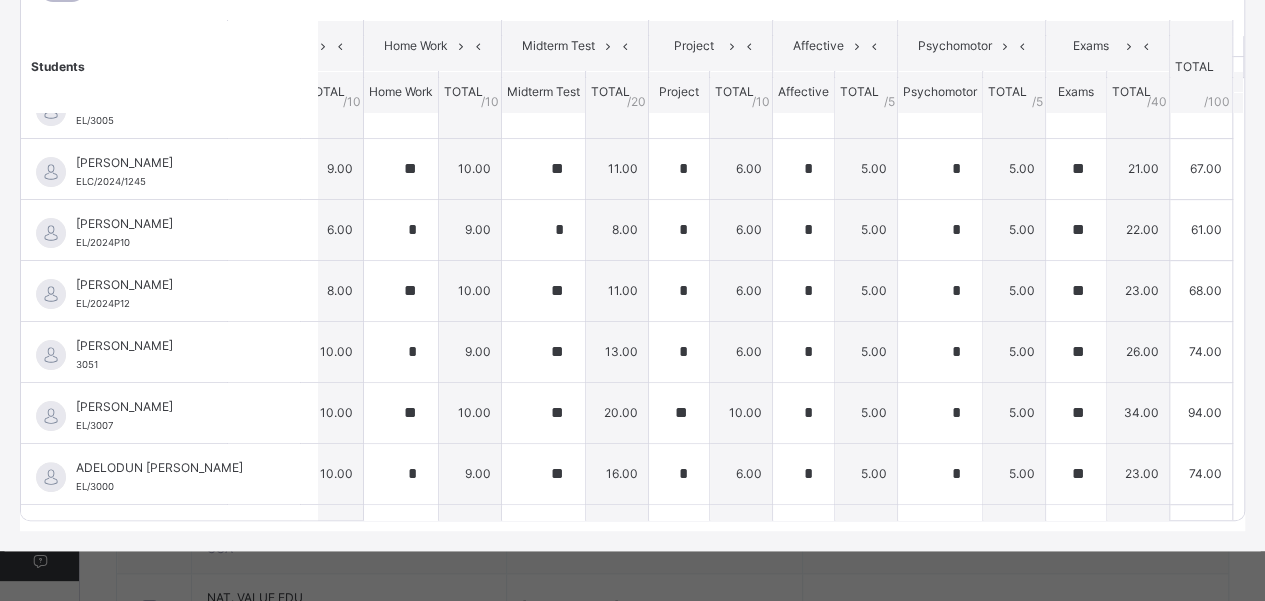 scroll, scrollTop: 0, scrollLeft: 102, axis: horizontal 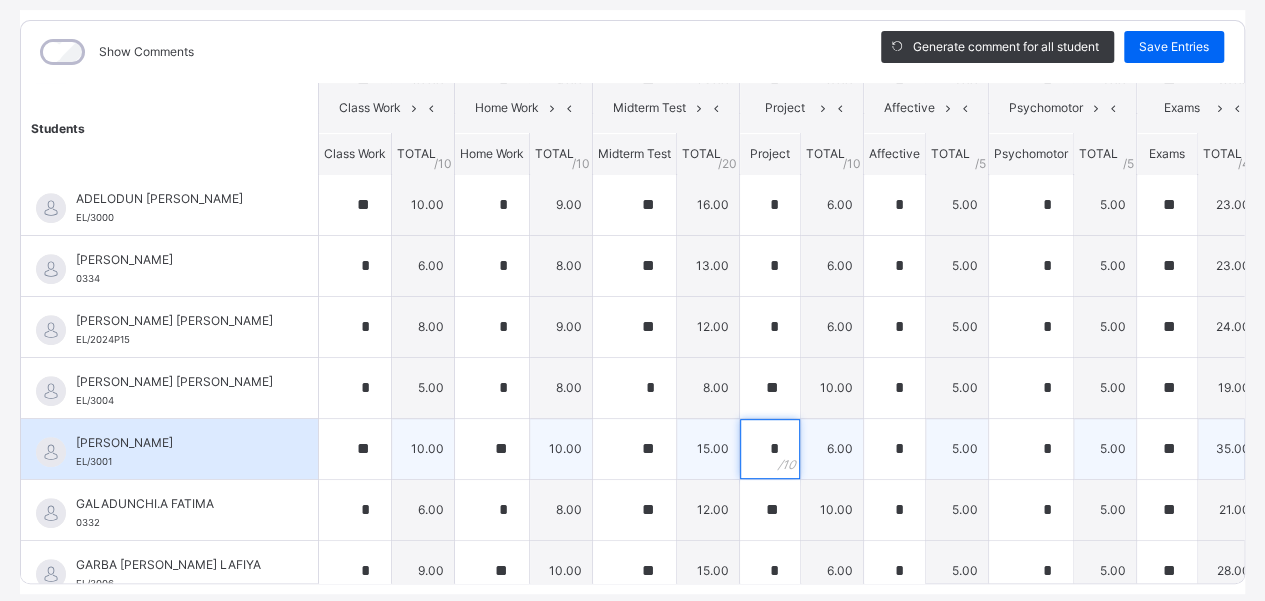 click on "*" at bounding box center (770, 449) 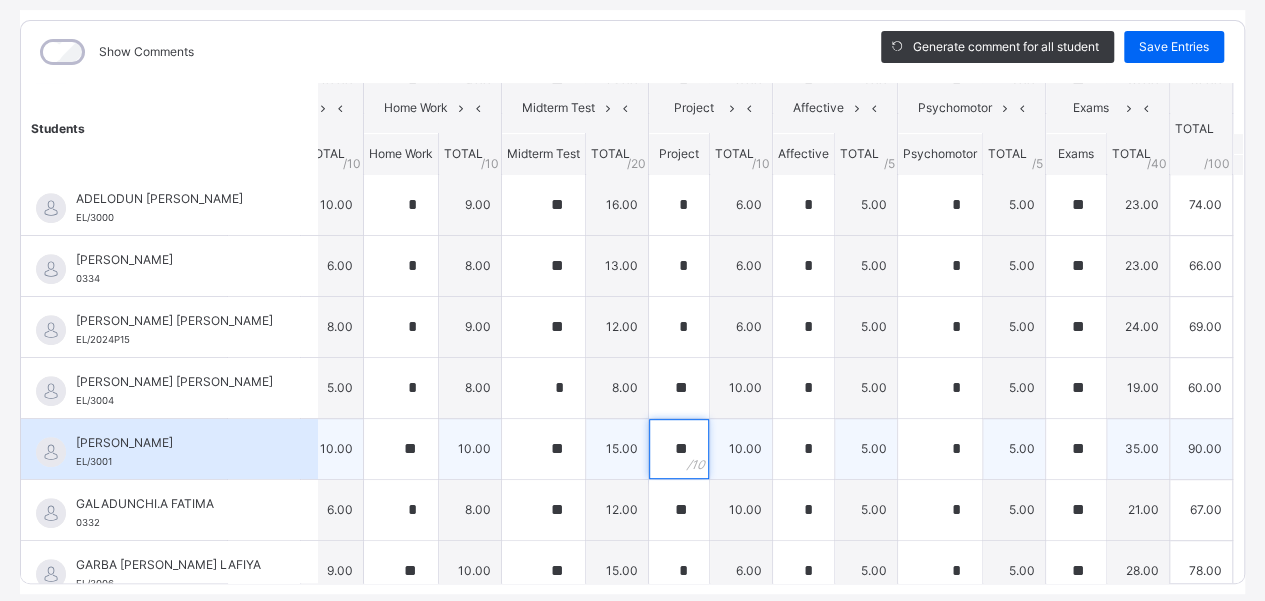 scroll, scrollTop: 368, scrollLeft: 102, axis: both 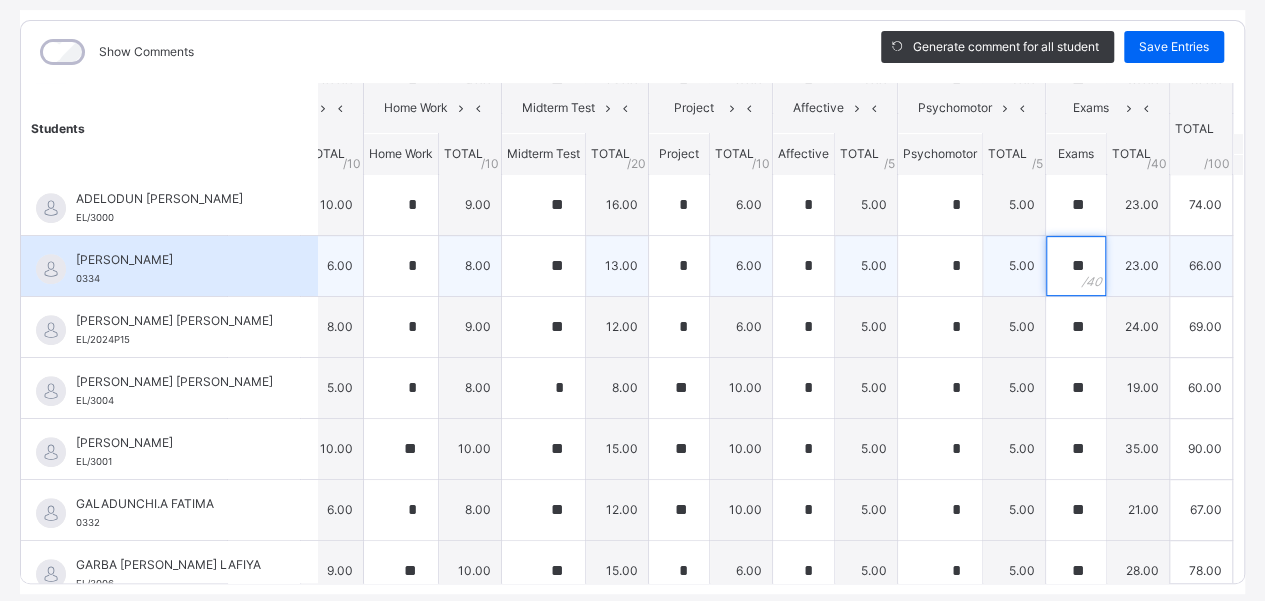 click on "**" at bounding box center (1076, 266) 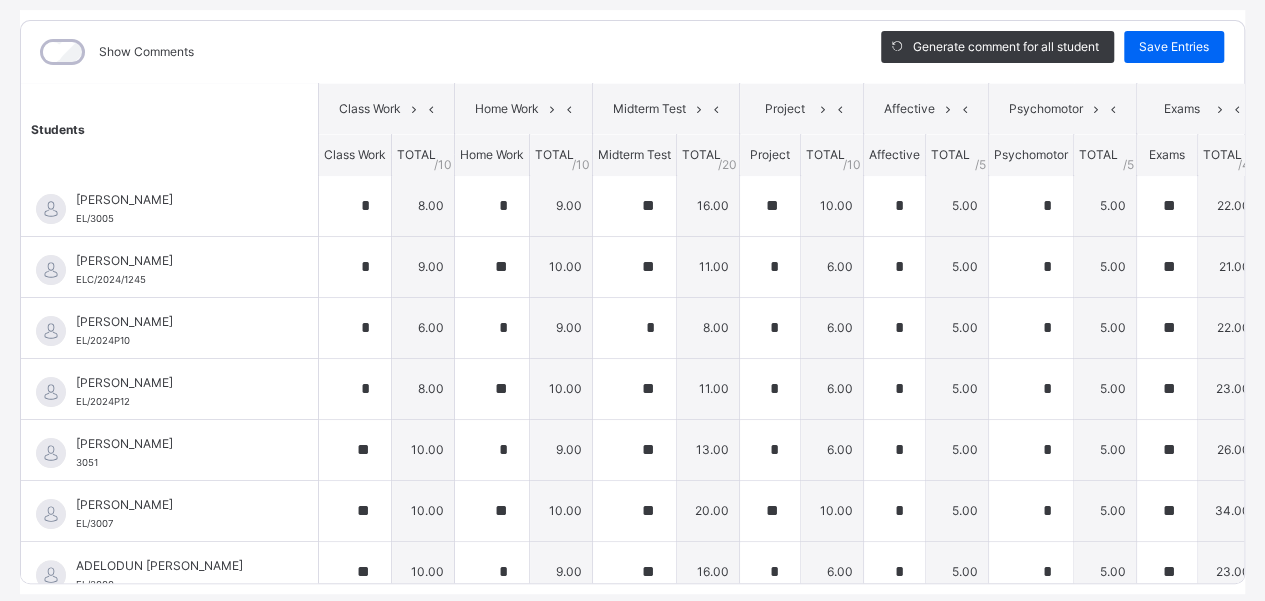 scroll, scrollTop: 0, scrollLeft: 0, axis: both 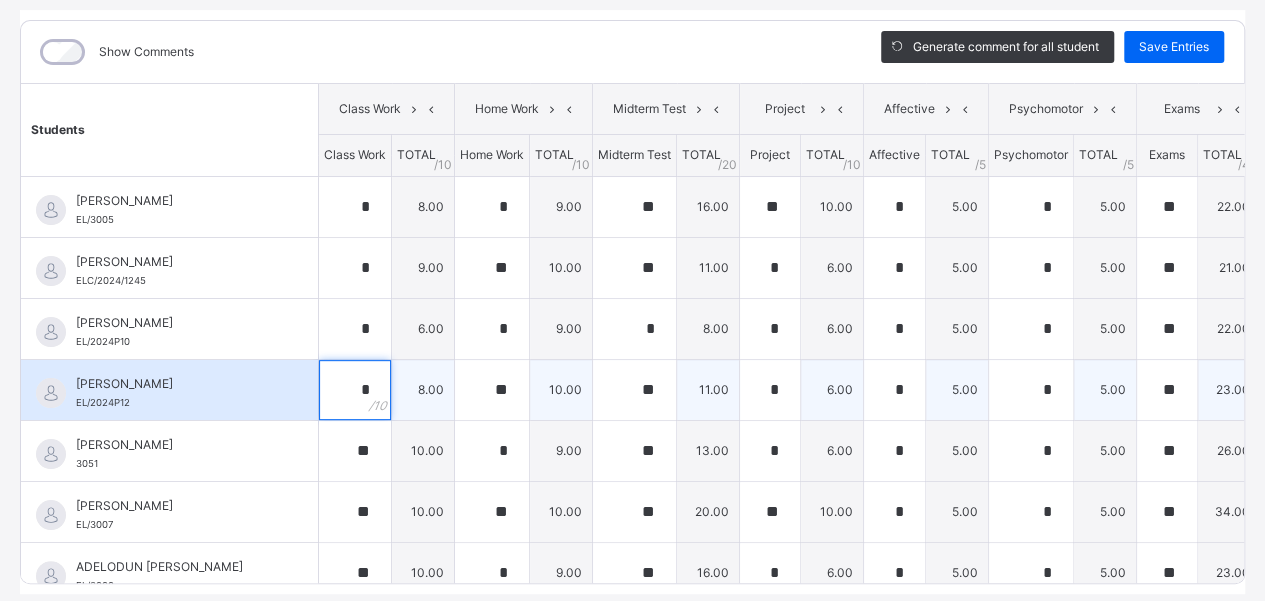 click on "*" at bounding box center [355, 390] 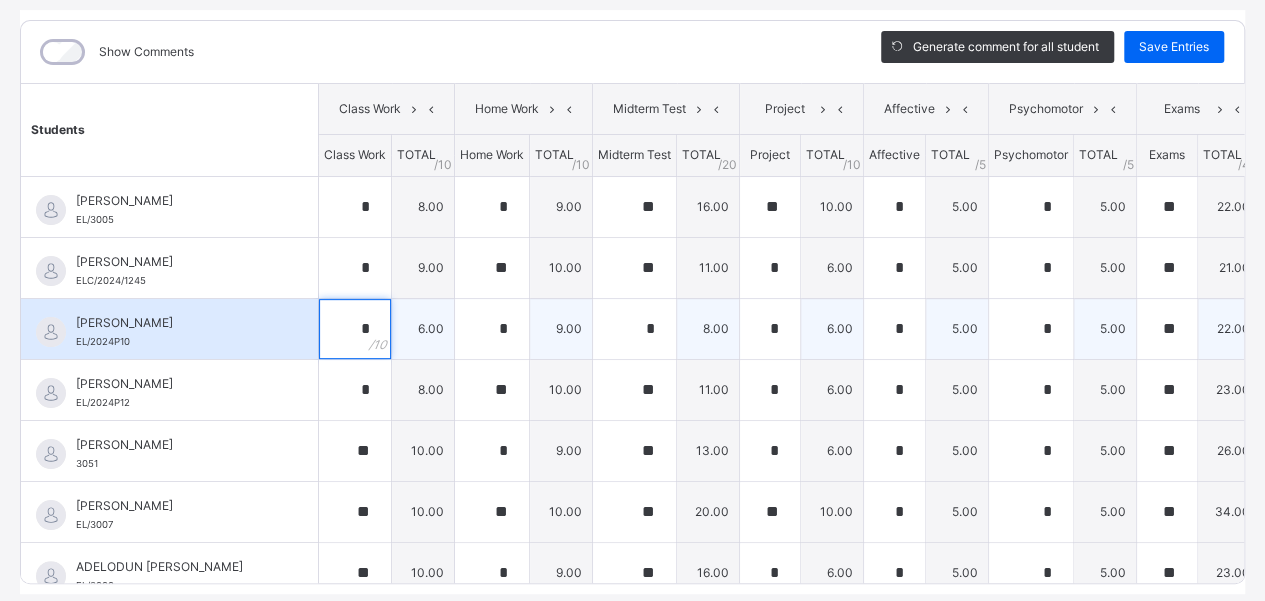 click on "*" at bounding box center (355, 329) 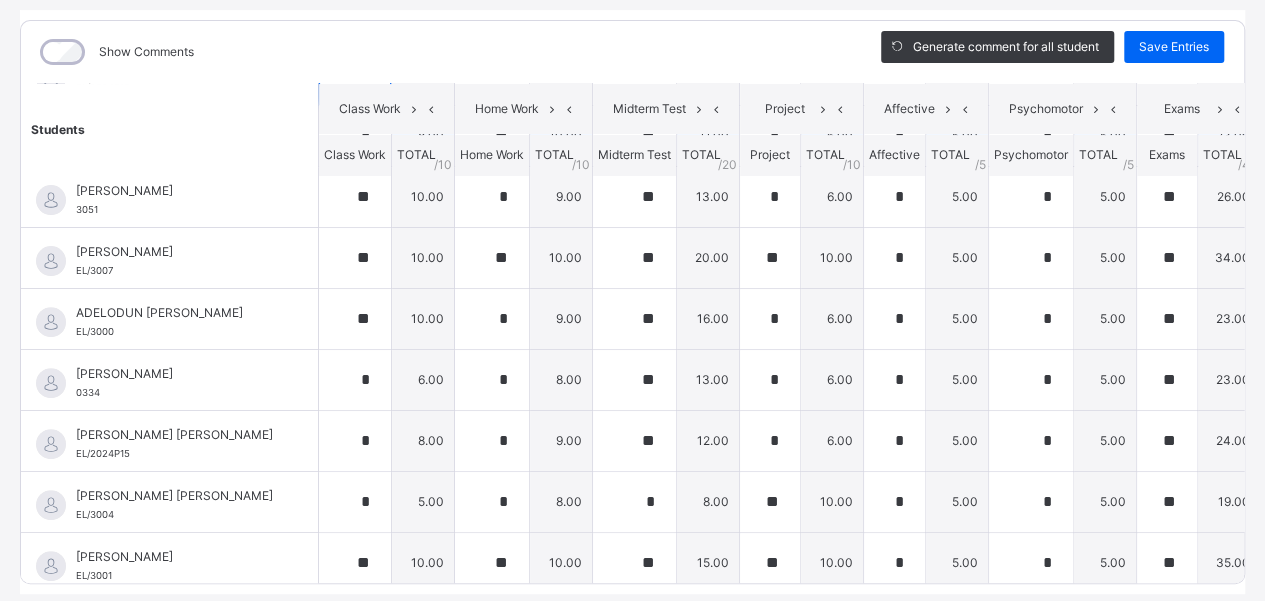scroll, scrollTop: 256, scrollLeft: 0, axis: vertical 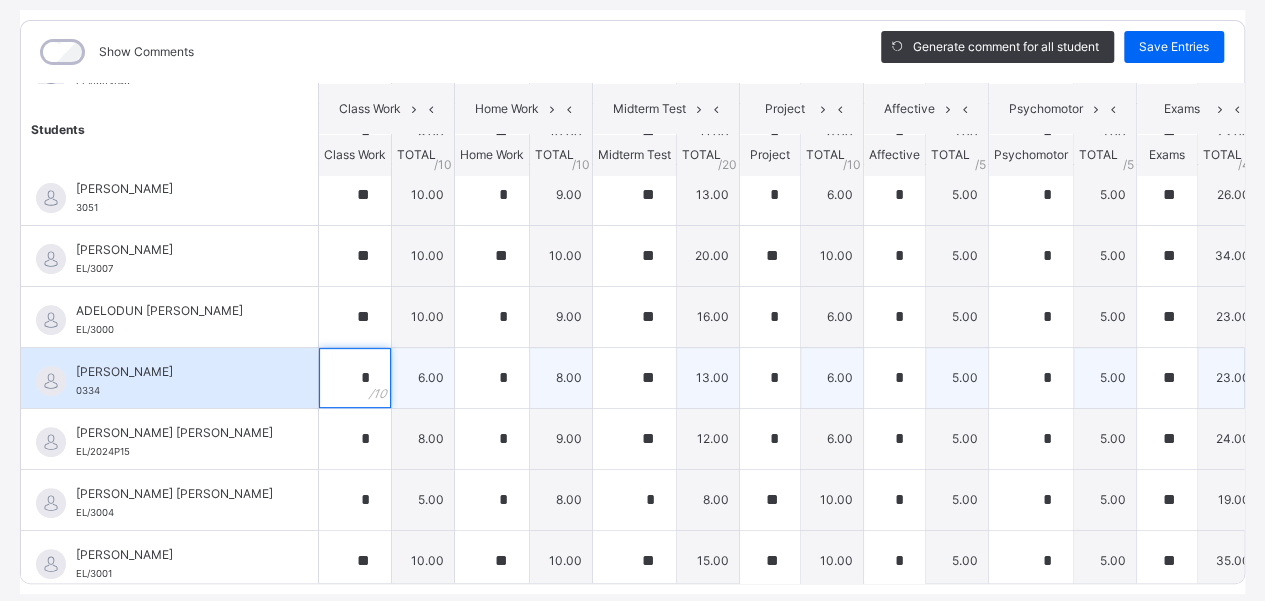 click on "*" at bounding box center [355, 378] 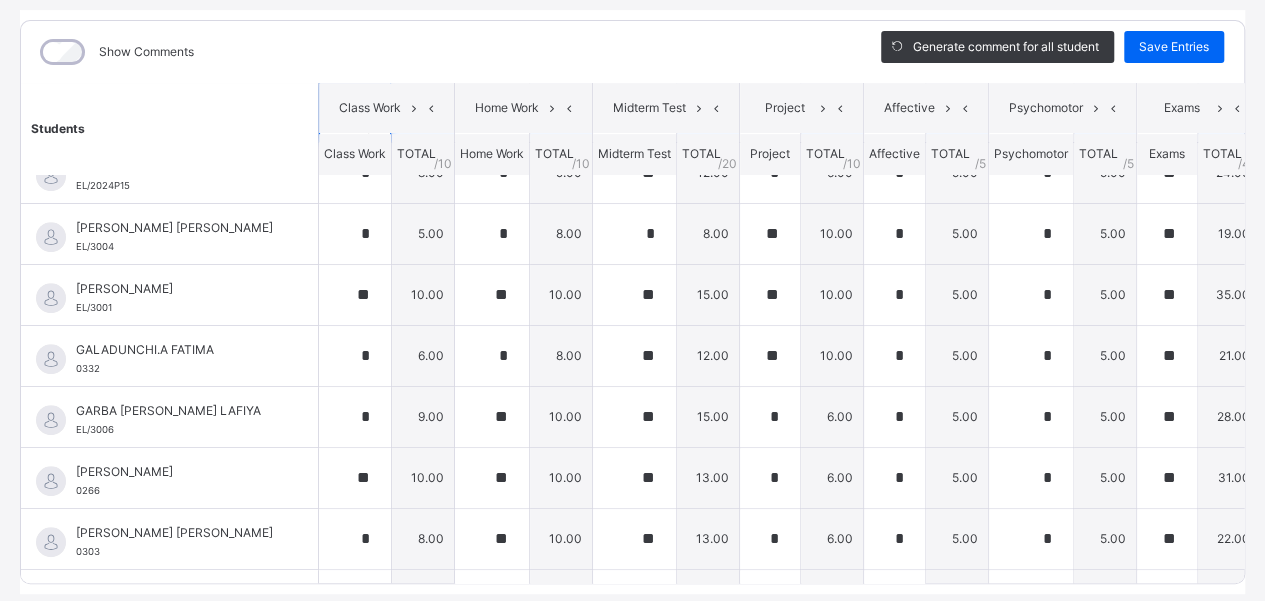 scroll, scrollTop: 524, scrollLeft: 0, axis: vertical 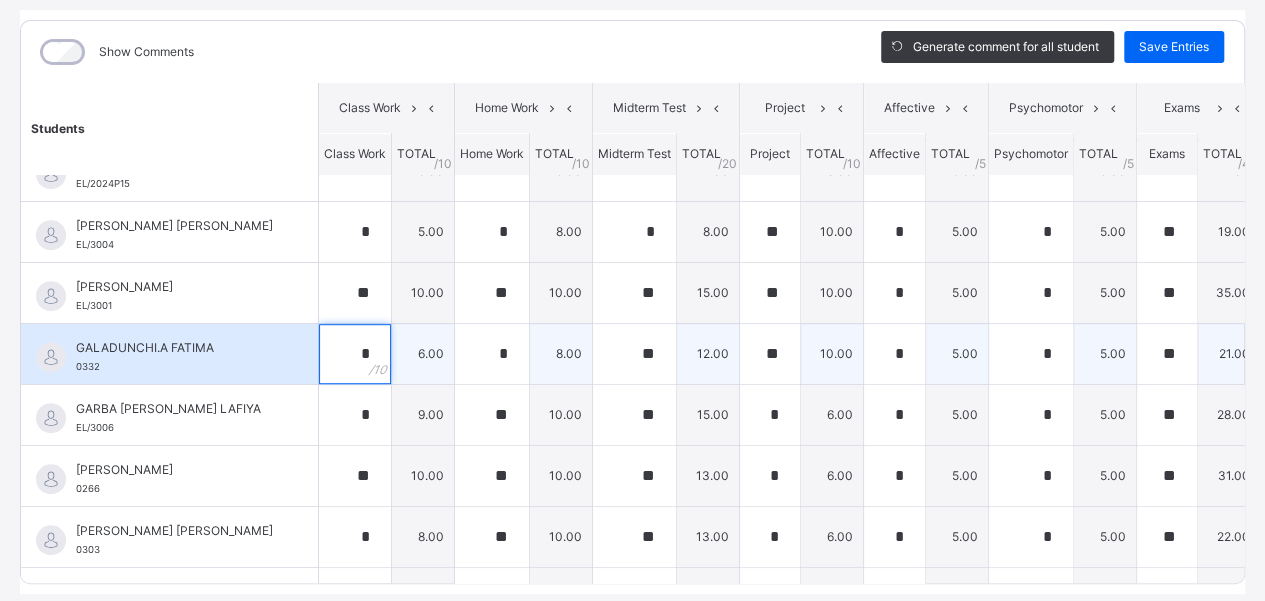 click on "*" at bounding box center [355, 354] 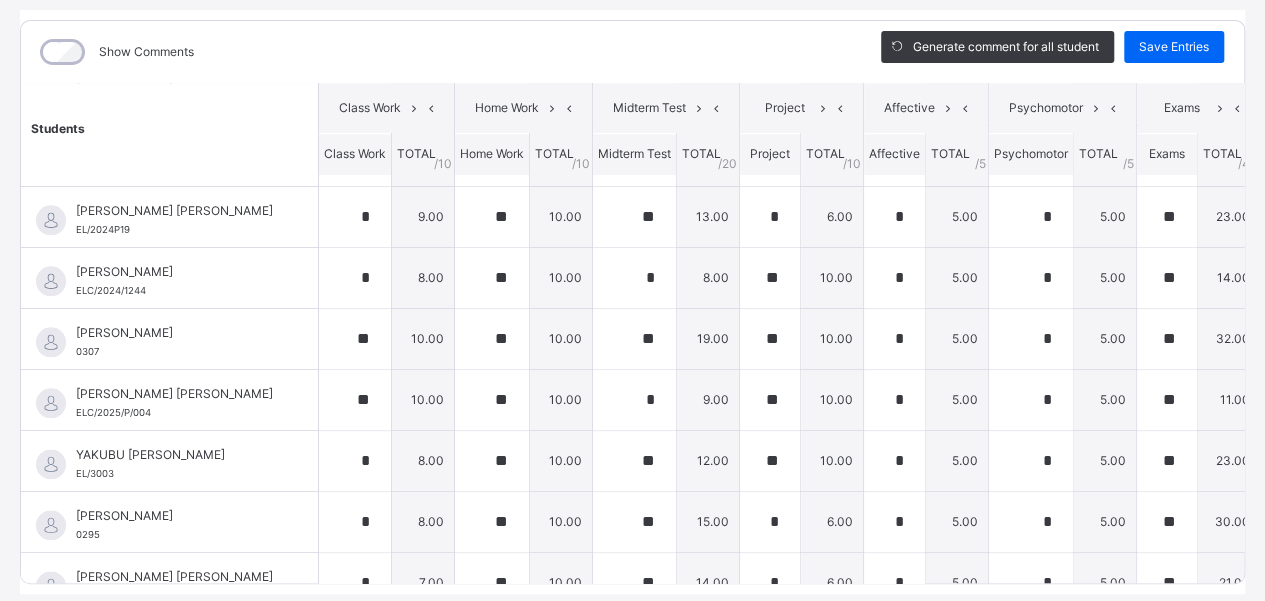scroll, scrollTop: 1124, scrollLeft: 0, axis: vertical 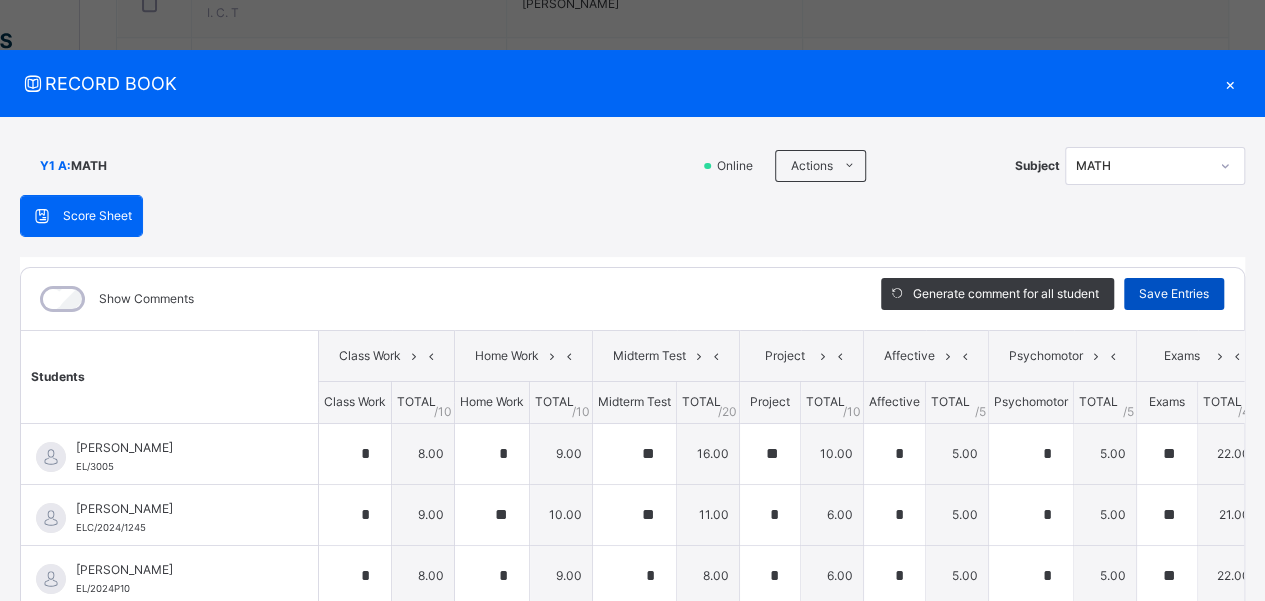 click on "Save Entries" at bounding box center (1174, 294) 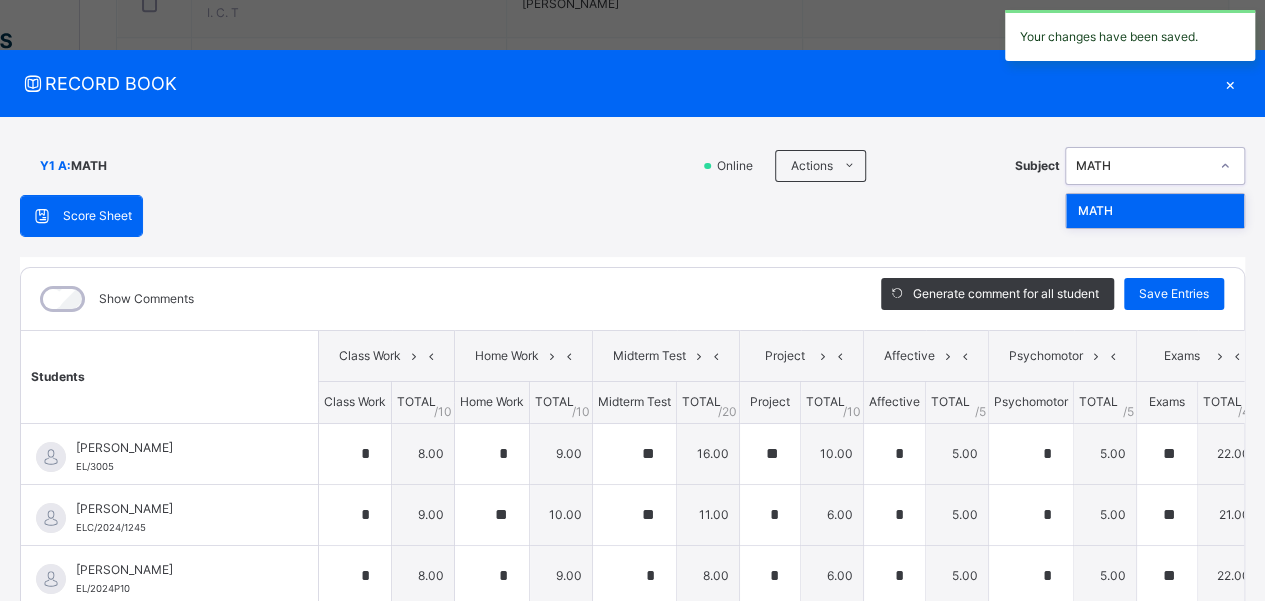 click on "MATH" at bounding box center [1142, 166] 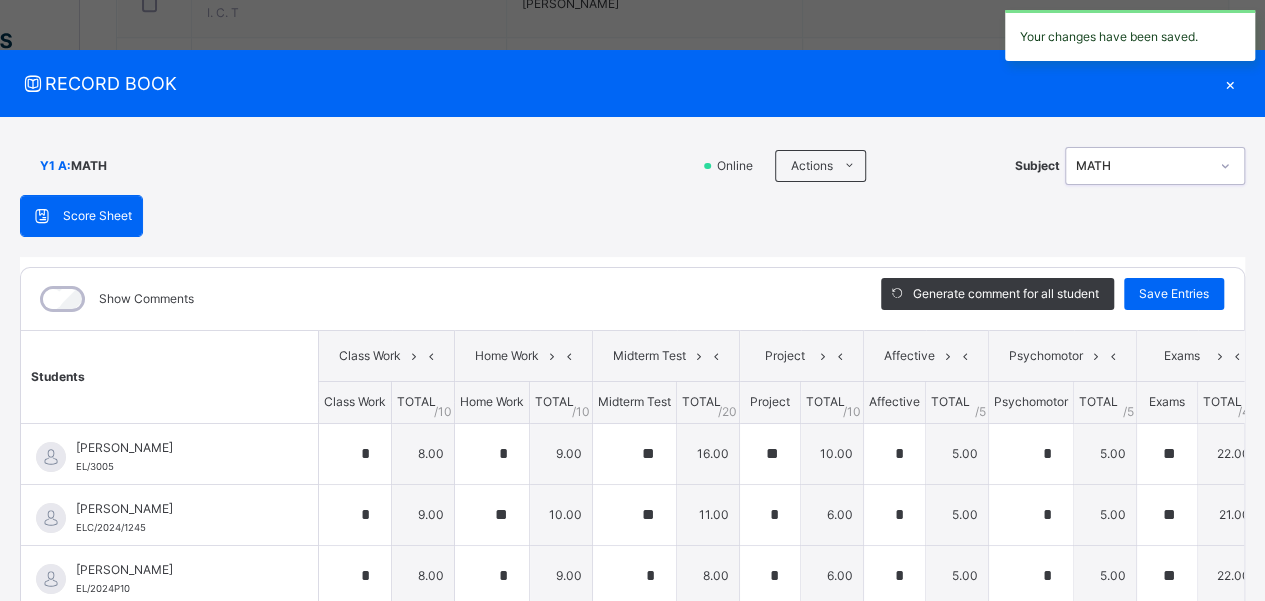 click on "MATH" at bounding box center (1142, 166) 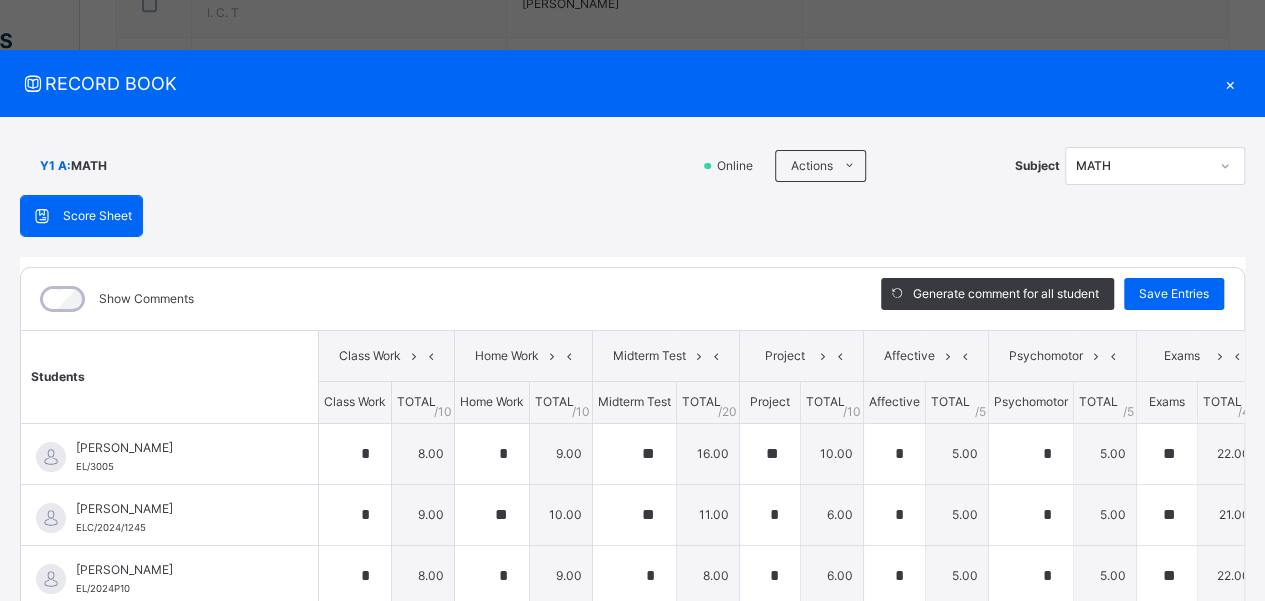 click on "×" at bounding box center (1230, 83) 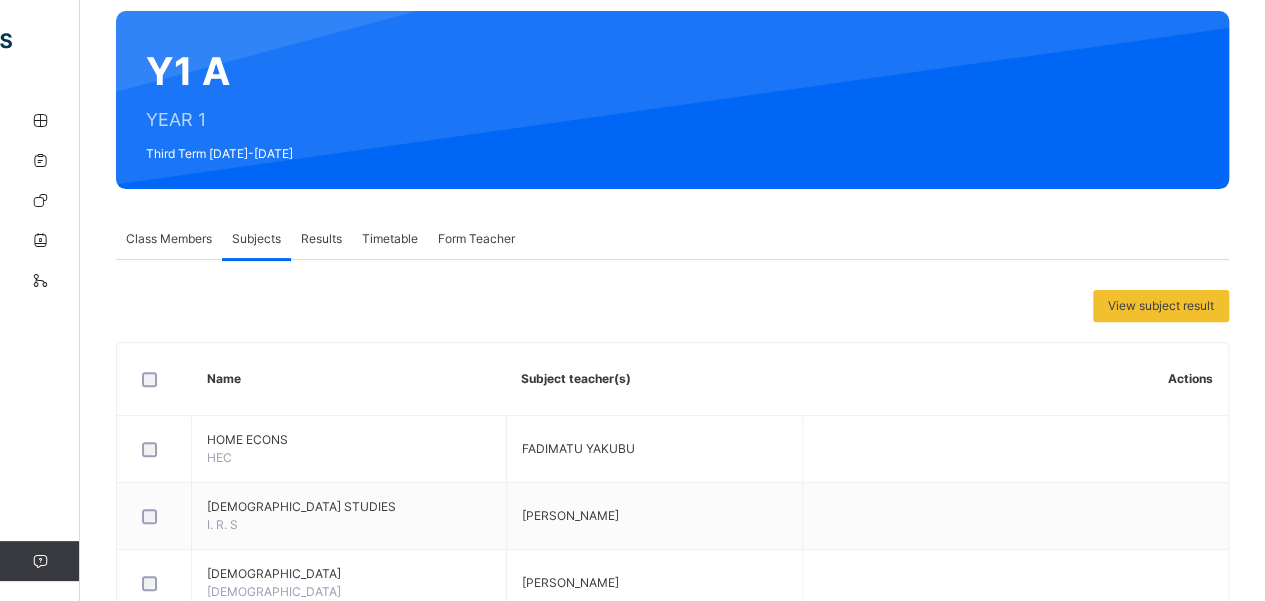 scroll, scrollTop: 151, scrollLeft: 0, axis: vertical 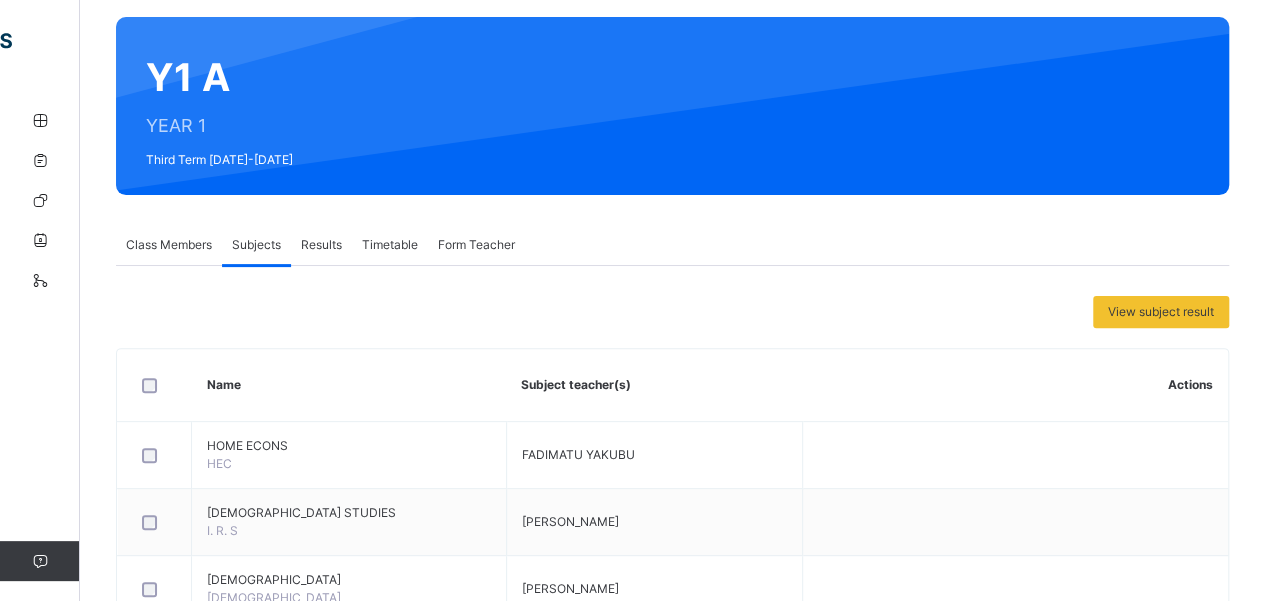 click on "Results" at bounding box center [321, 245] 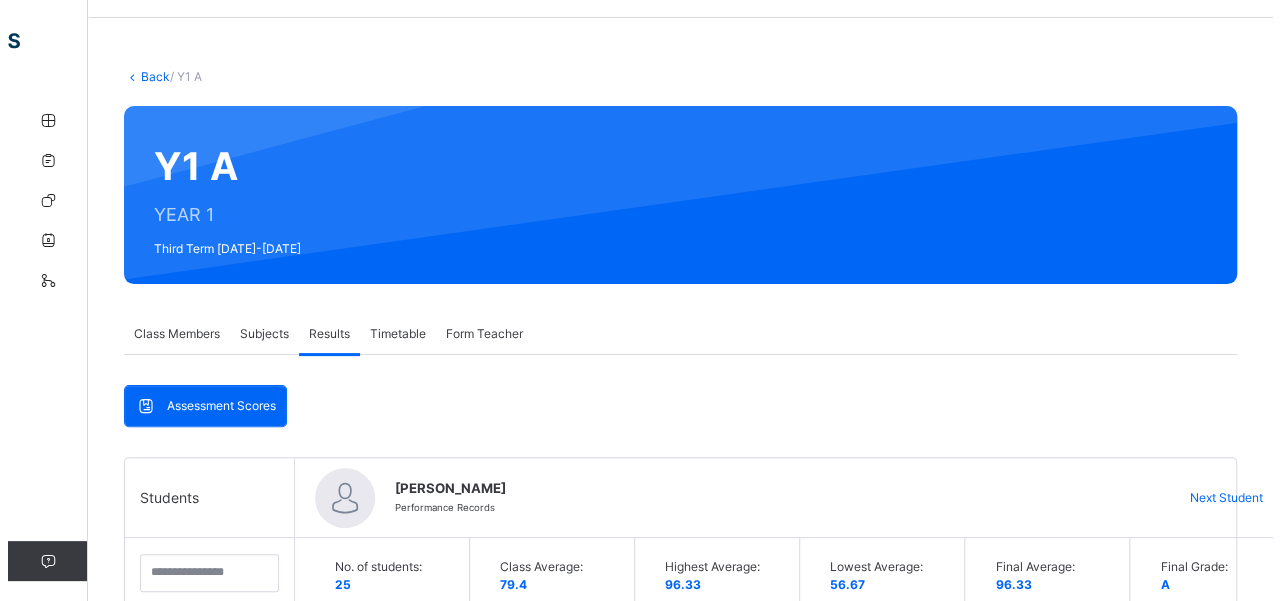 scroll, scrollTop: 0, scrollLeft: 0, axis: both 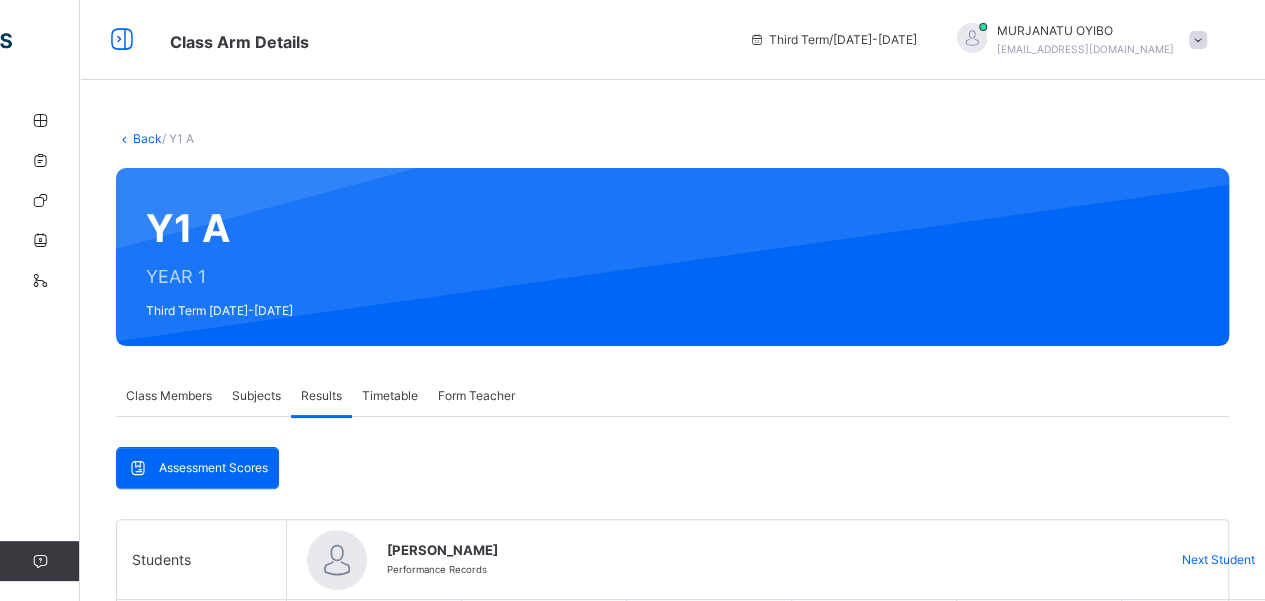 click at bounding box center [124, 138] 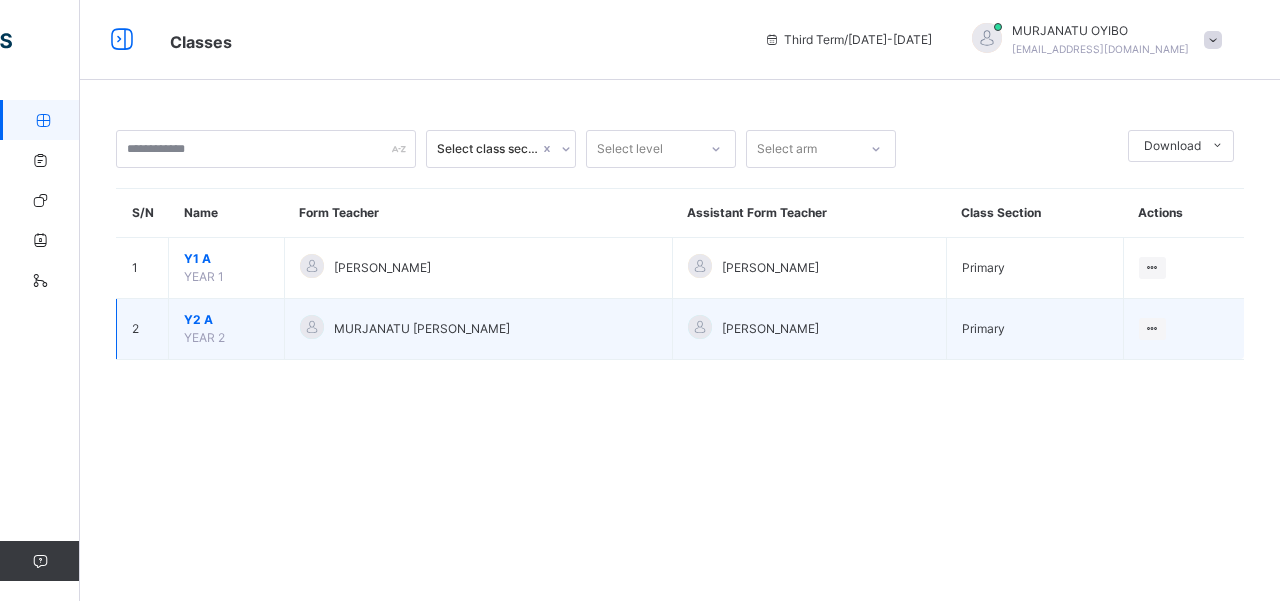 click on "Y2   A" at bounding box center [226, 320] 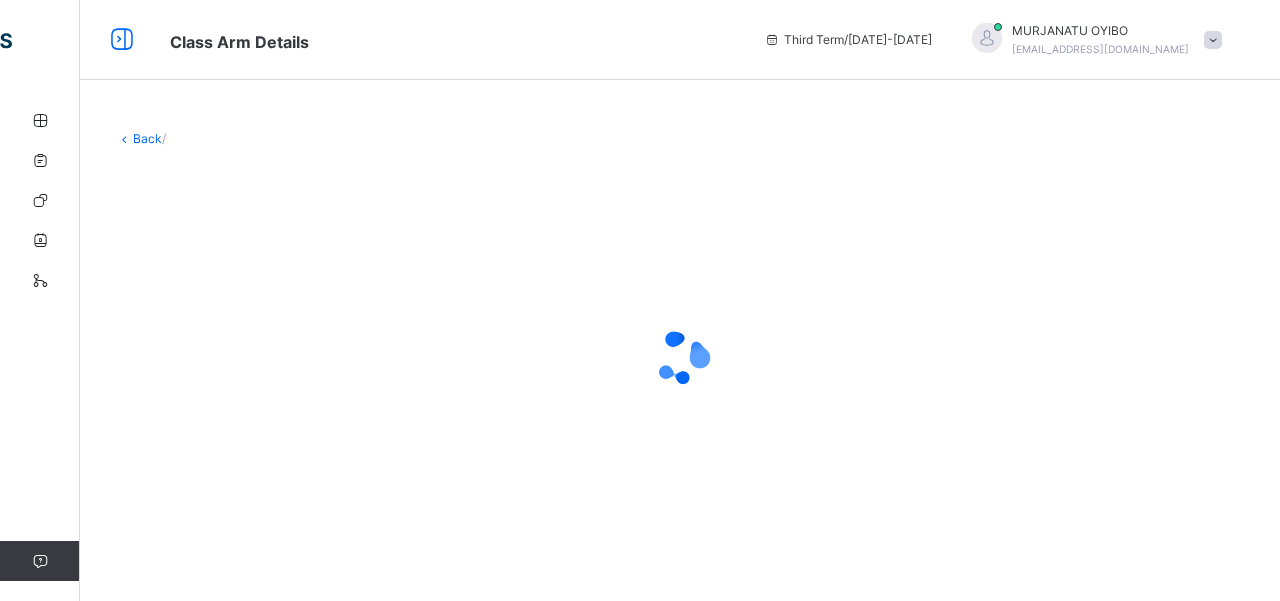 click at bounding box center [680, 358] 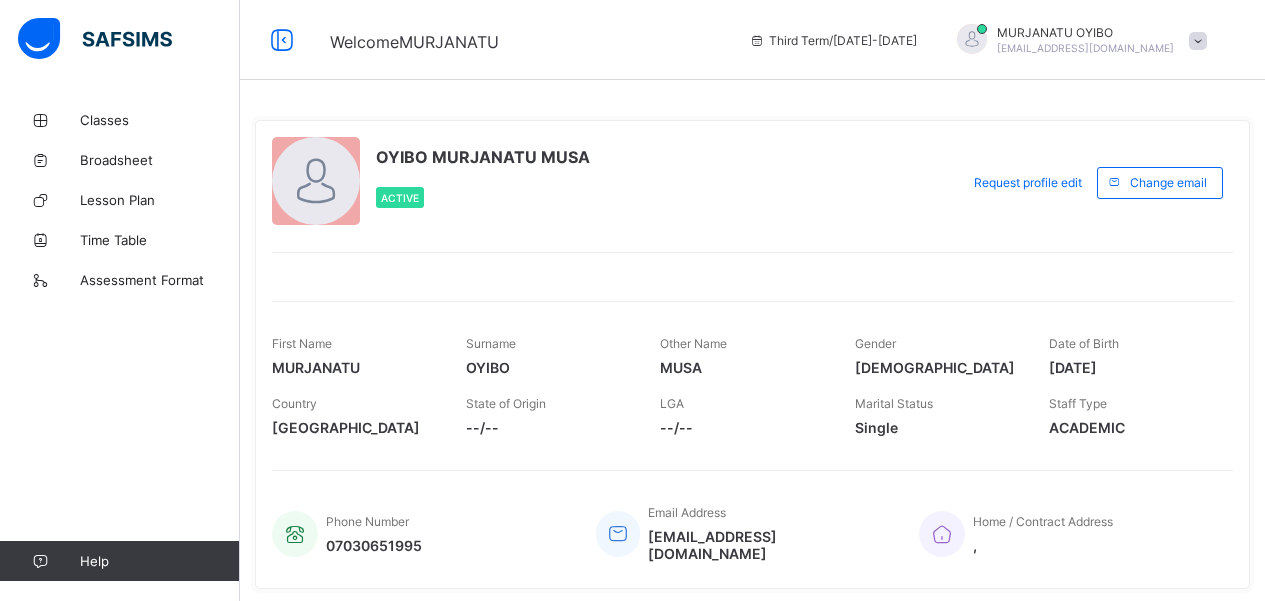 scroll, scrollTop: 0, scrollLeft: 0, axis: both 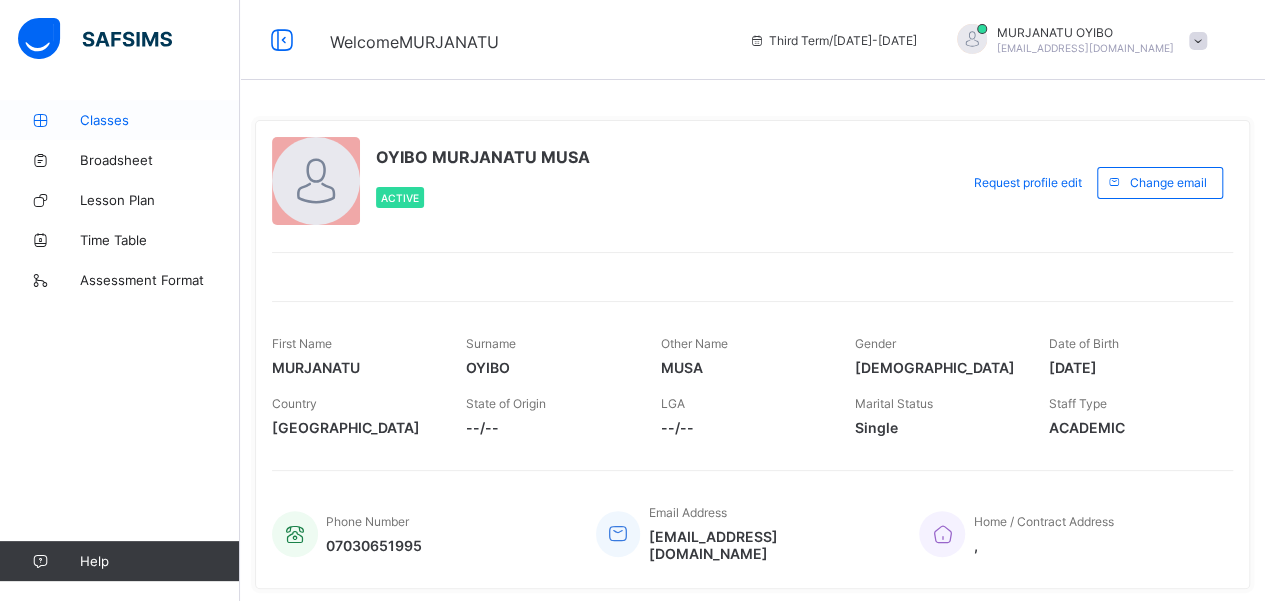 click on "Classes" at bounding box center (160, 120) 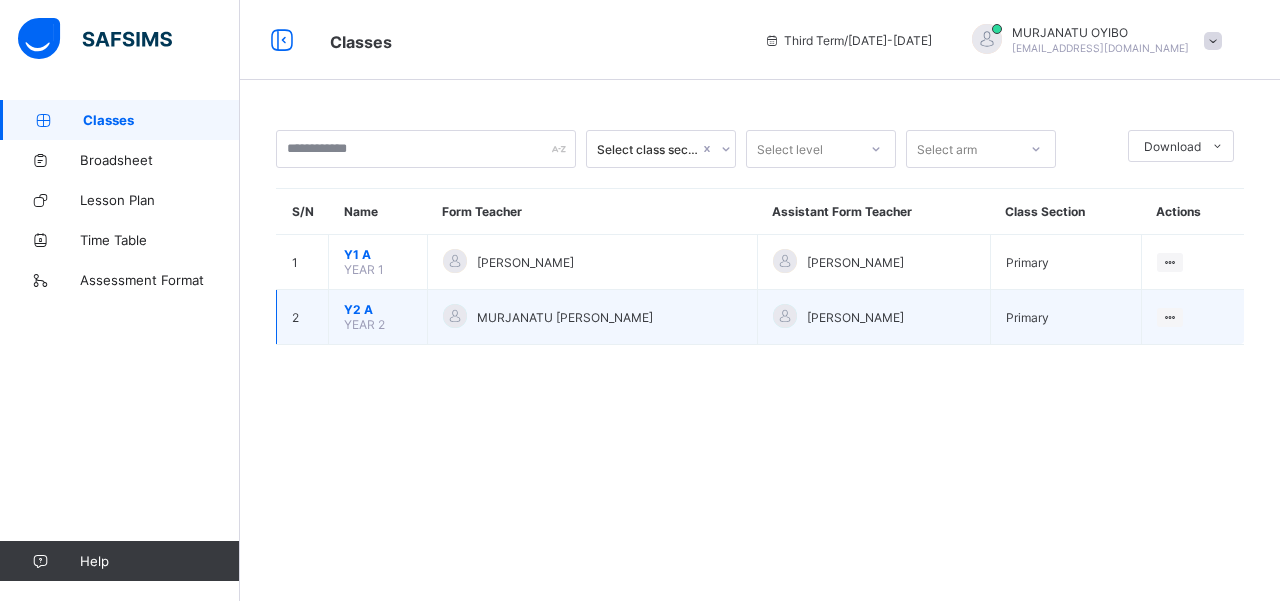 click on "Y2   A" at bounding box center [378, 309] 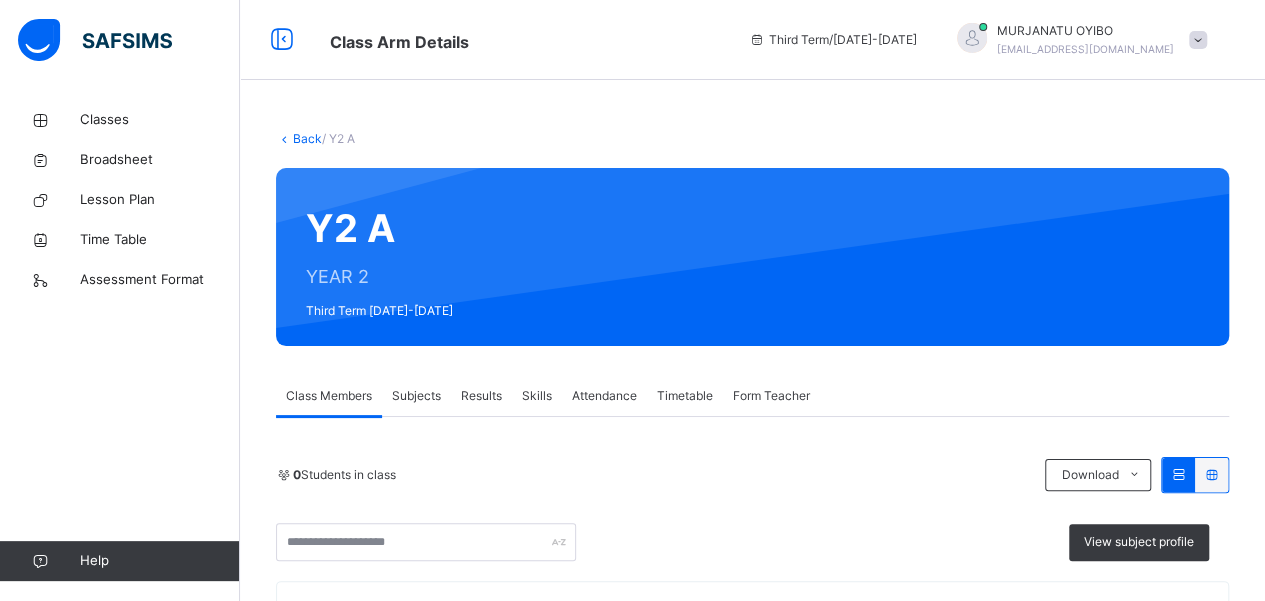 click on "Results" at bounding box center (481, 396) 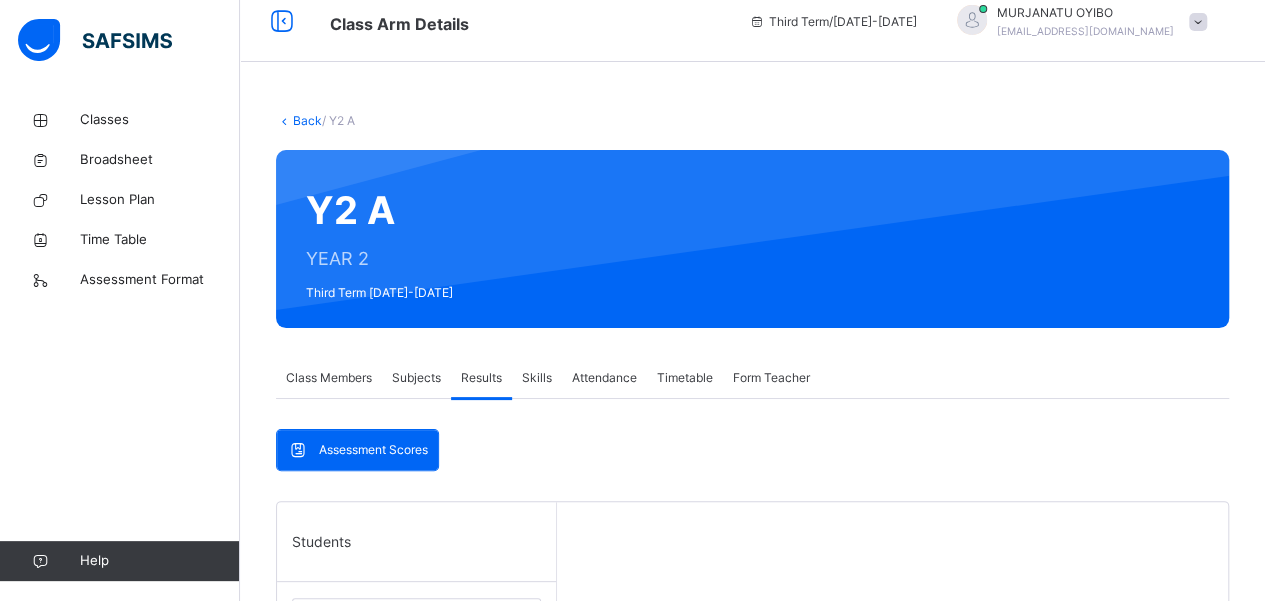 scroll, scrollTop: 10, scrollLeft: 0, axis: vertical 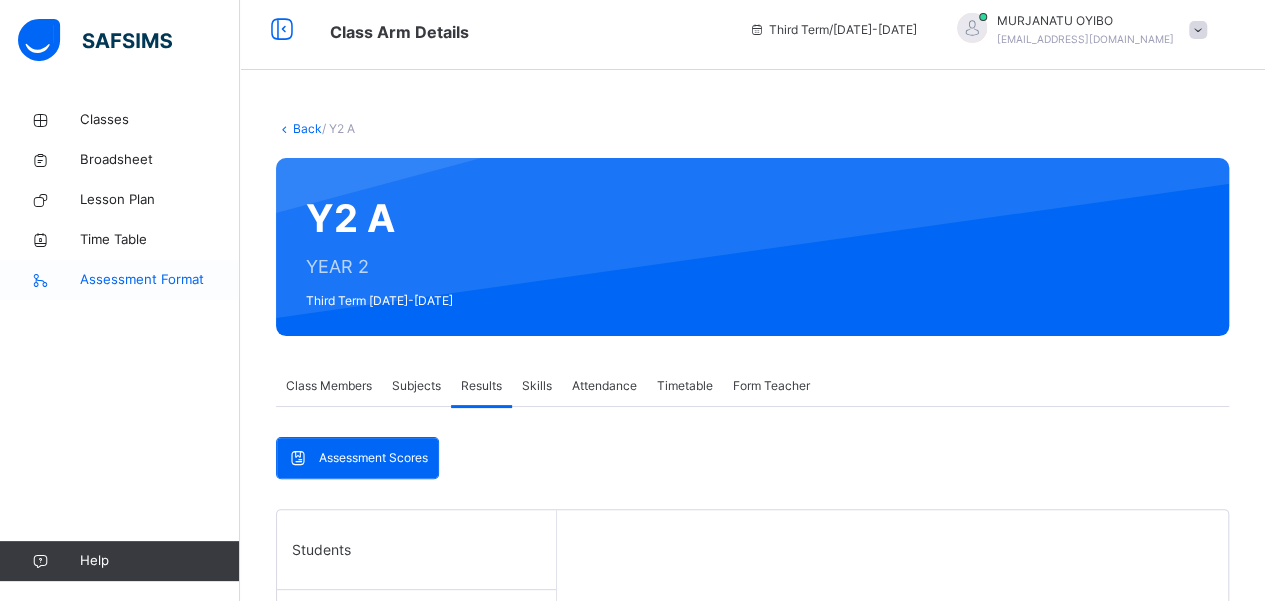 click on "Assessment Format" at bounding box center (160, 280) 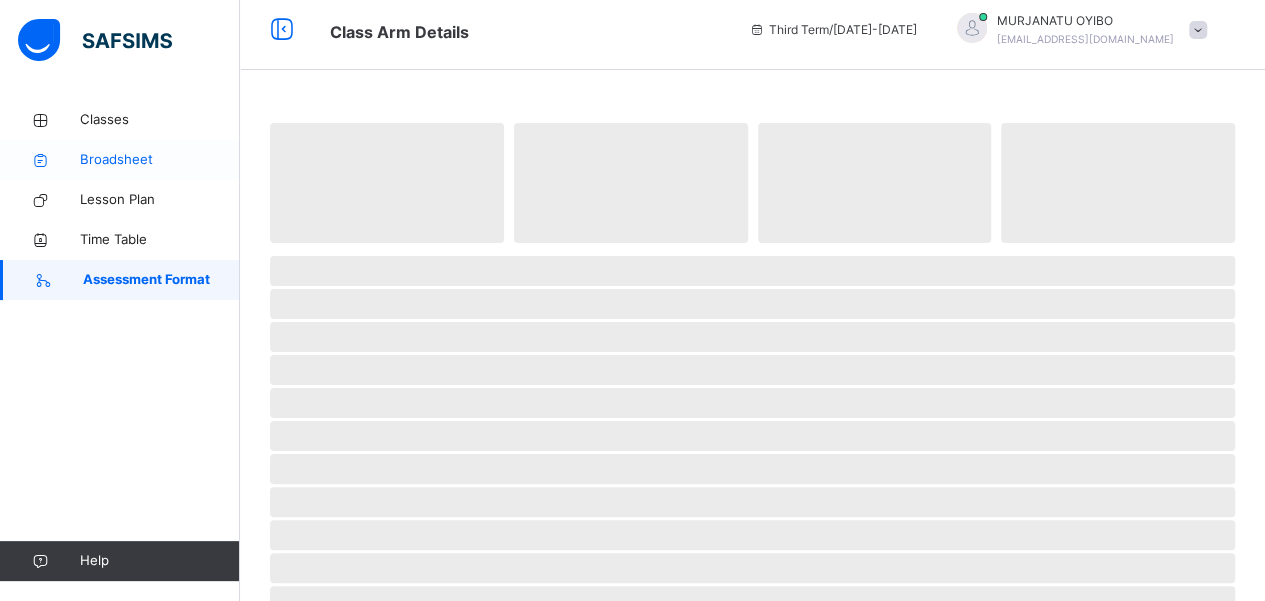 click on "Broadsheet" at bounding box center [160, 160] 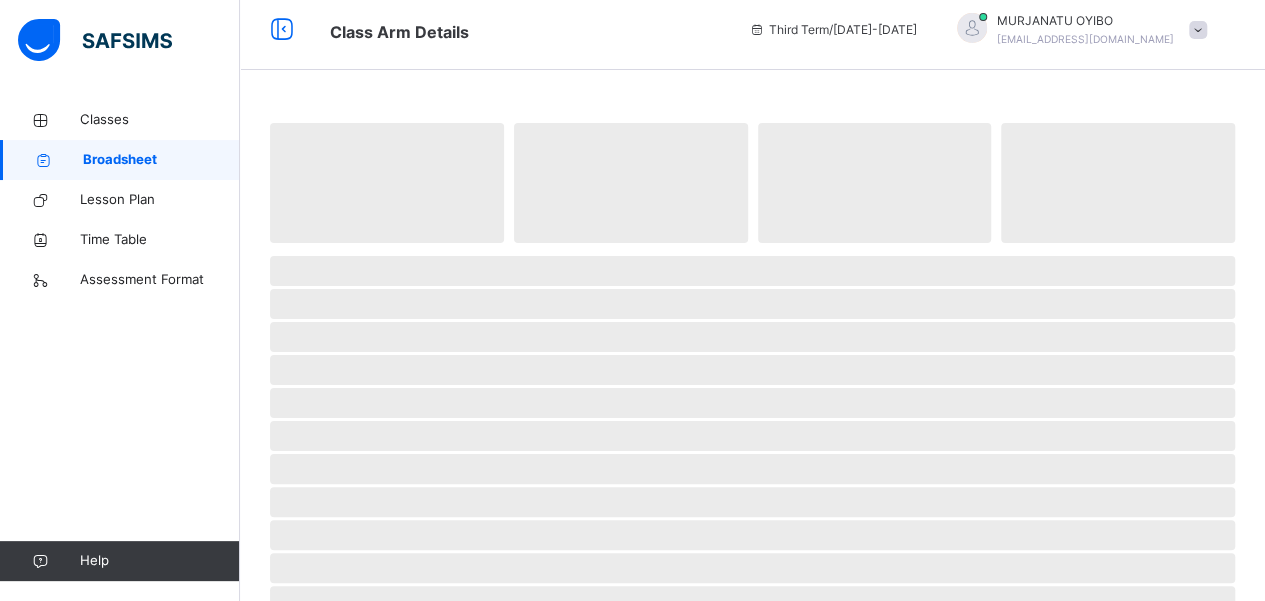 scroll, scrollTop: 0, scrollLeft: 0, axis: both 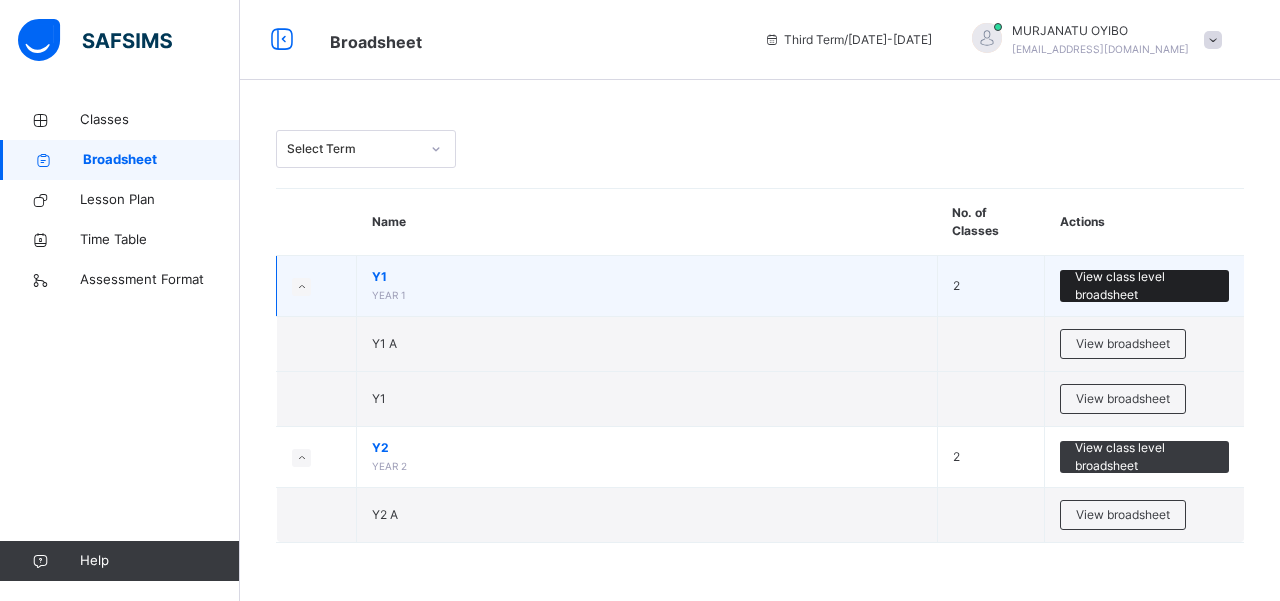 click on "View class level broadsheet" at bounding box center [1144, 286] 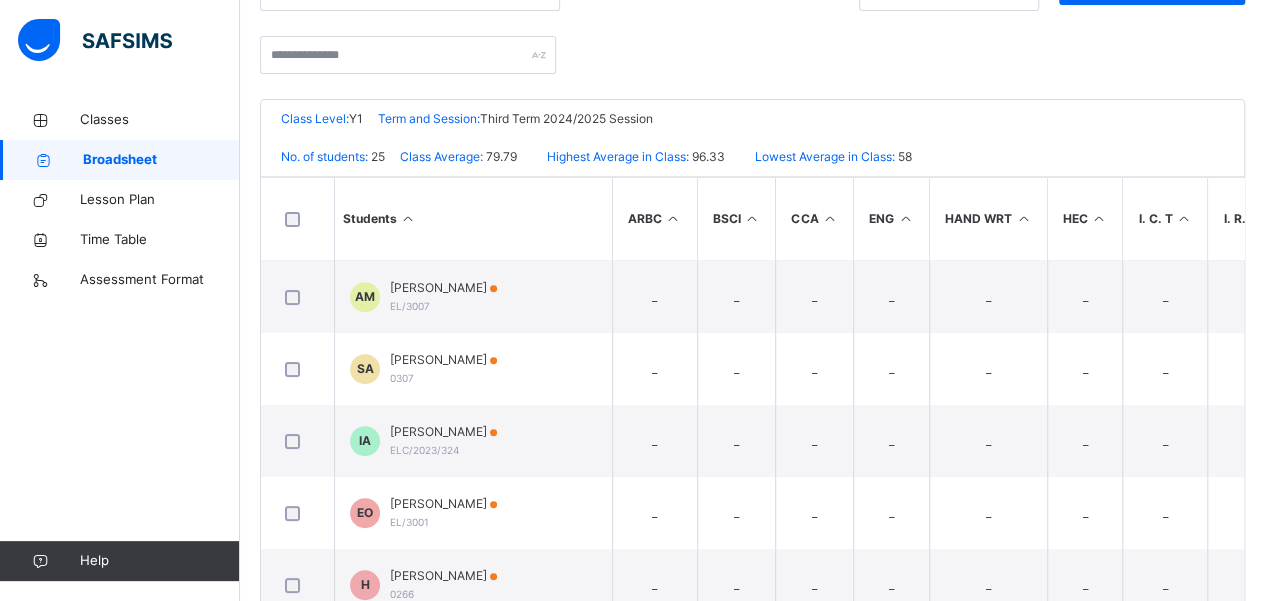 scroll, scrollTop: 329, scrollLeft: 0, axis: vertical 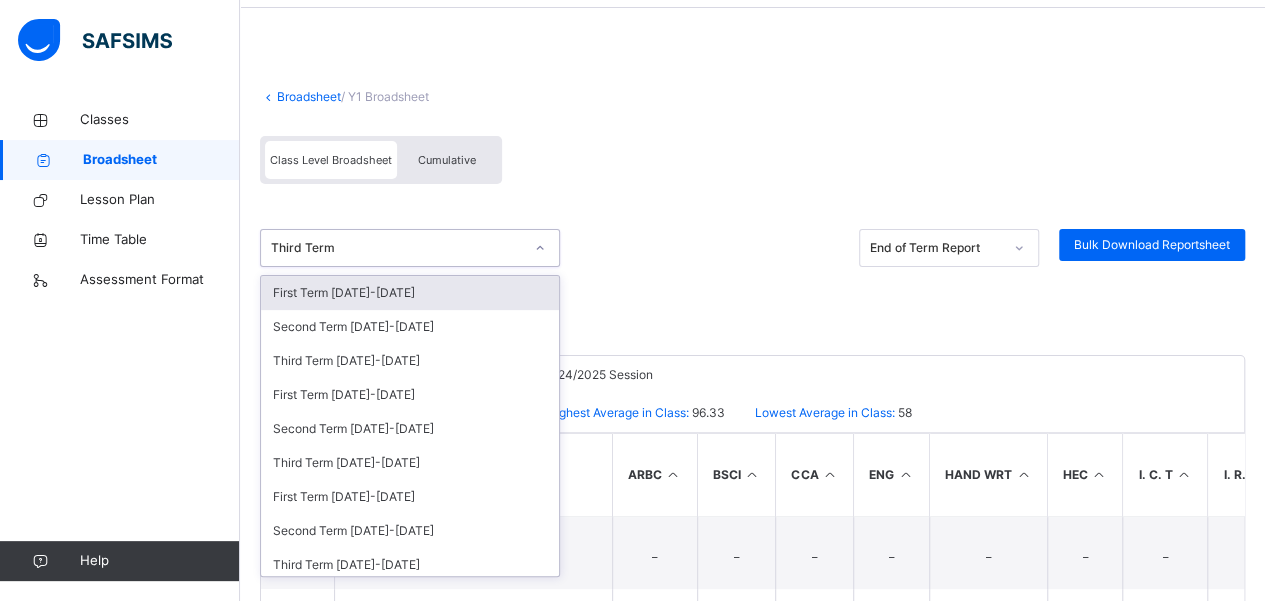 click on "option First Term [DATE]-[DATE] focused, 1 of 27. 27 results available. Use Up and Down to choose options, press Enter to select the currently focused option, press Escape to exit the menu, press Tab to select the option and exit the menu. Third Term First Term [DATE]-[DATE] Second Term [DATE]-[DATE] Third Term [DATE]-[DATE] First Term [DATE]-[DATE] Second Term [DATE]-[DATE] Third Term [DATE]-[DATE] First Term [DATE]-[DATE] Second Term [DATE]-[DATE] Third Term [DATE]-[DATE] First Term [DATE]-[DATE] Second Term [DATE]-[DATE] Third Term [DATE]-[DATE] First Term [DATE]-[DATE] Second Term [DATE]-[DATE] Third Term [DATE]-[DATE] First Term [DATE]-[DATE] Second Term [DATE]-[DATE] Third Term [DATE]-[DATE] First Term [DATE]-[DATE] Second Term [DATE]-[DATE] Third Term [DATE]-[DATE] First Term [DATE]-[DATE] Second Term [DATE]-[DATE] Third Term [DATE]-[DATE] First Term [DATE]-[DATE] Second Term [DATE]-[DATE] Third Term [DATE]-[DATE] End of Term Report Bulk Download Reportsheet" at bounding box center (752, 248) 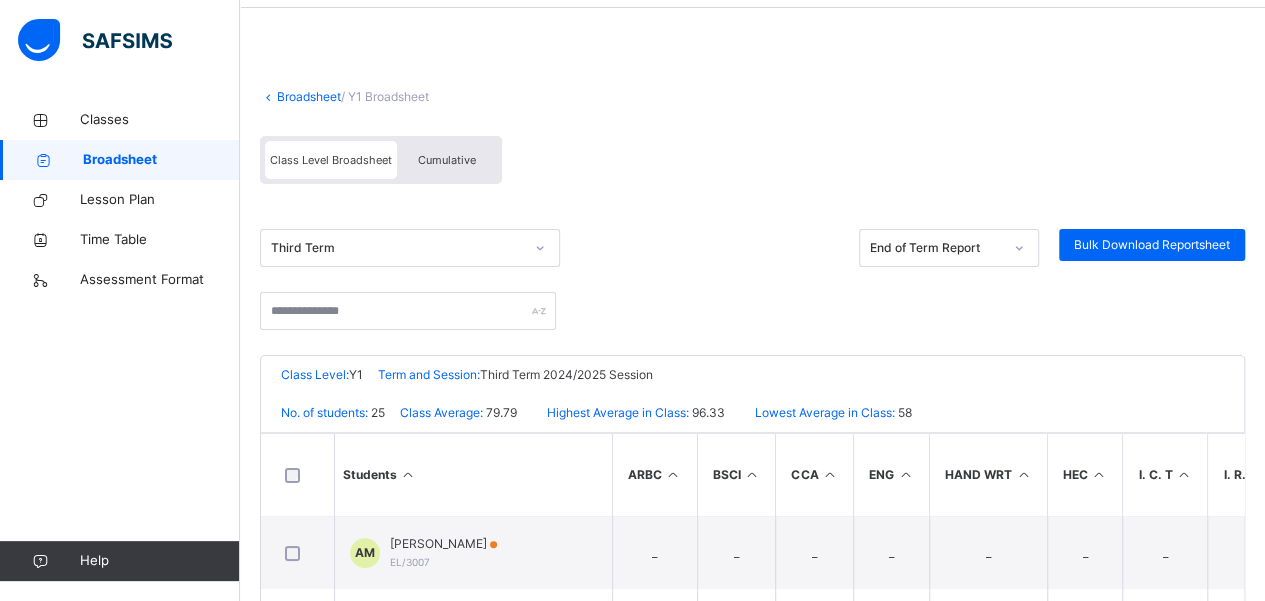 click on "Cumulative" at bounding box center [447, 160] 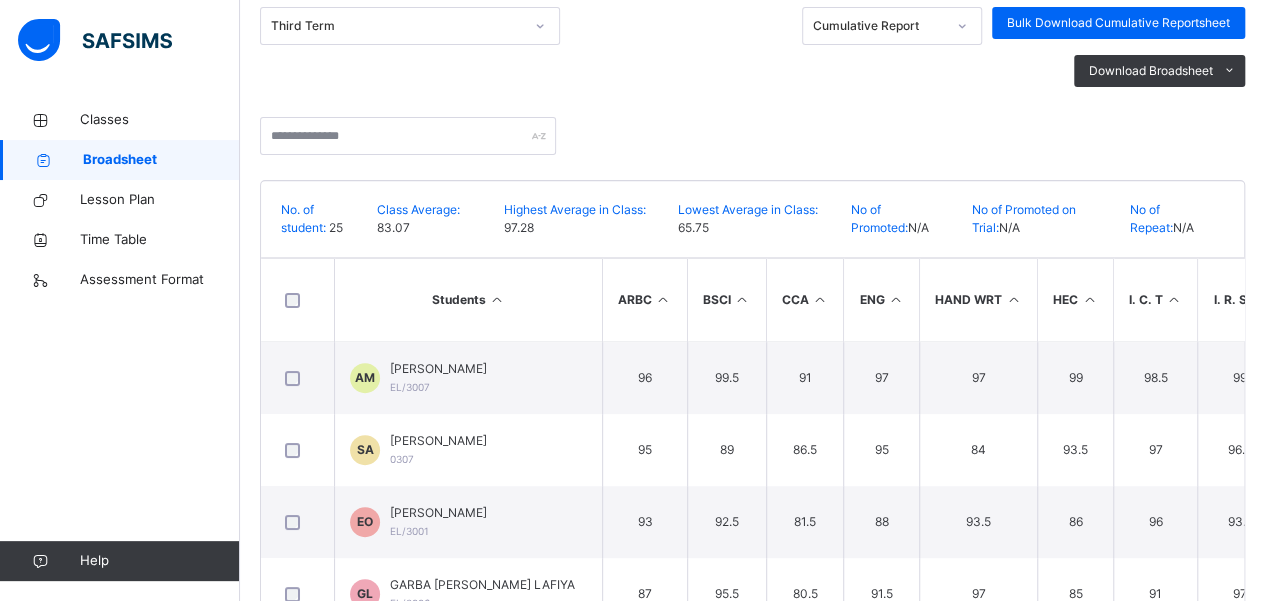scroll, scrollTop: 322, scrollLeft: 0, axis: vertical 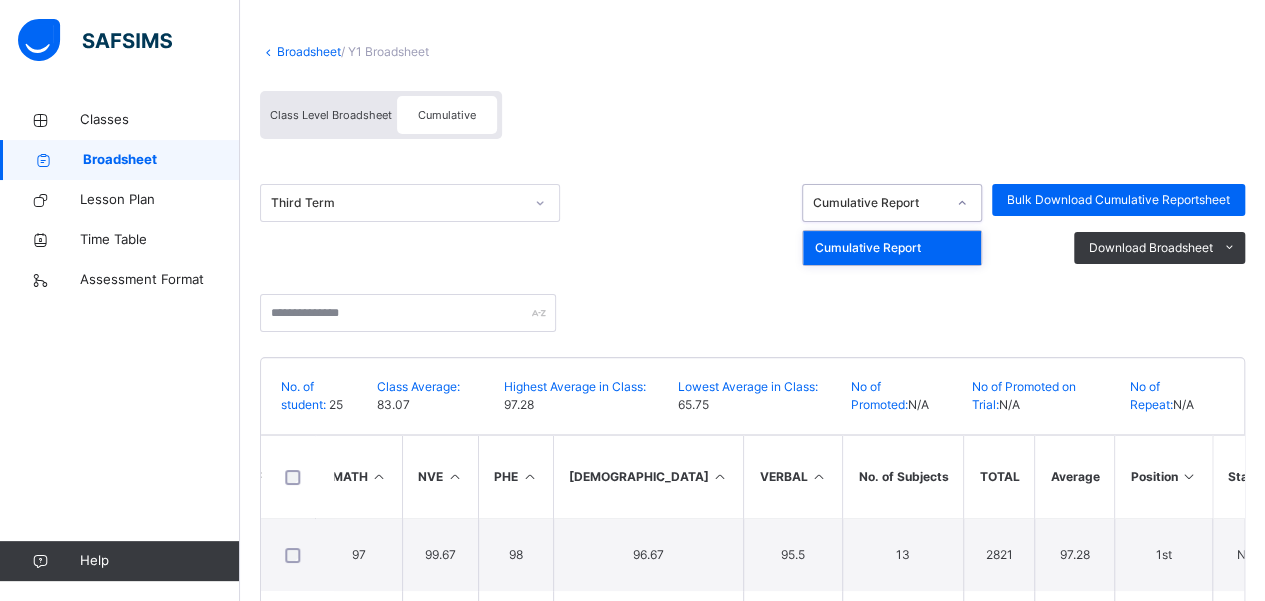 click on "Cumulative Report" at bounding box center [892, 248] 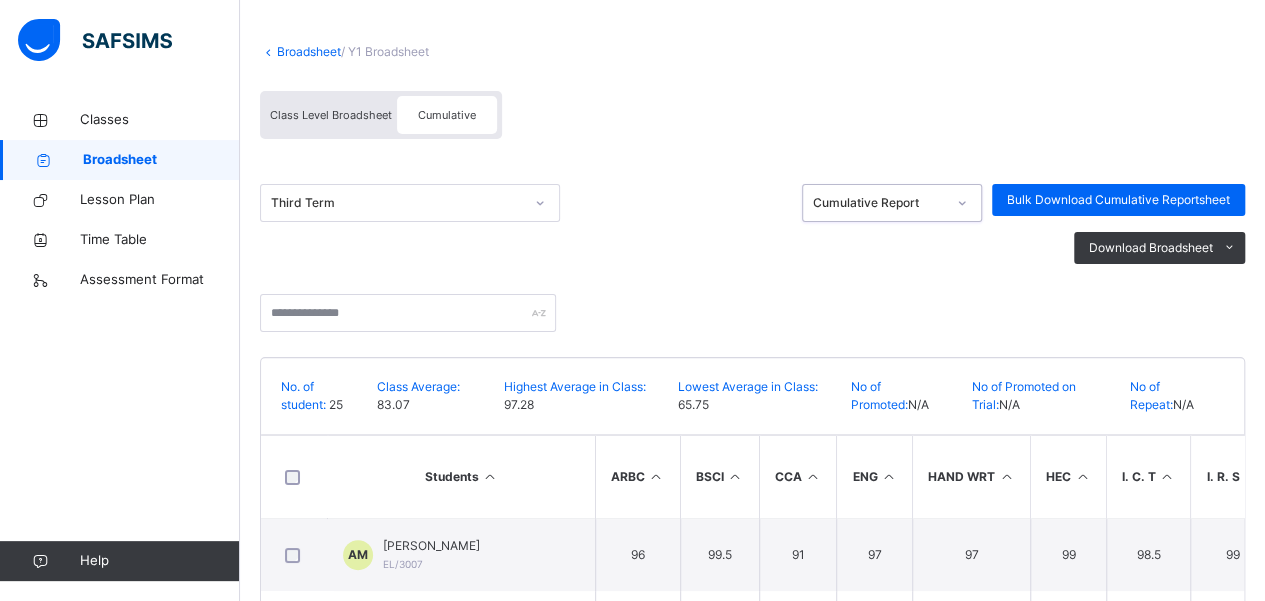 scroll, scrollTop: 0, scrollLeft: 0, axis: both 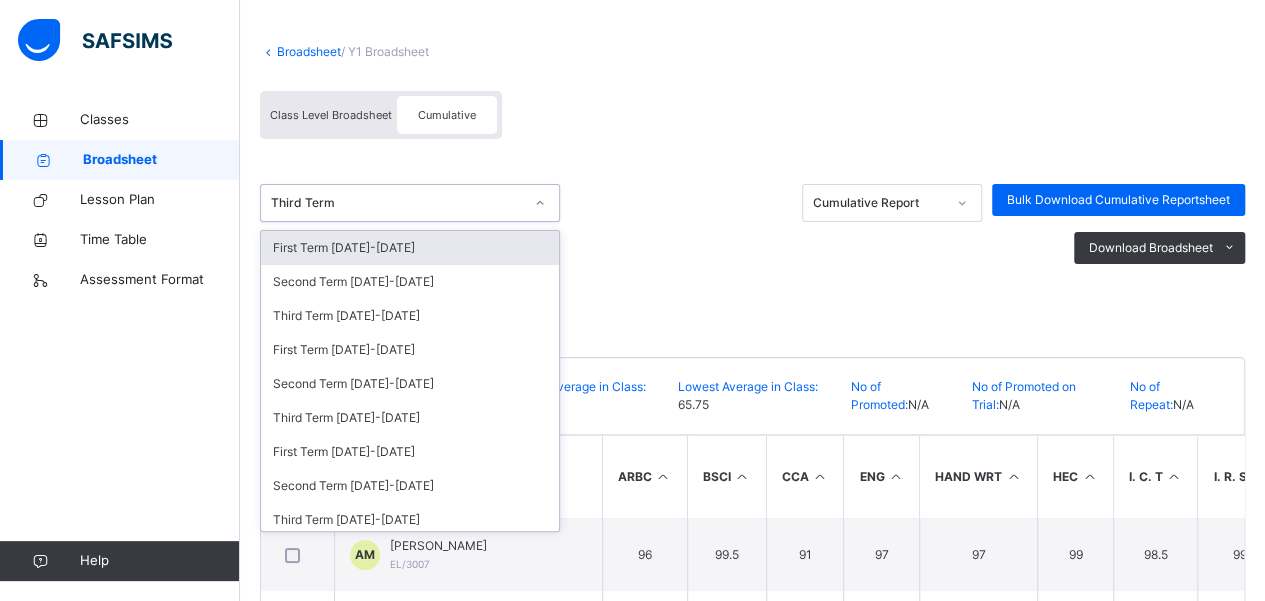 click on "First Term [DATE]-[DATE]" at bounding box center [410, 248] 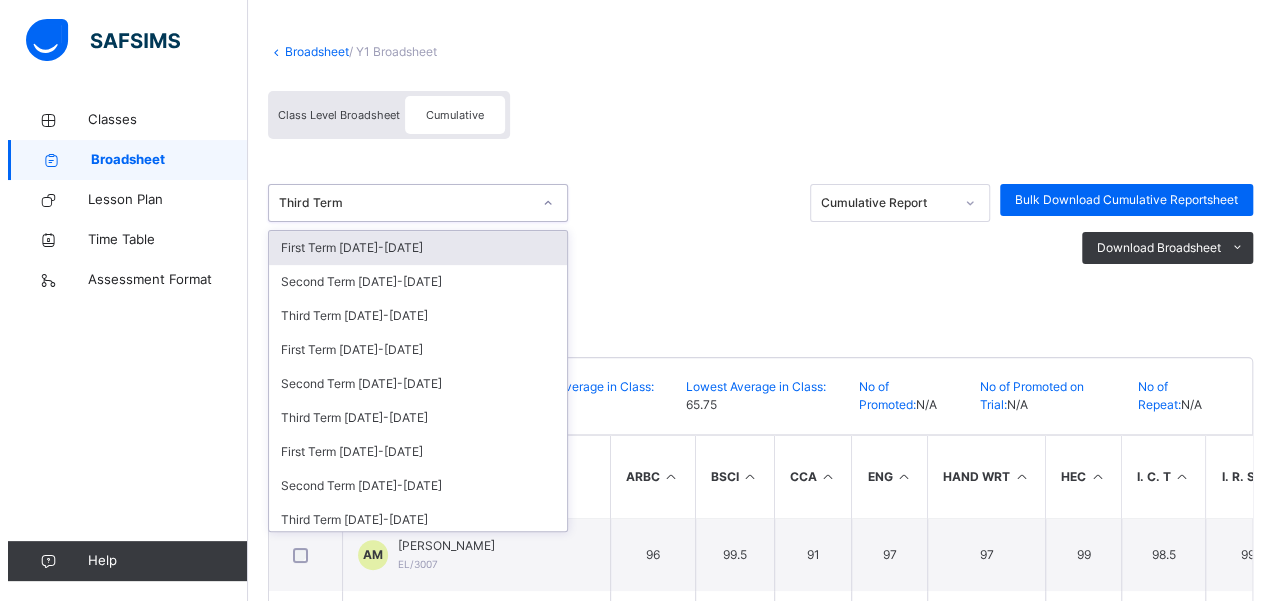 scroll, scrollTop: 0, scrollLeft: 0, axis: both 